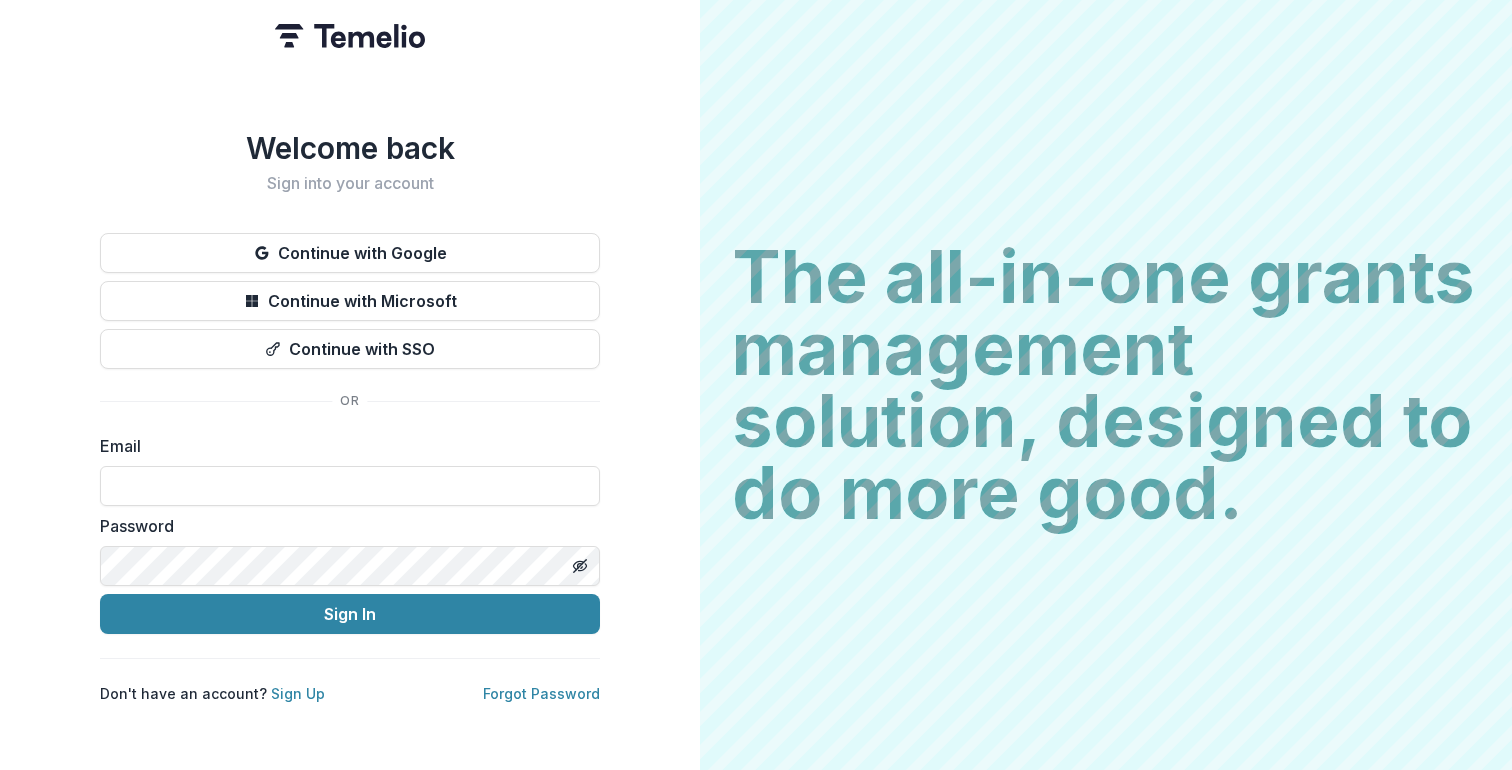 scroll, scrollTop: 0, scrollLeft: 0, axis: both 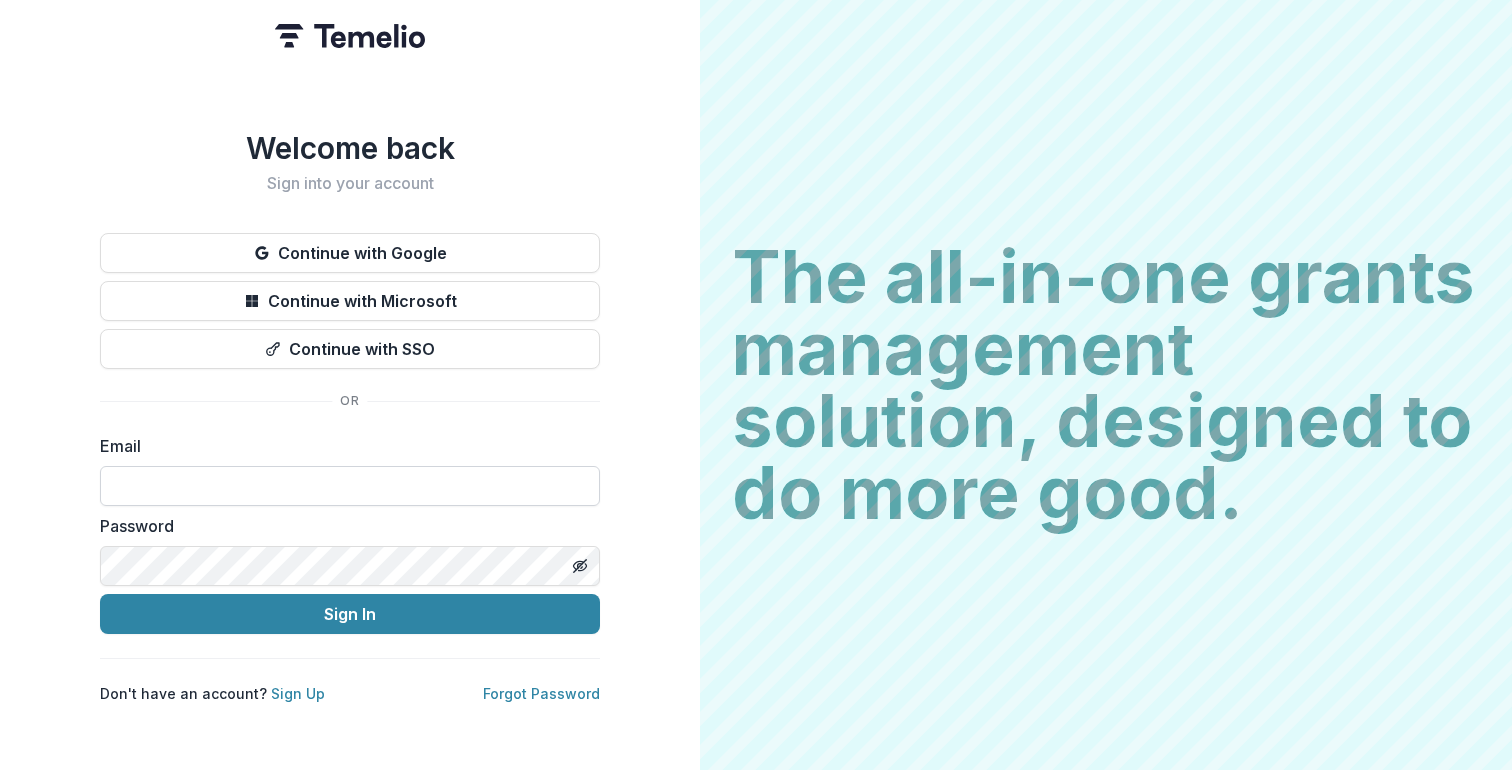 click at bounding box center [350, 486] 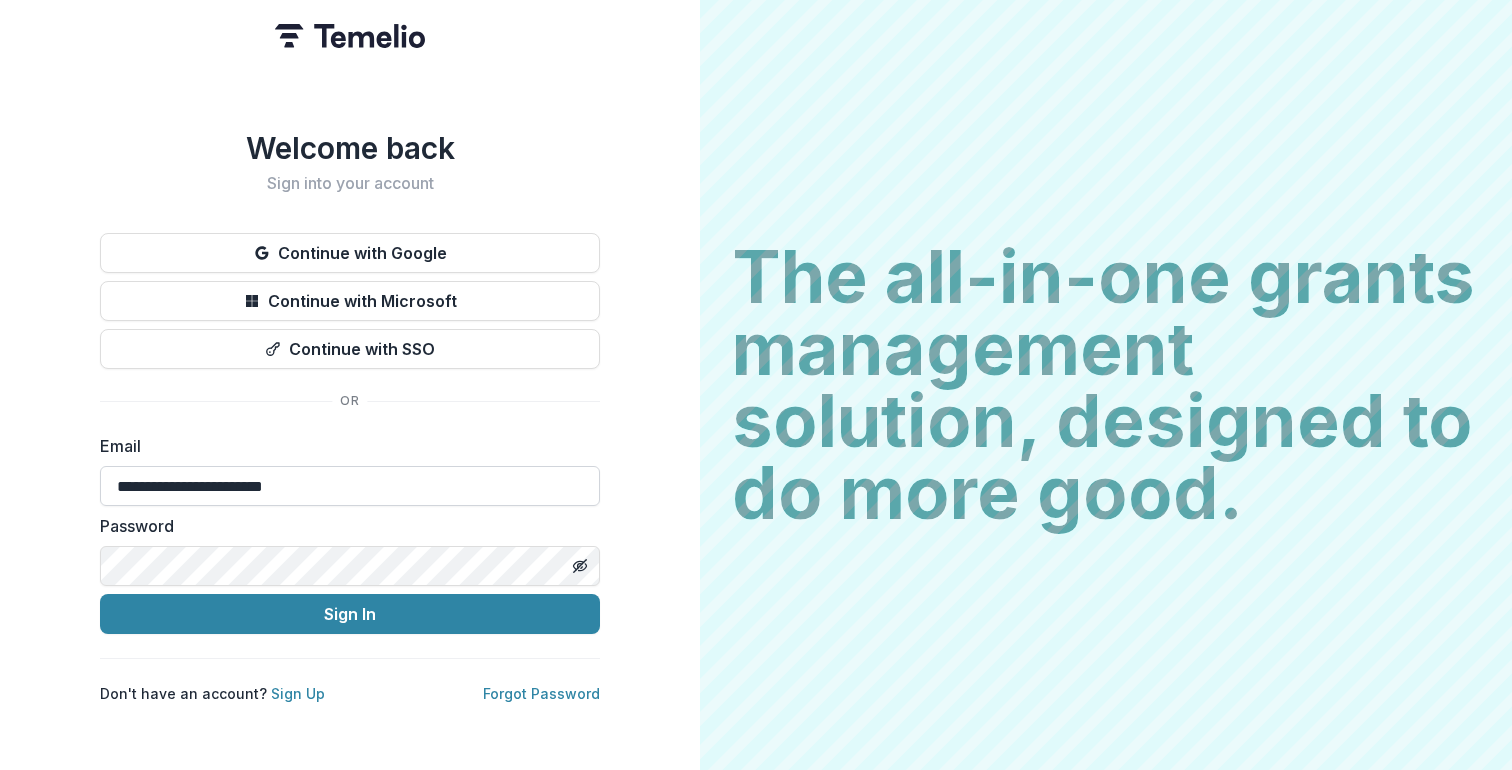 click on "**********" at bounding box center [350, 486] 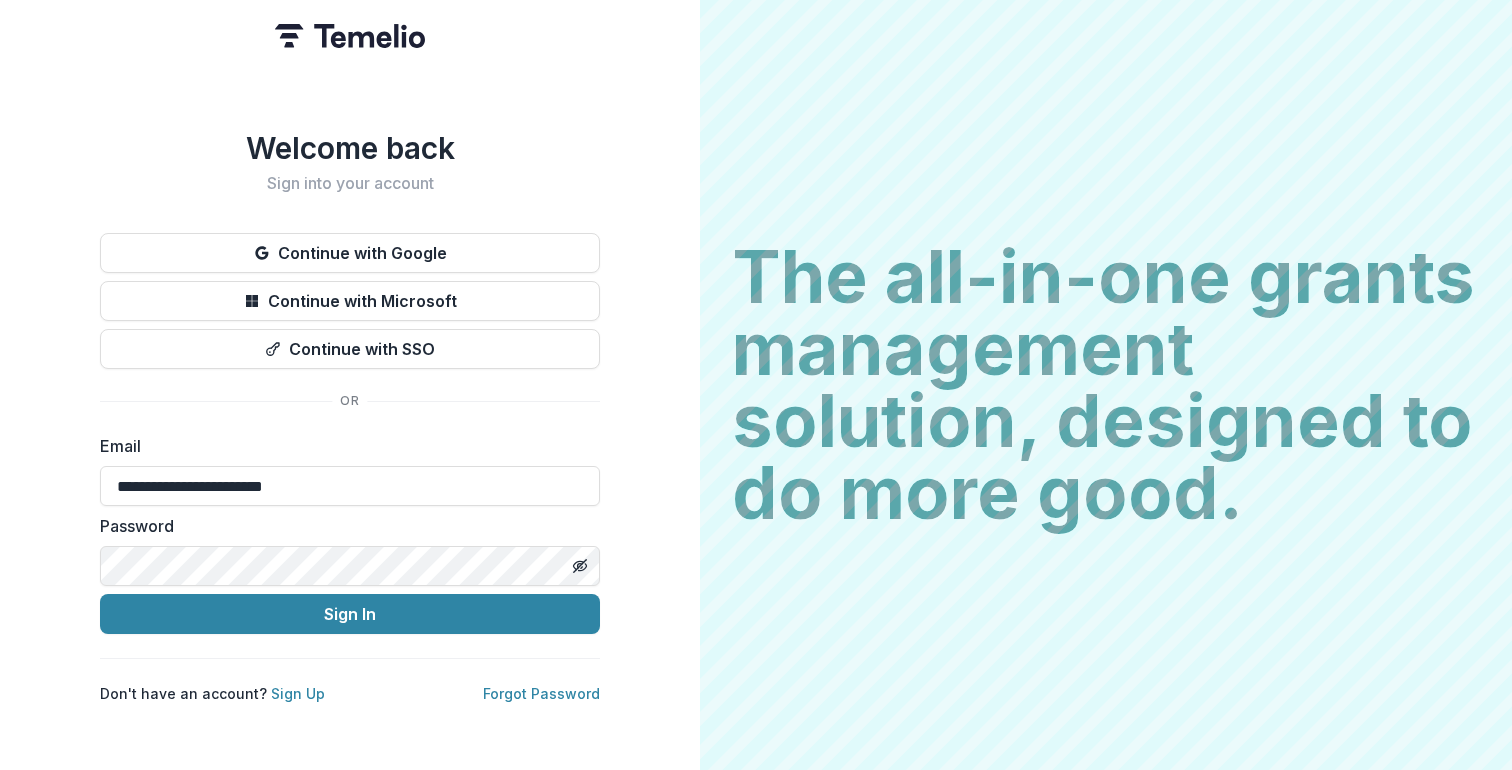 drag, startPoint x: 346, startPoint y: 475, endPoint x: 19, endPoint y: 477, distance: 327.0061 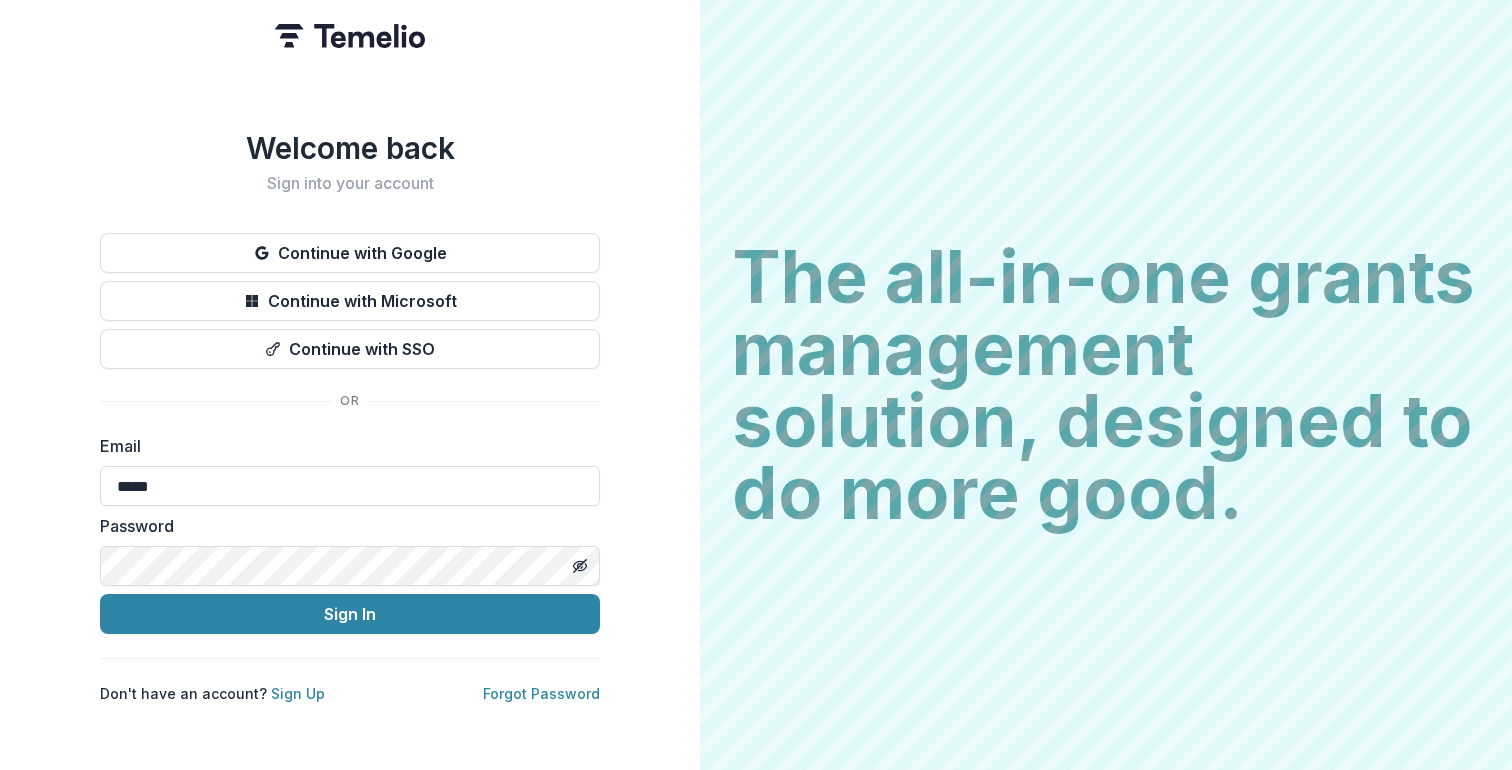 type on "**********" 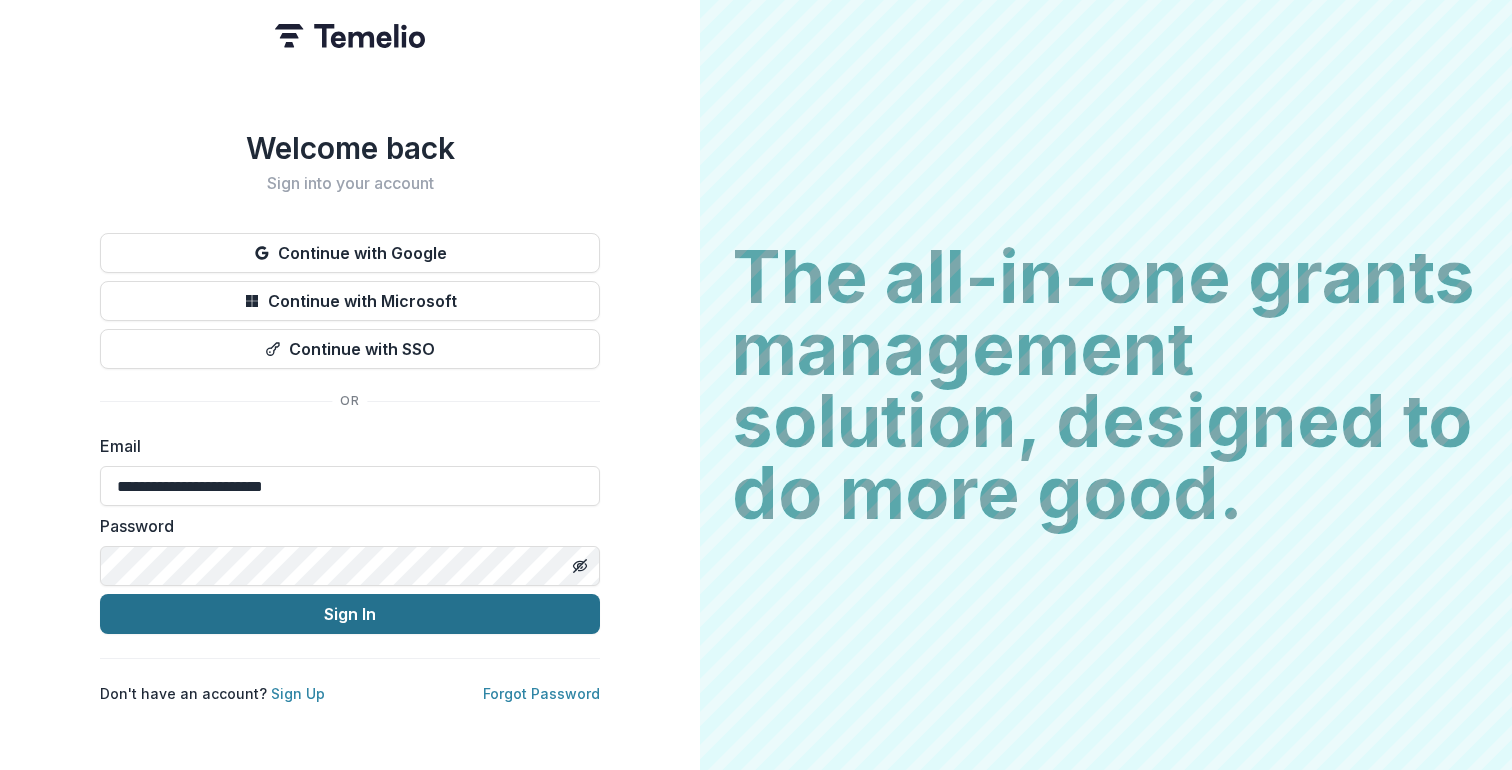 click on "Sign In" at bounding box center (350, 614) 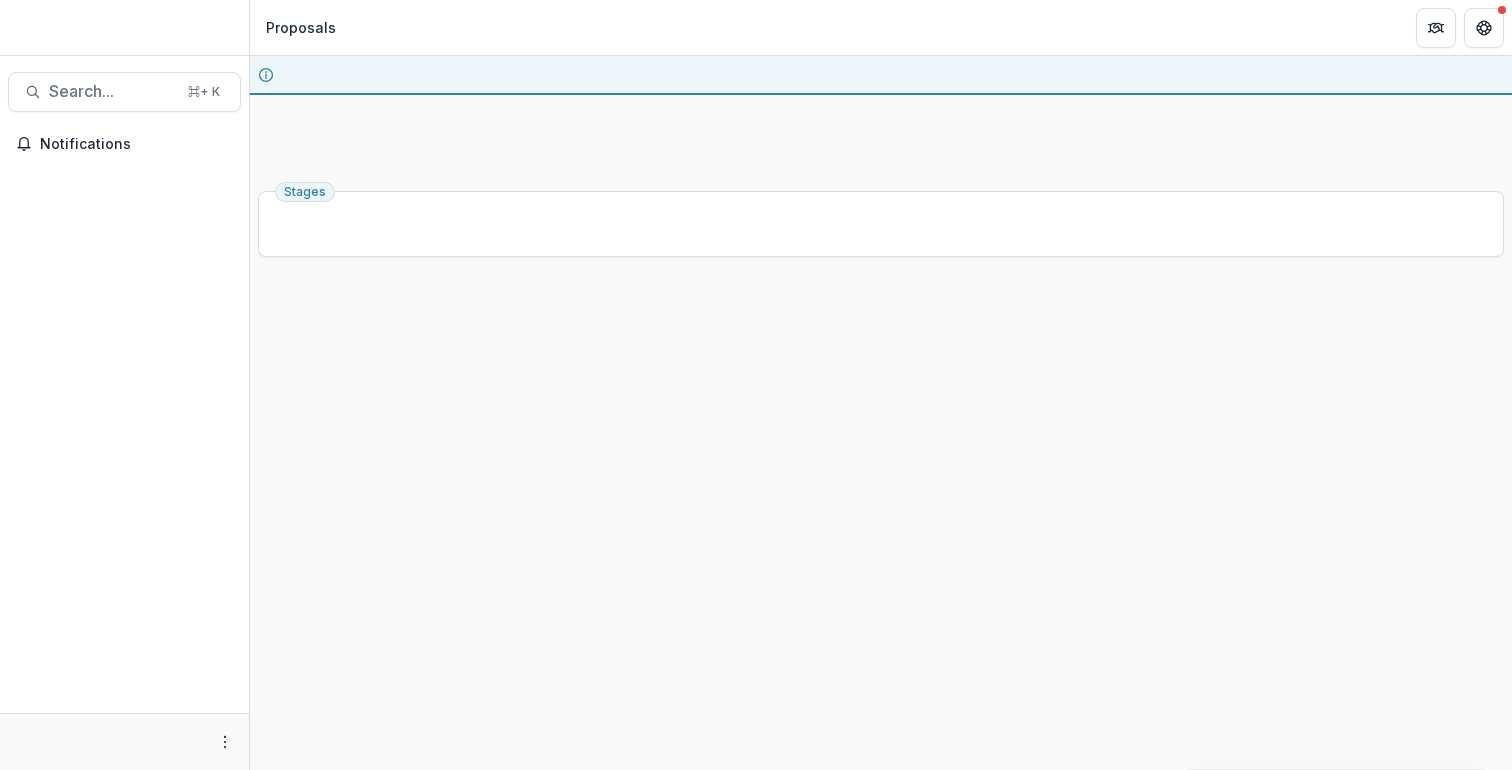scroll, scrollTop: 0, scrollLeft: 0, axis: both 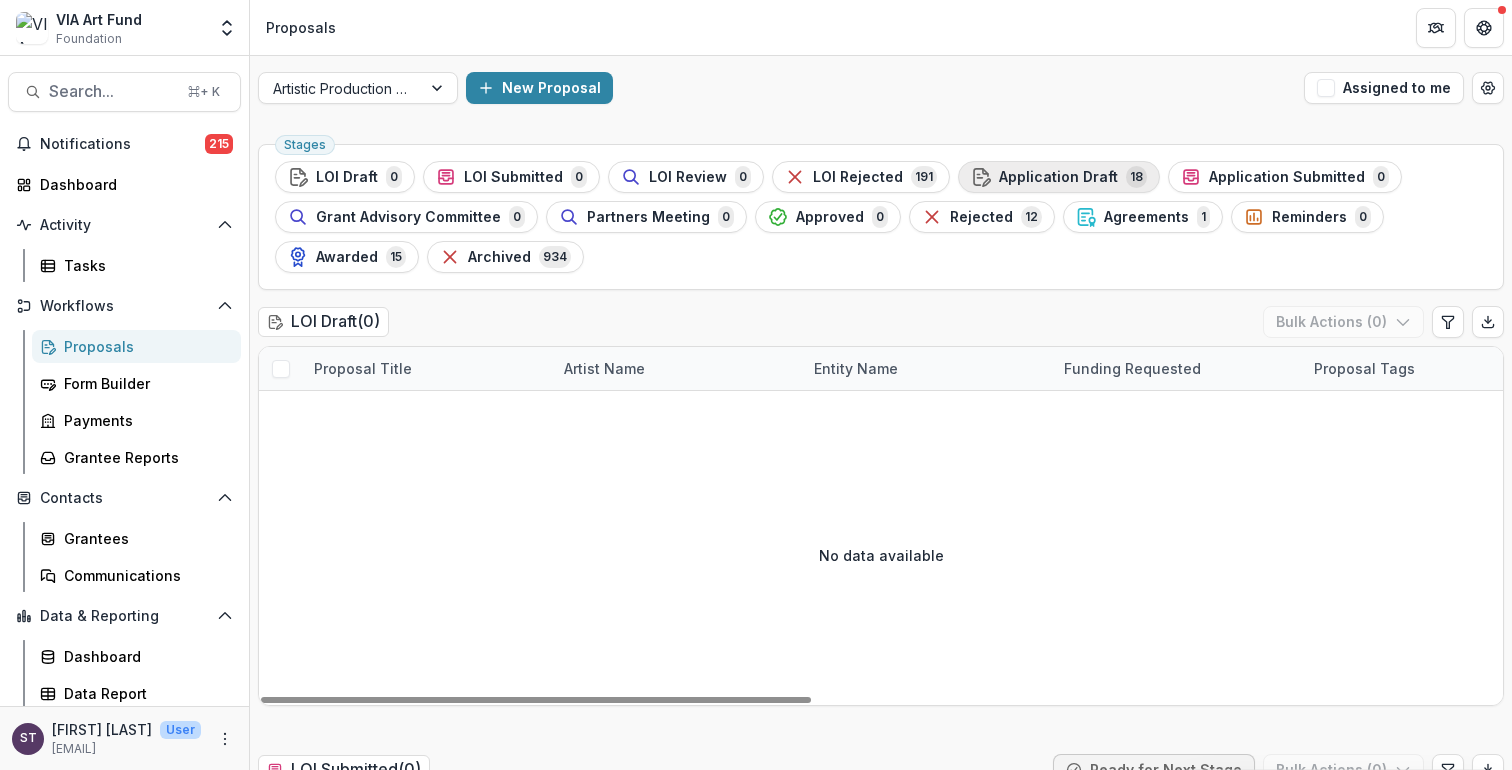 click on "Application Draft" at bounding box center (1058, 177) 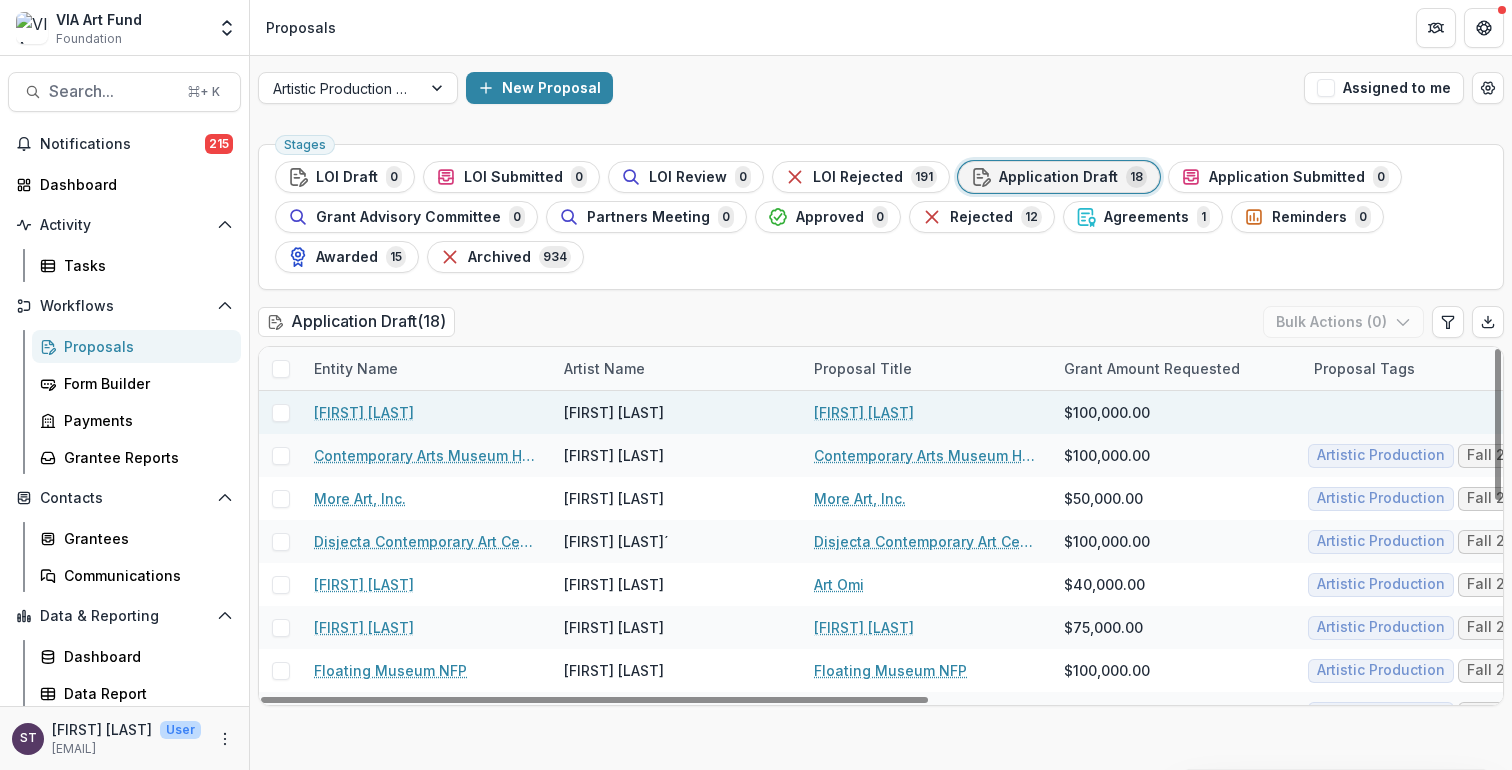 click on "[FIRST] [LAST]" at bounding box center [364, 412] 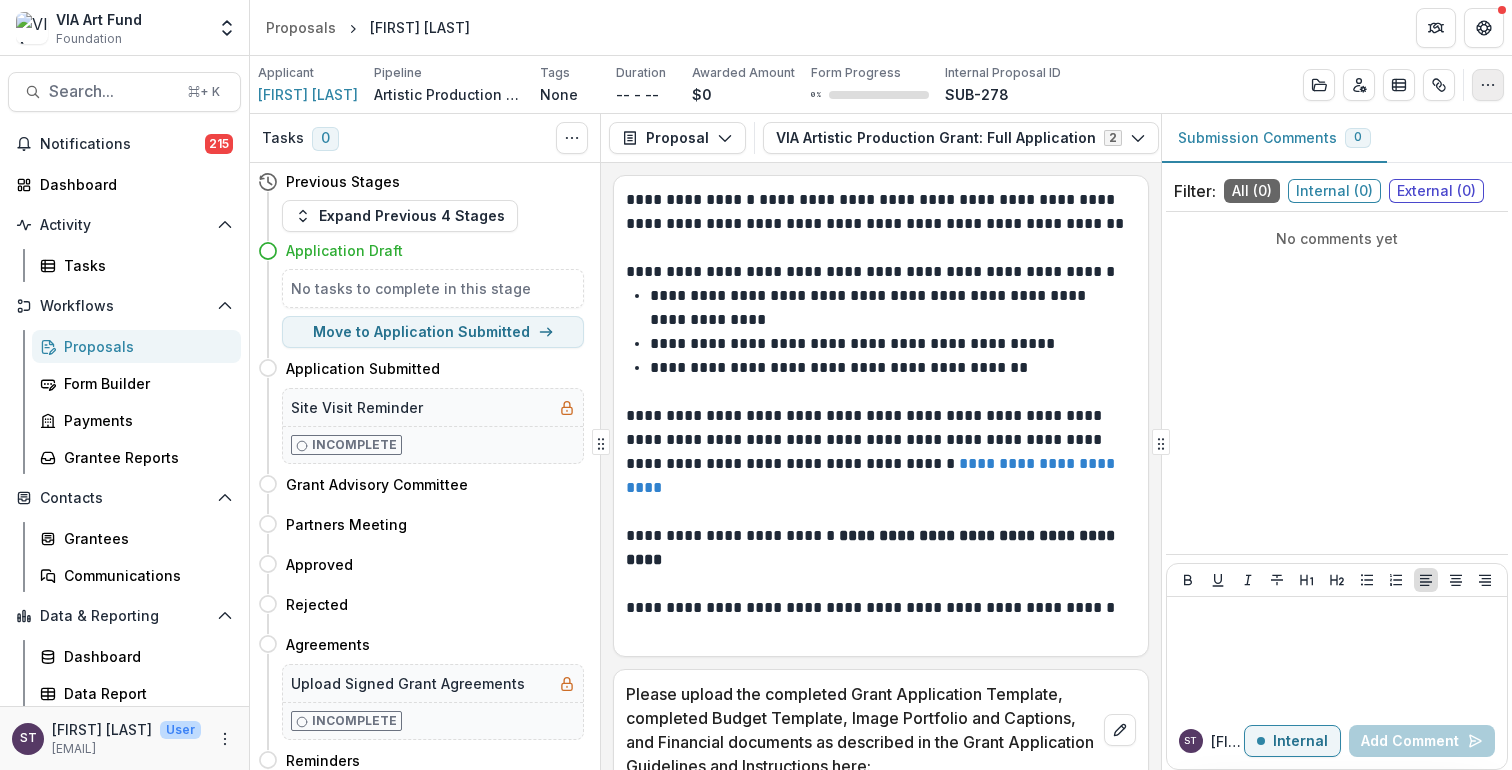 click 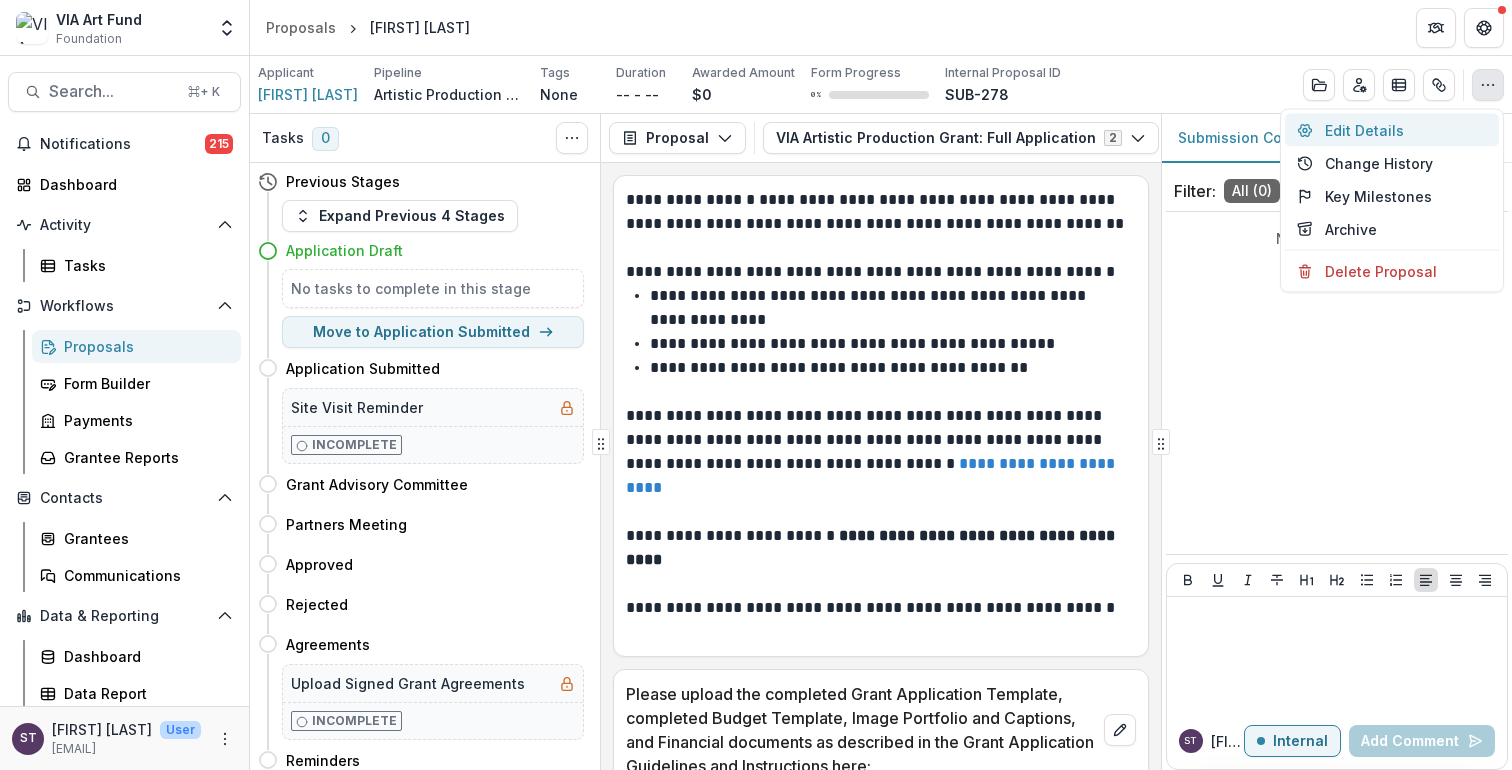 click on "Edit Details" at bounding box center (1392, 130) 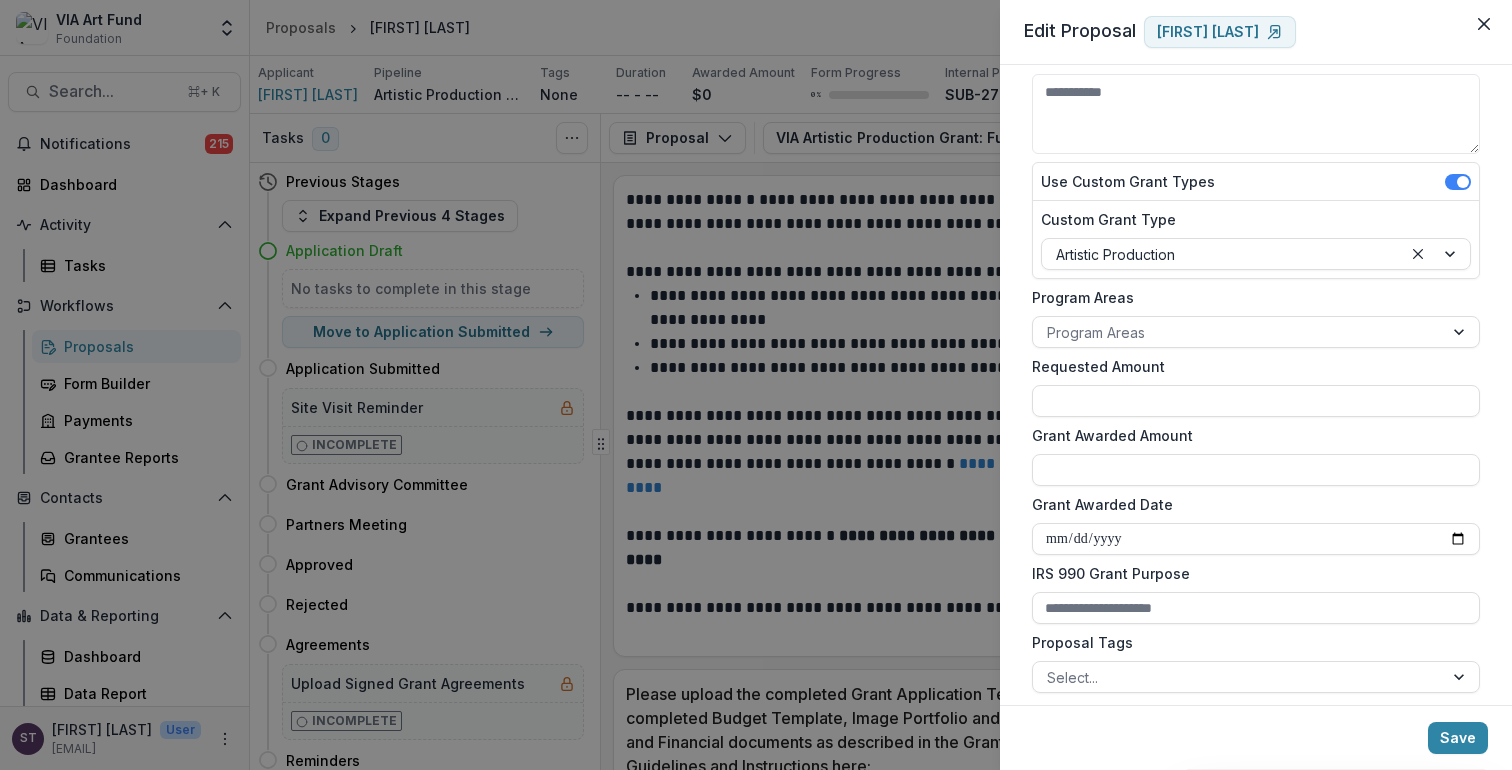 scroll, scrollTop: 504, scrollLeft: 0, axis: vertical 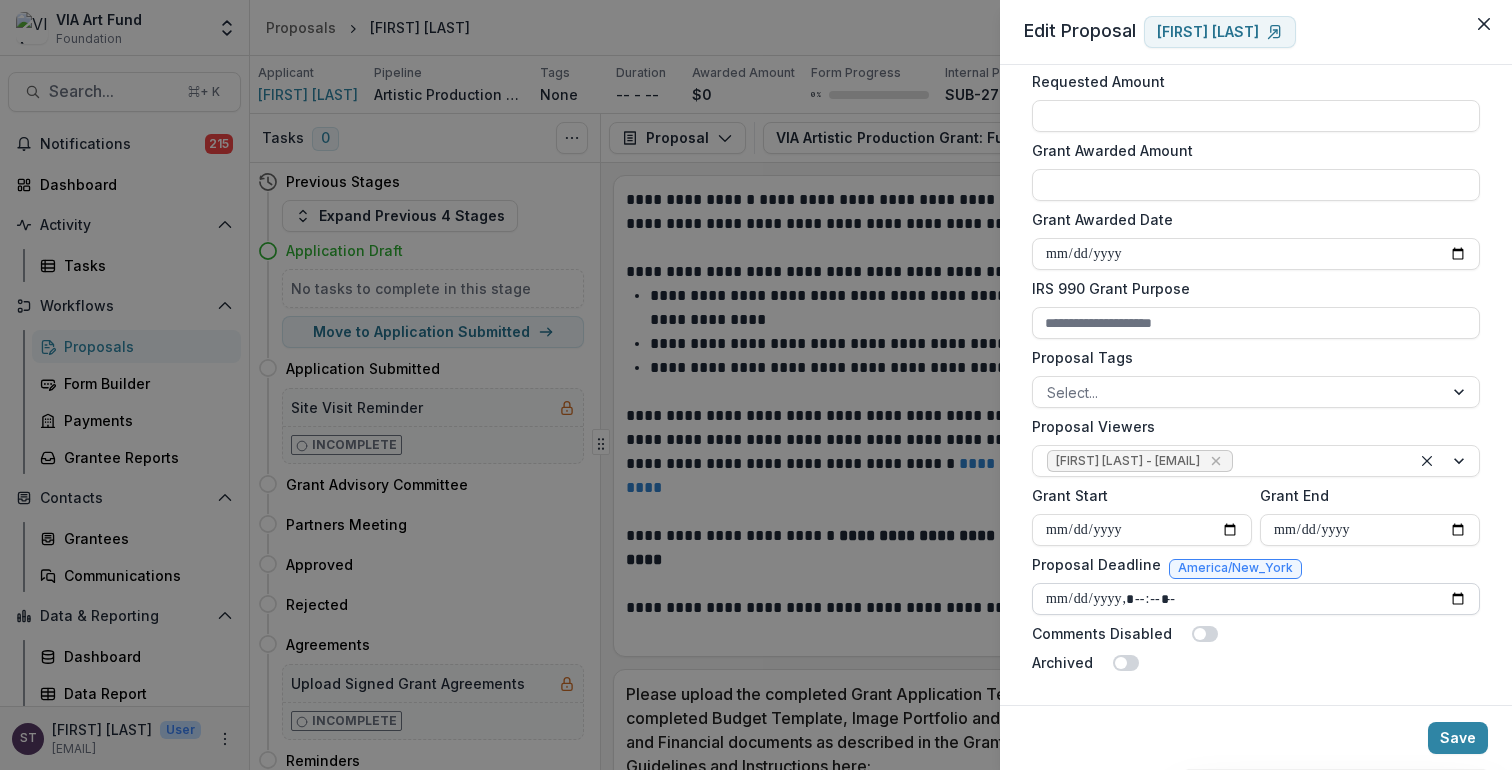 click on "Proposal Deadline" at bounding box center [1256, 599] 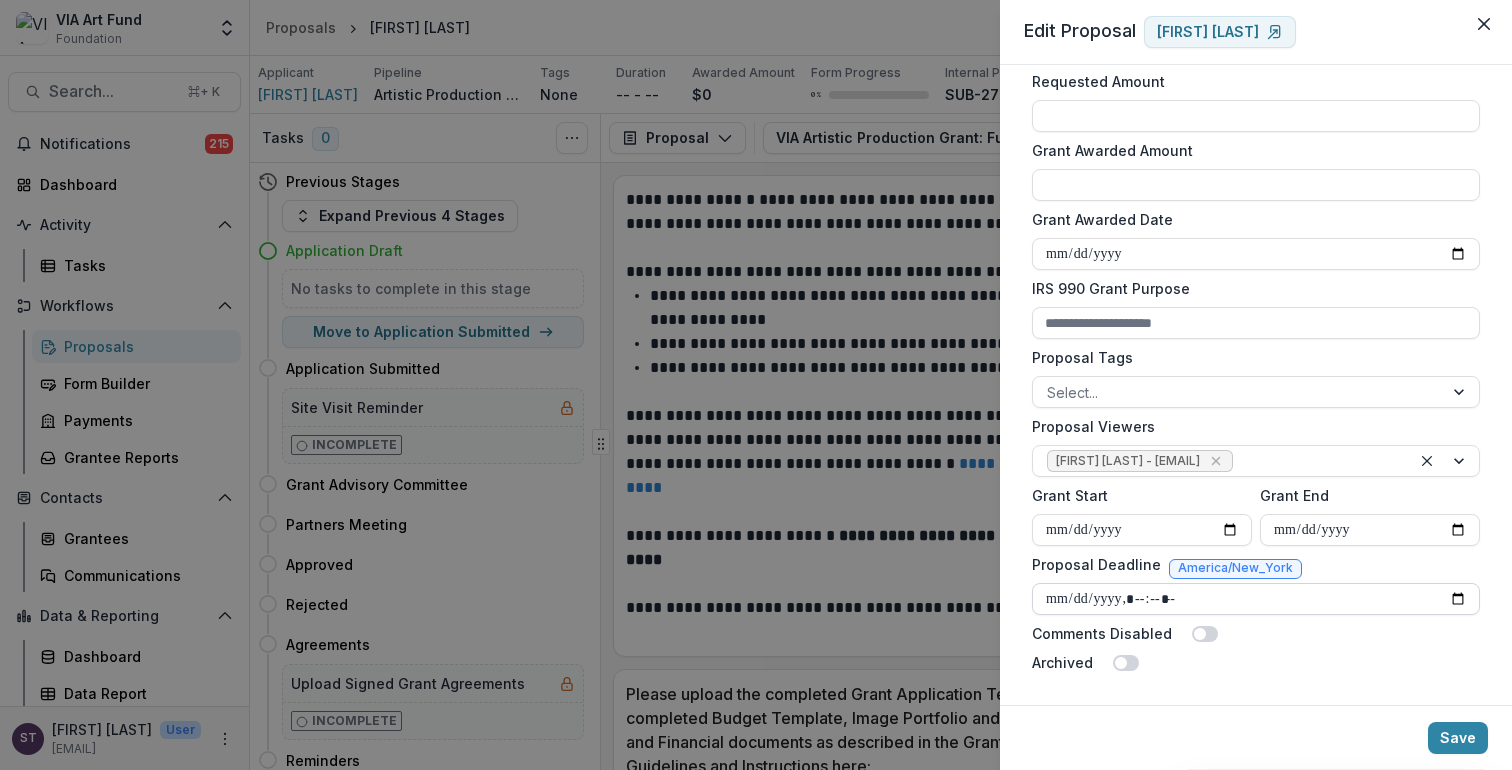 type on "**********" 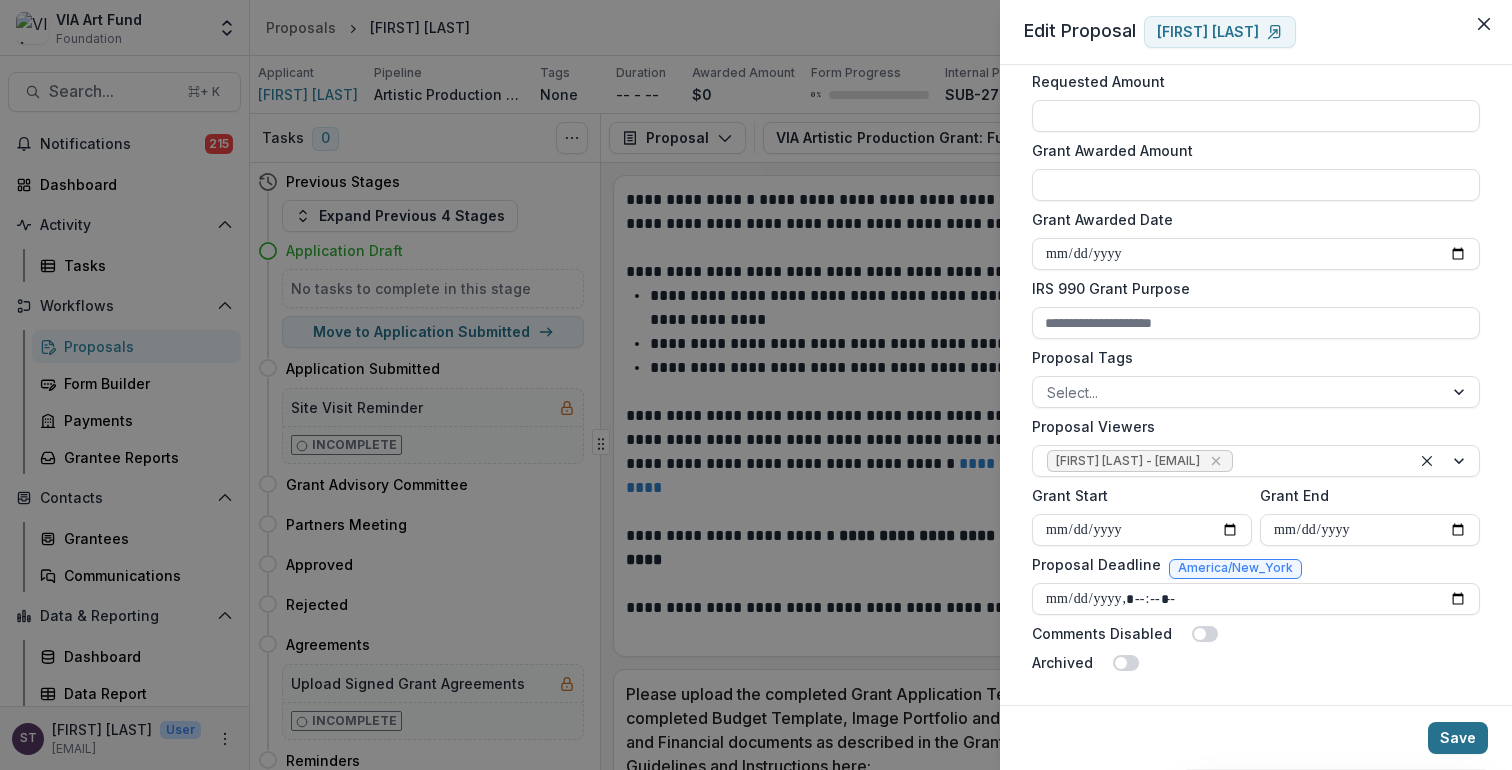 click on "Save" at bounding box center (1458, 738) 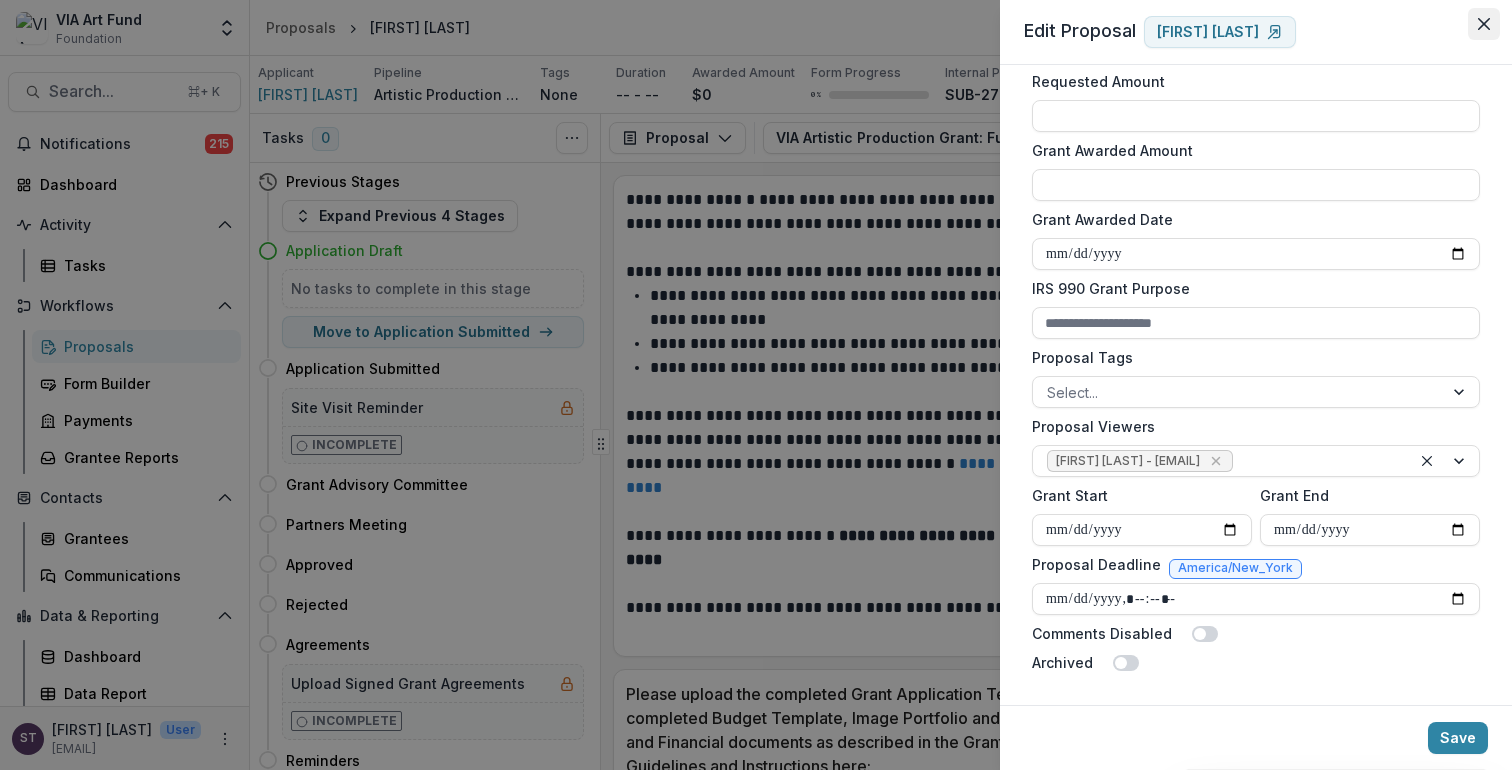 click 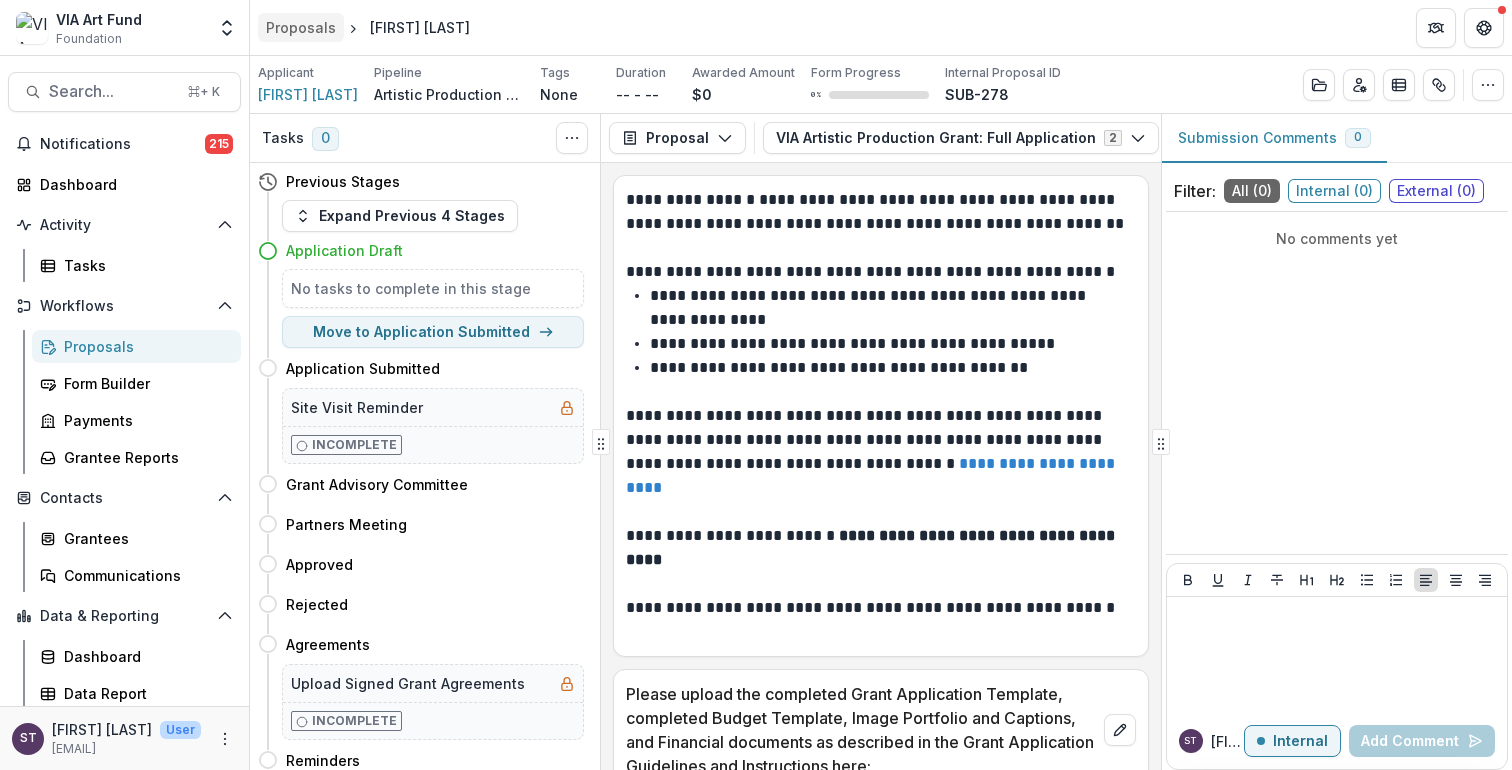 click on "Proposals" at bounding box center (301, 27) 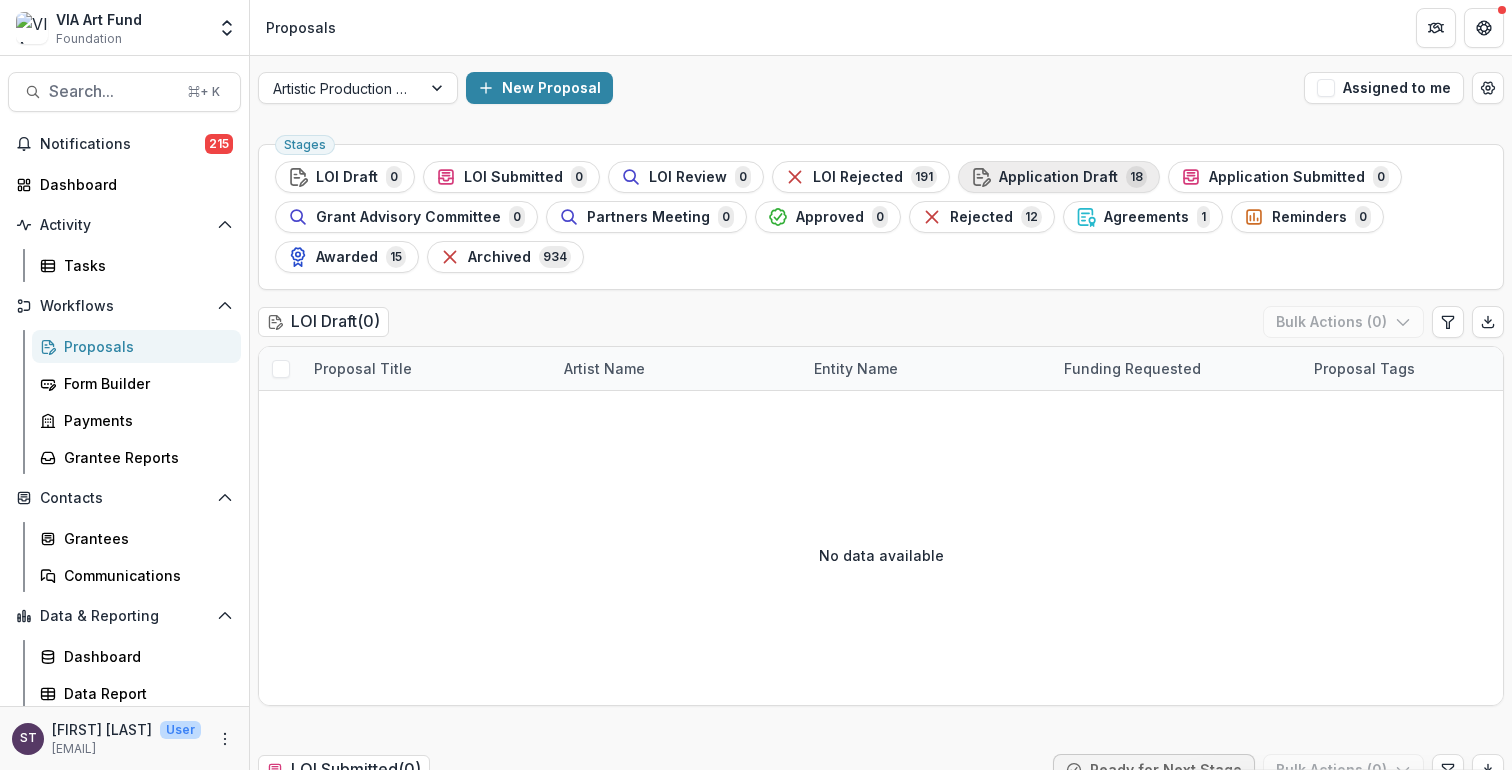 click on "Application Draft" at bounding box center (1058, 177) 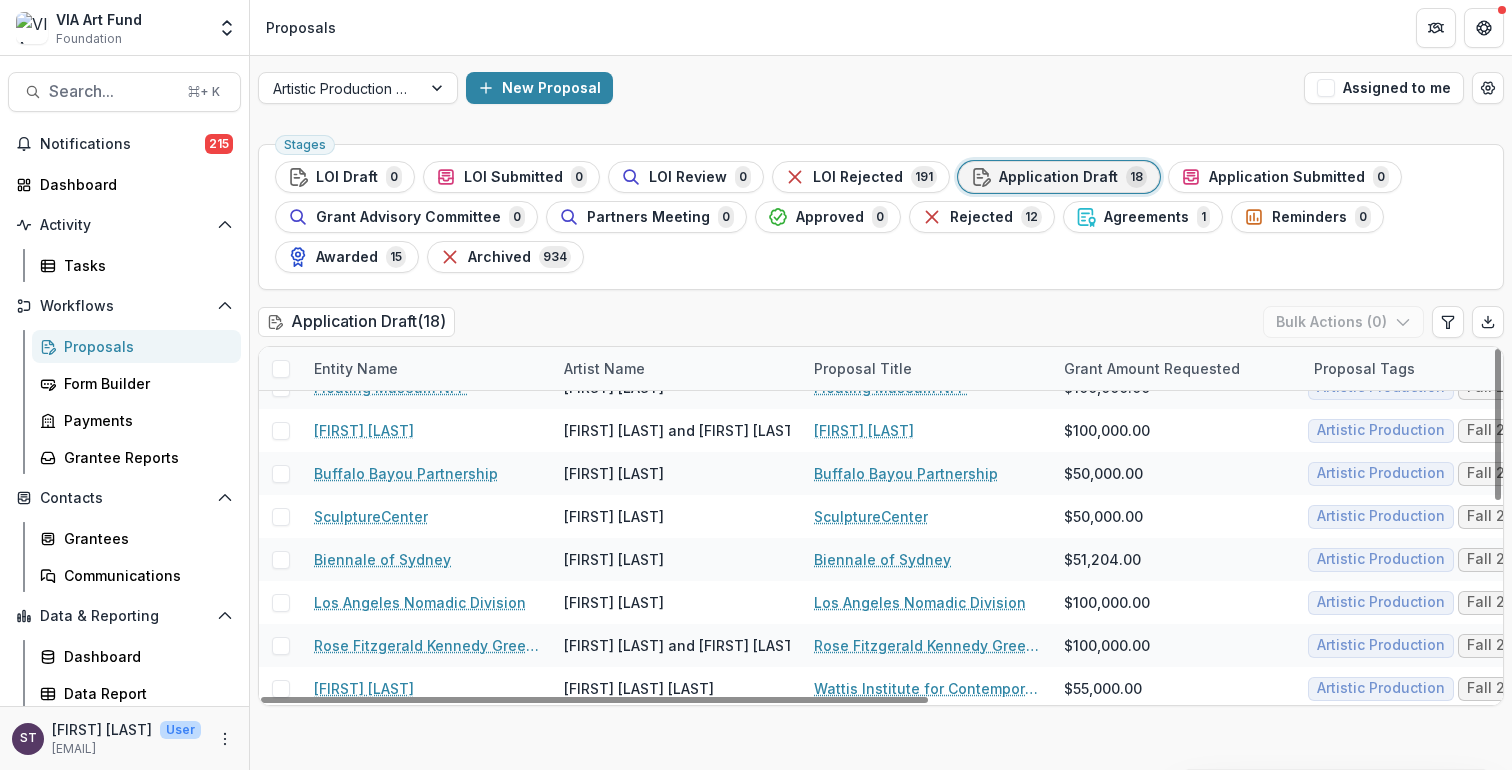 scroll, scrollTop: 246, scrollLeft: 0, axis: vertical 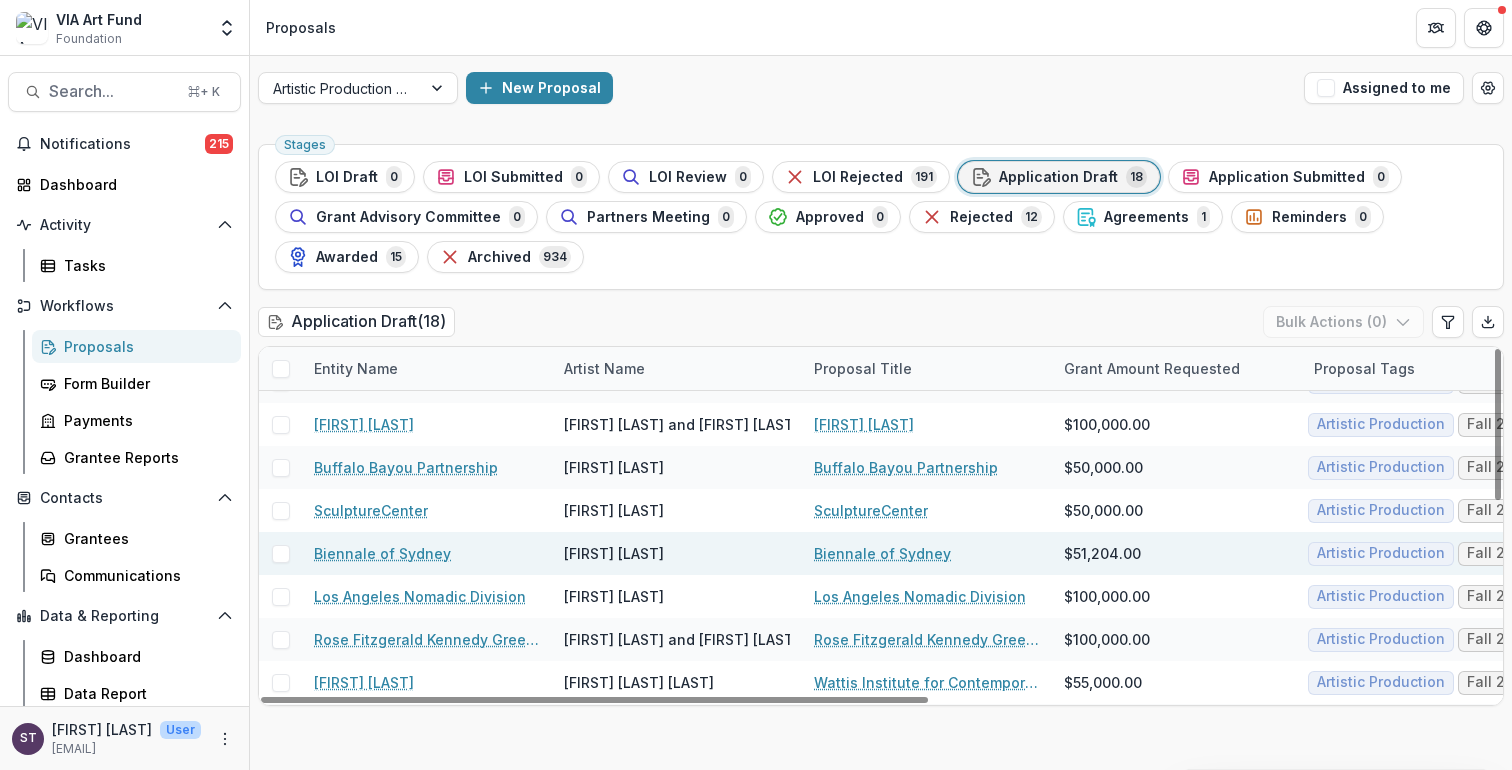 click on "Biennale of Sydney" at bounding box center [882, 553] 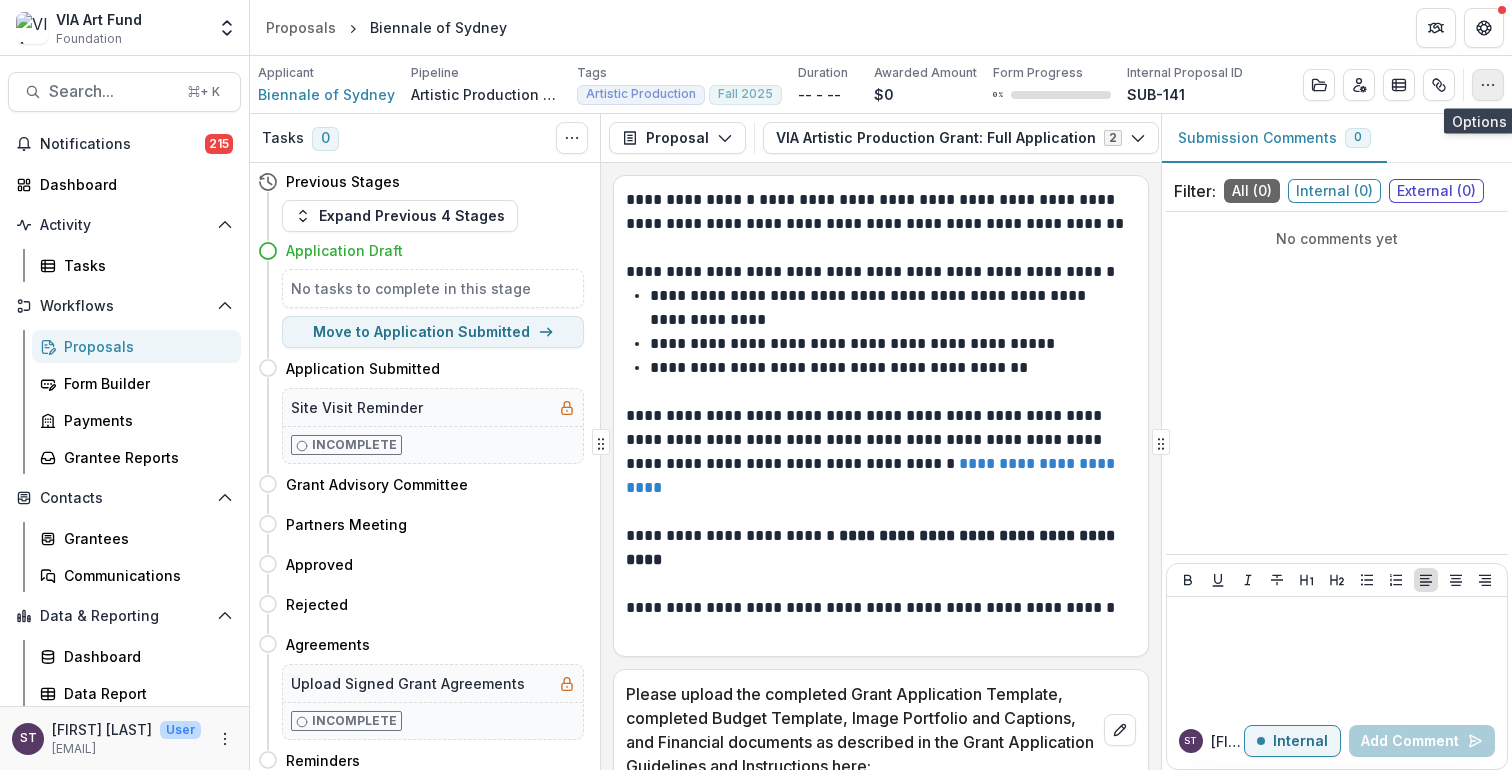 click at bounding box center [1488, 85] 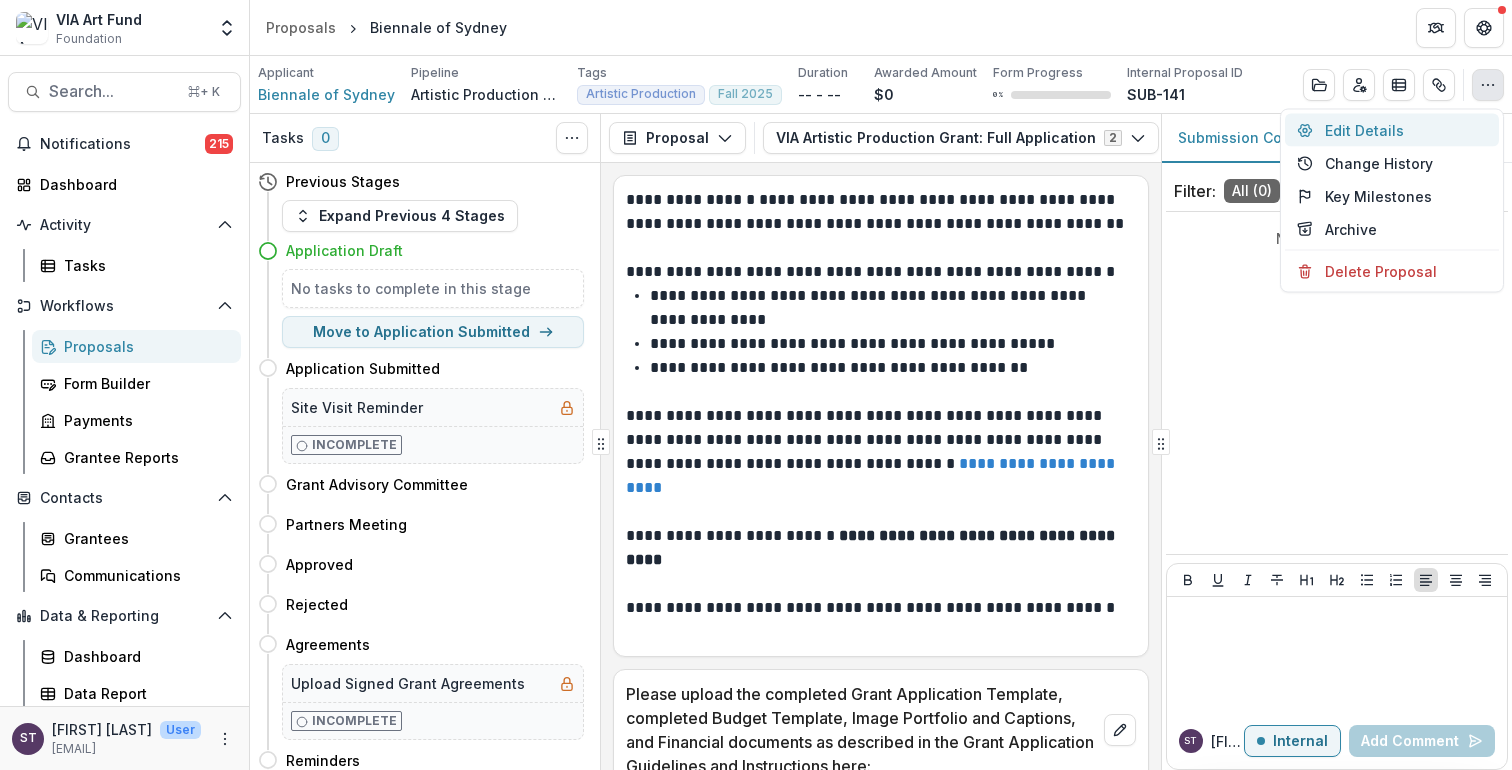 click on "Edit Details" at bounding box center [1392, 130] 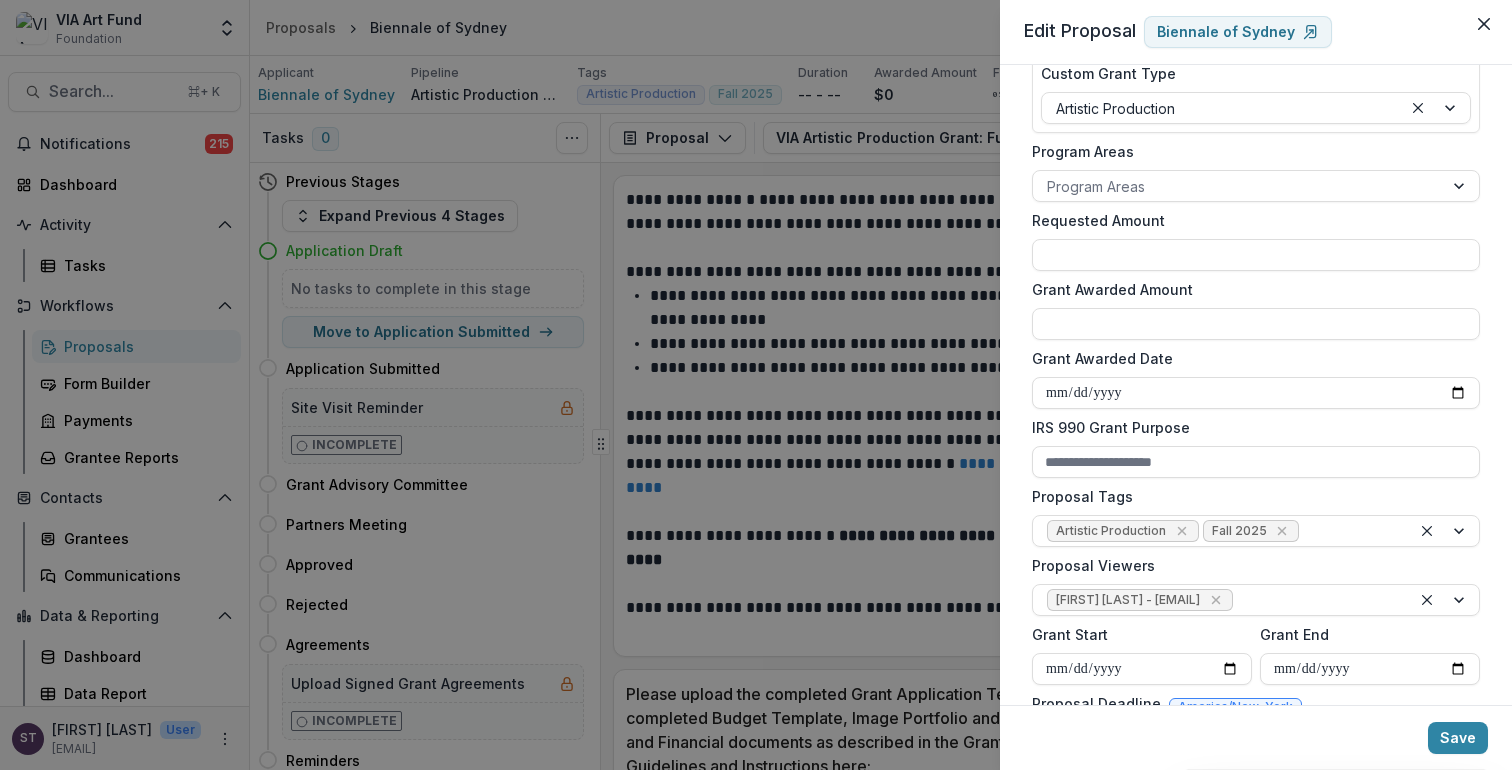 scroll, scrollTop: 504, scrollLeft: 0, axis: vertical 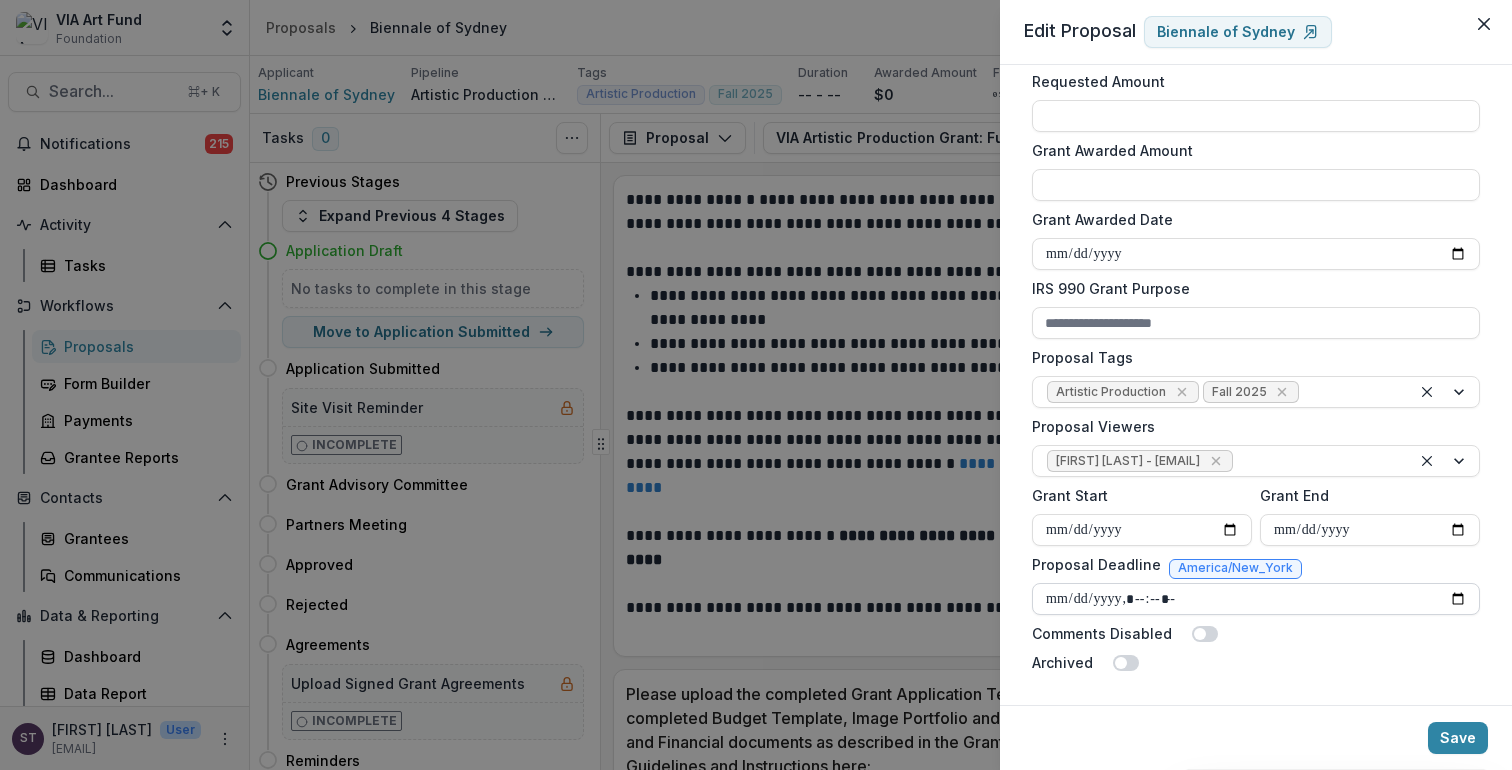 click on "Proposal Deadline" at bounding box center (1256, 599) 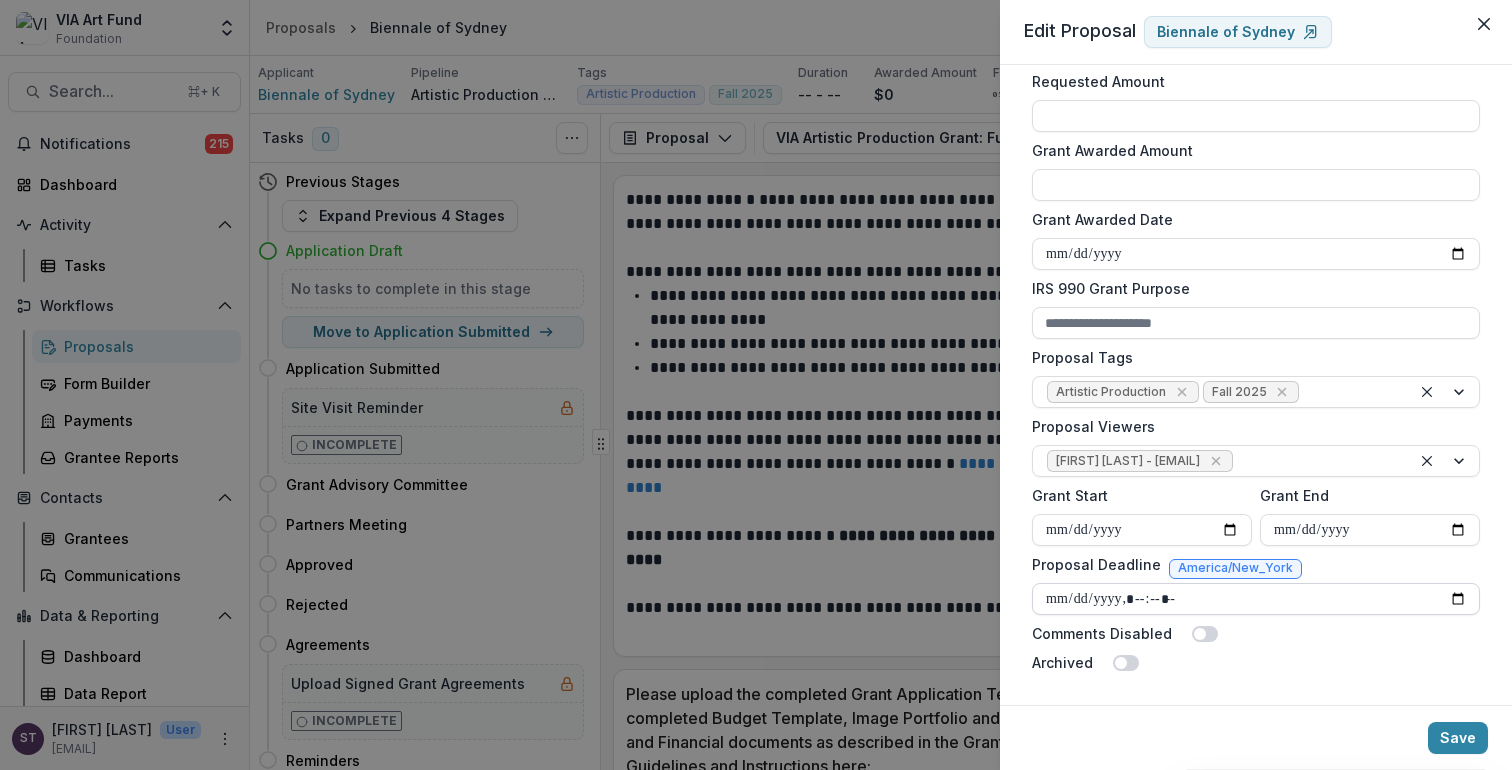 type on "**********" 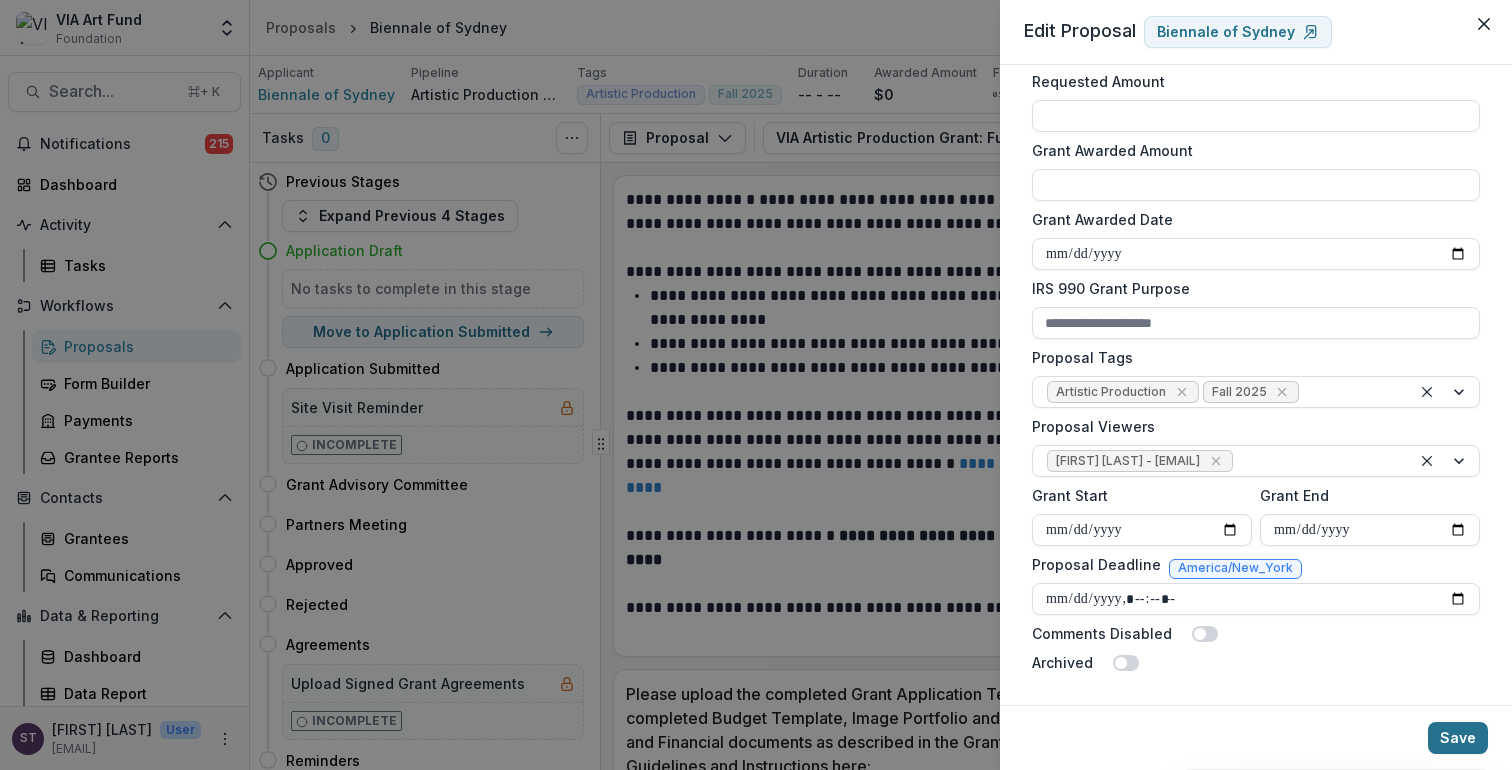 click on "Save" at bounding box center [1458, 738] 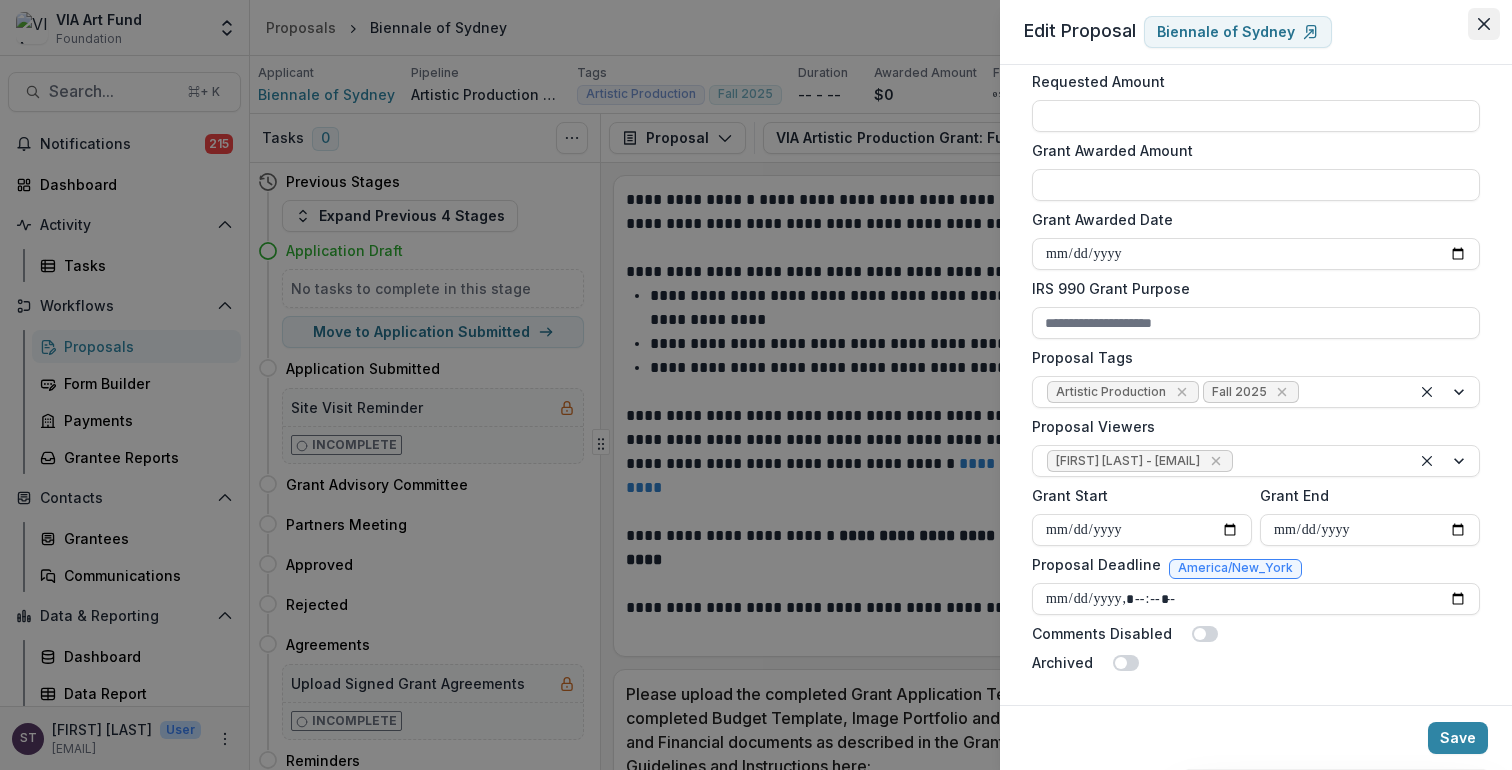click 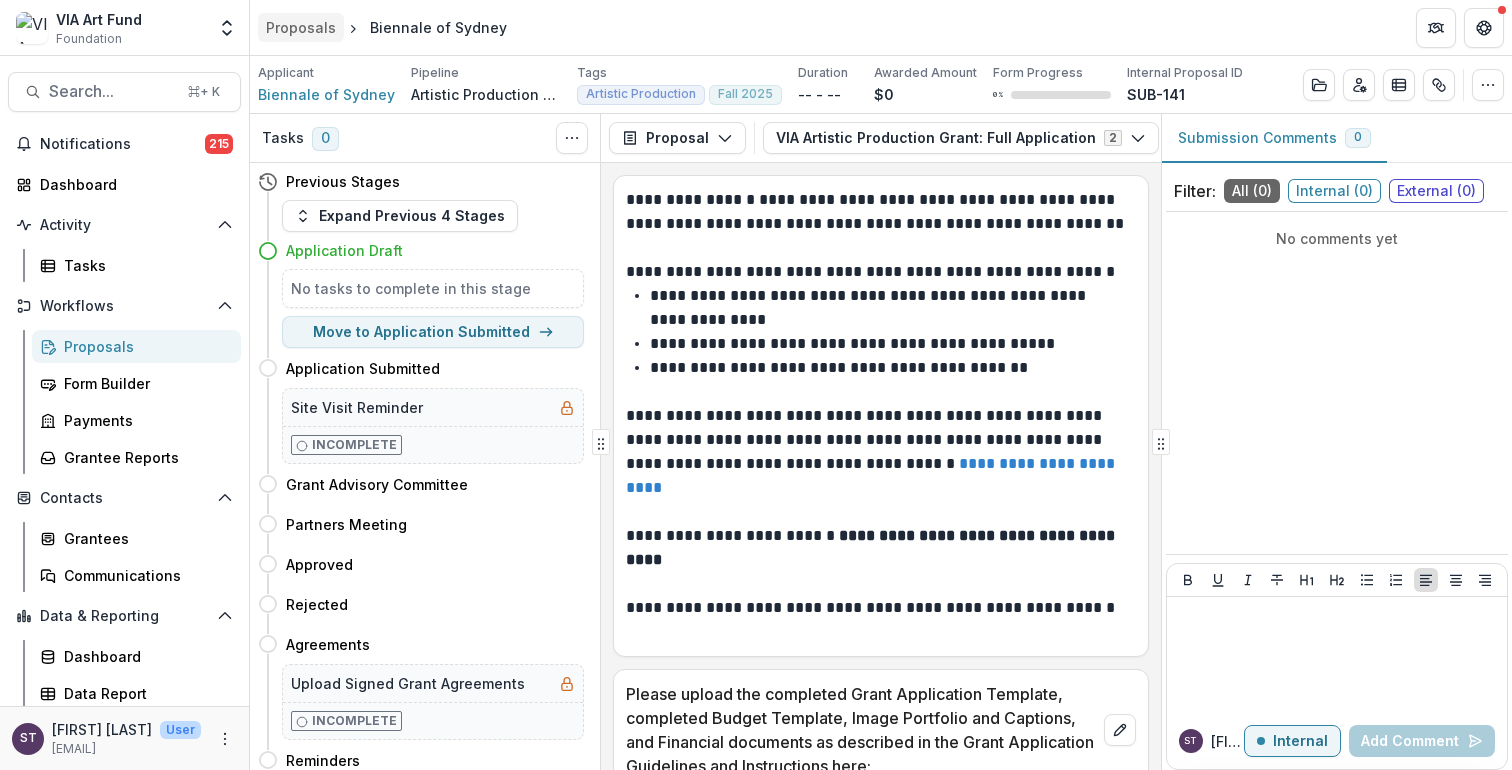 click on "Proposals" at bounding box center (301, 27) 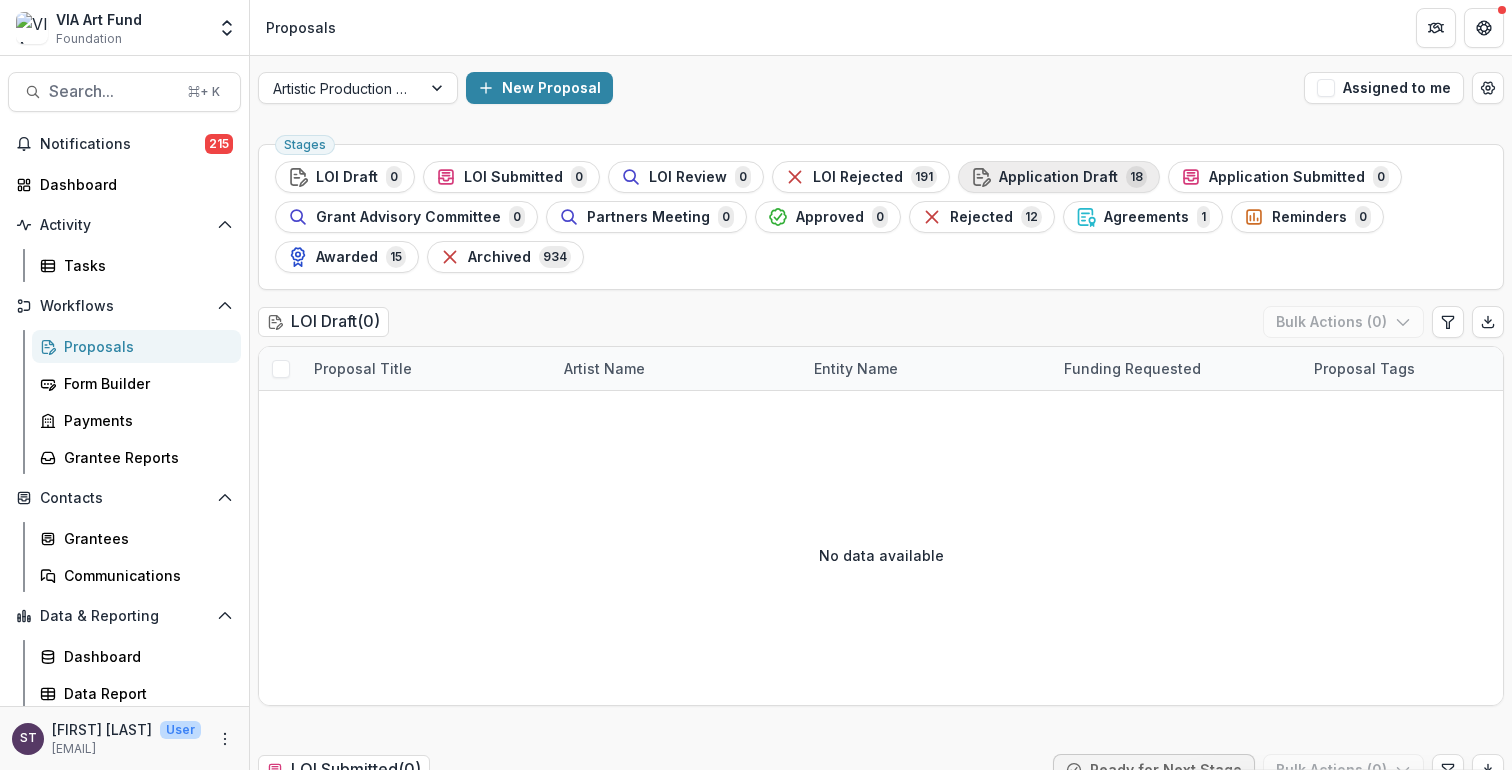 click on "Application Draft" at bounding box center [1058, 177] 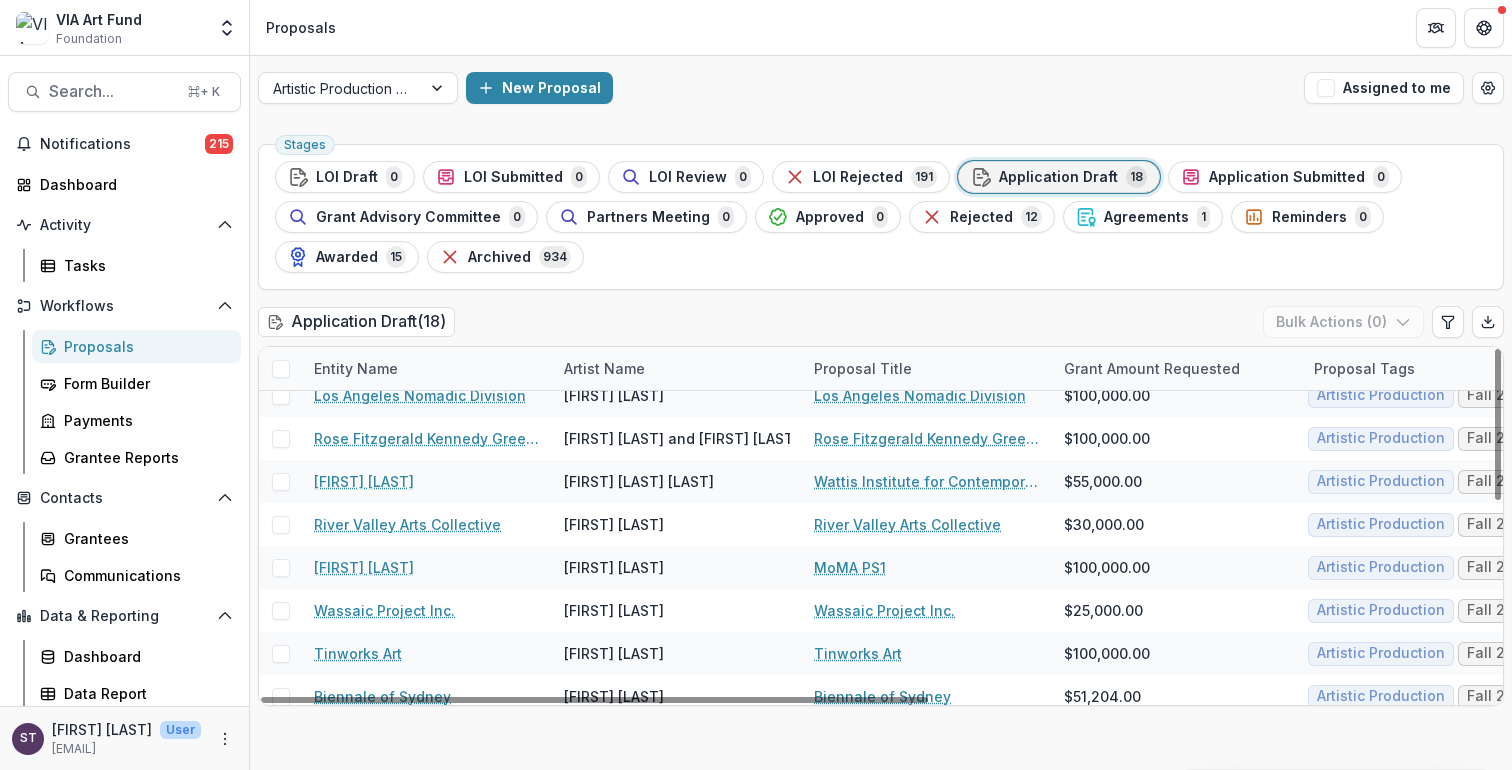 scroll, scrollTop: 434, scrollLeft: 0, axis: vertical 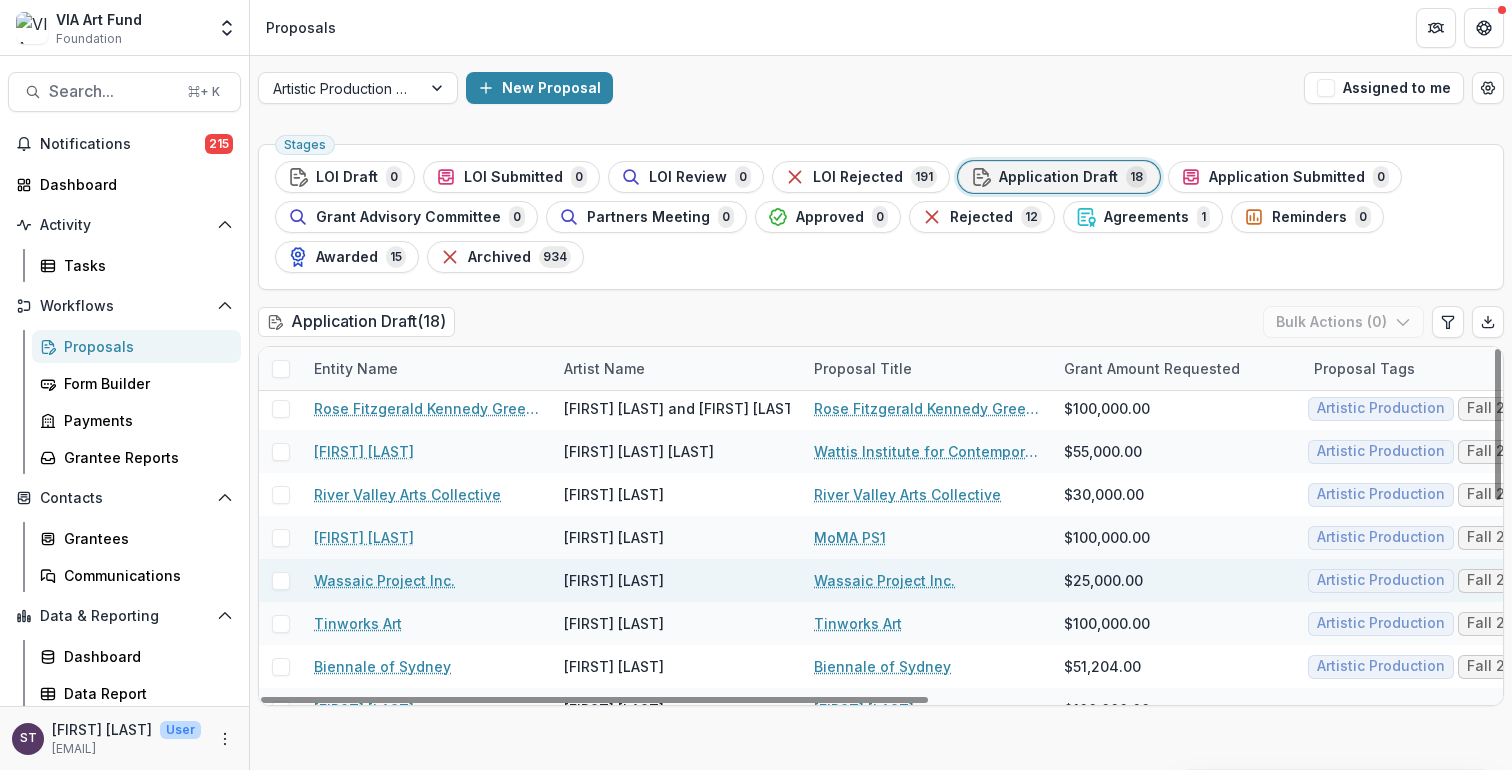 click on "Wassaic Project Inc." at bounding box center [884, 580] 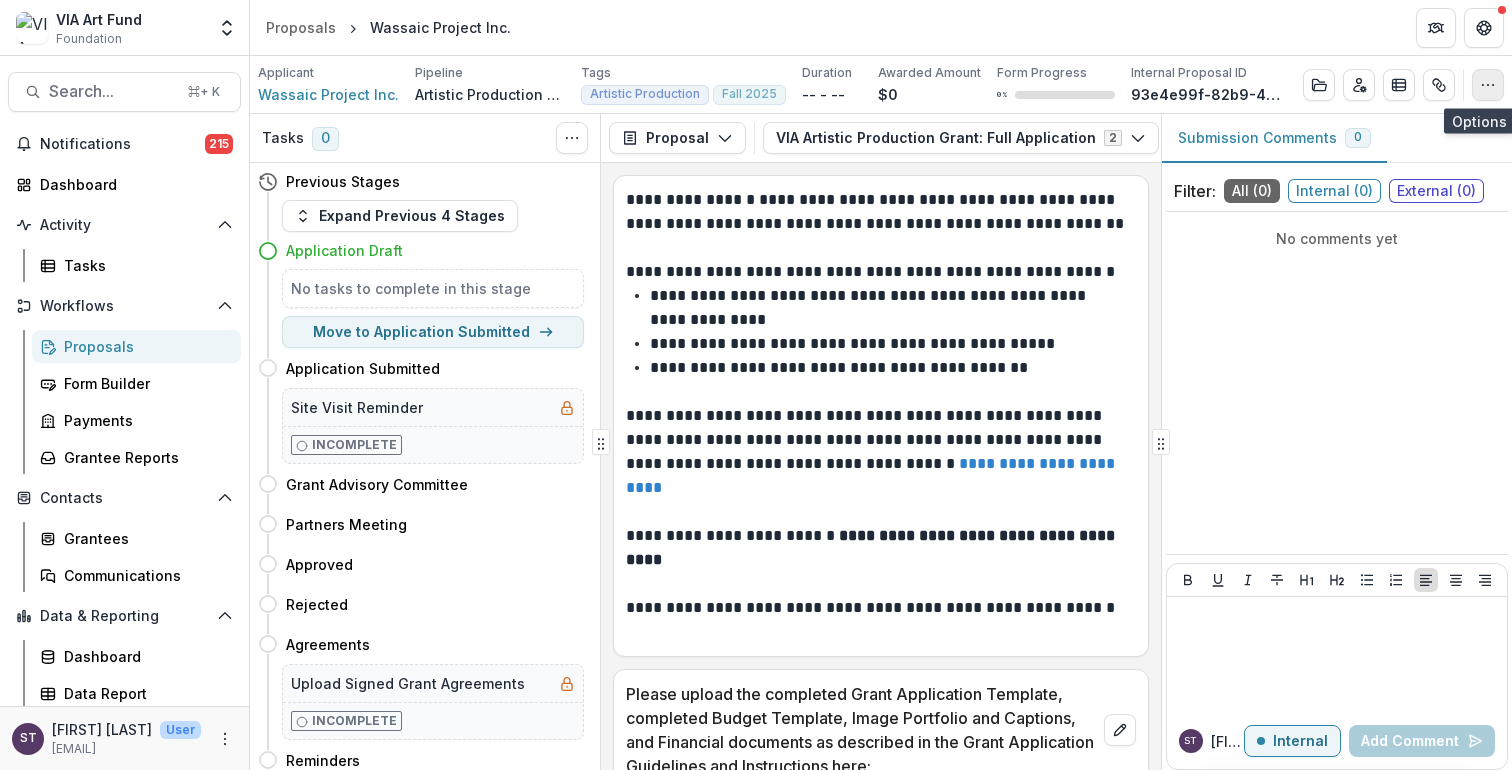 click at bounding box center (1488, 85) 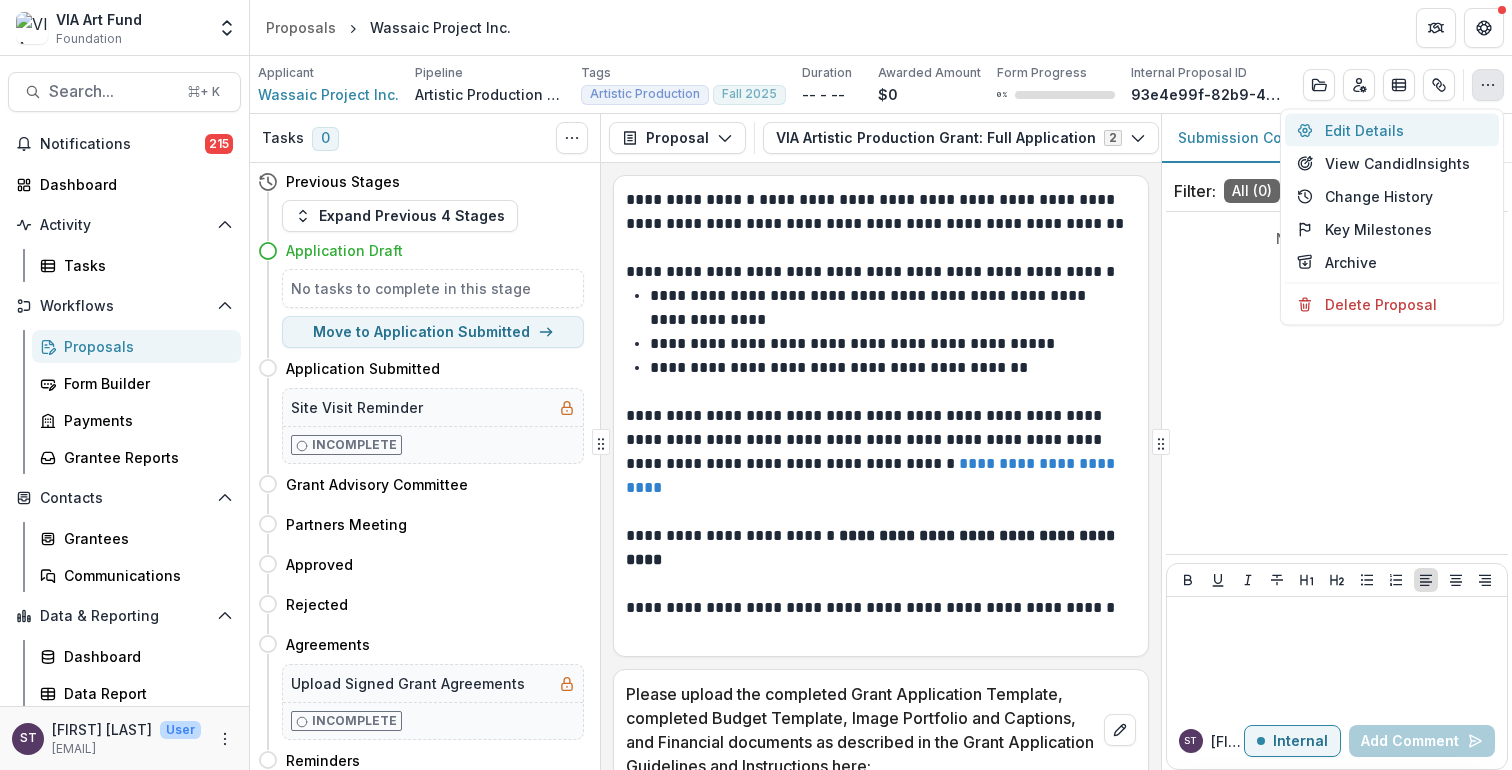 click on "Edit Details" at bounding box center [1392, 130] 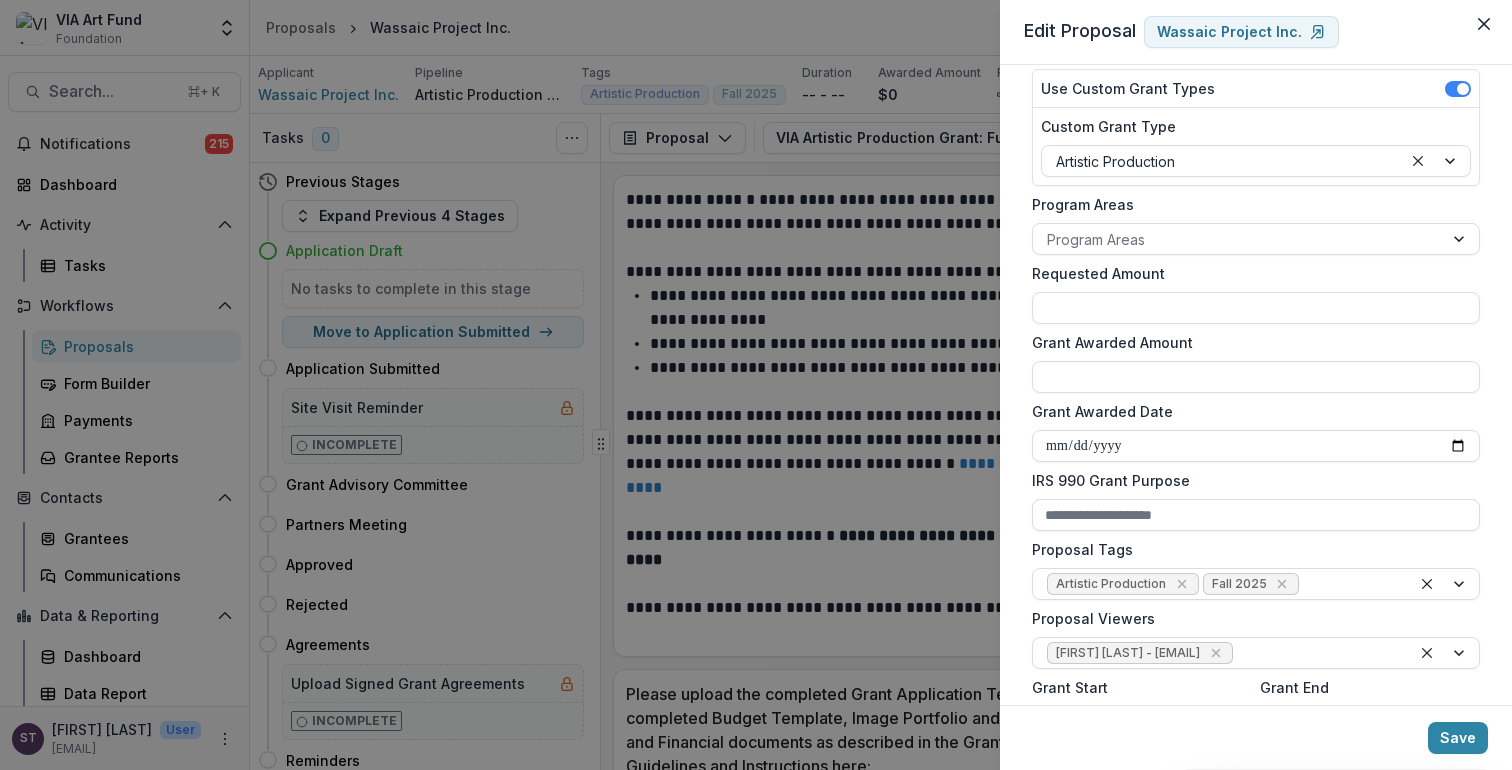scroll, scrollTop: 504, scrollLeft: 0, axis: vertical 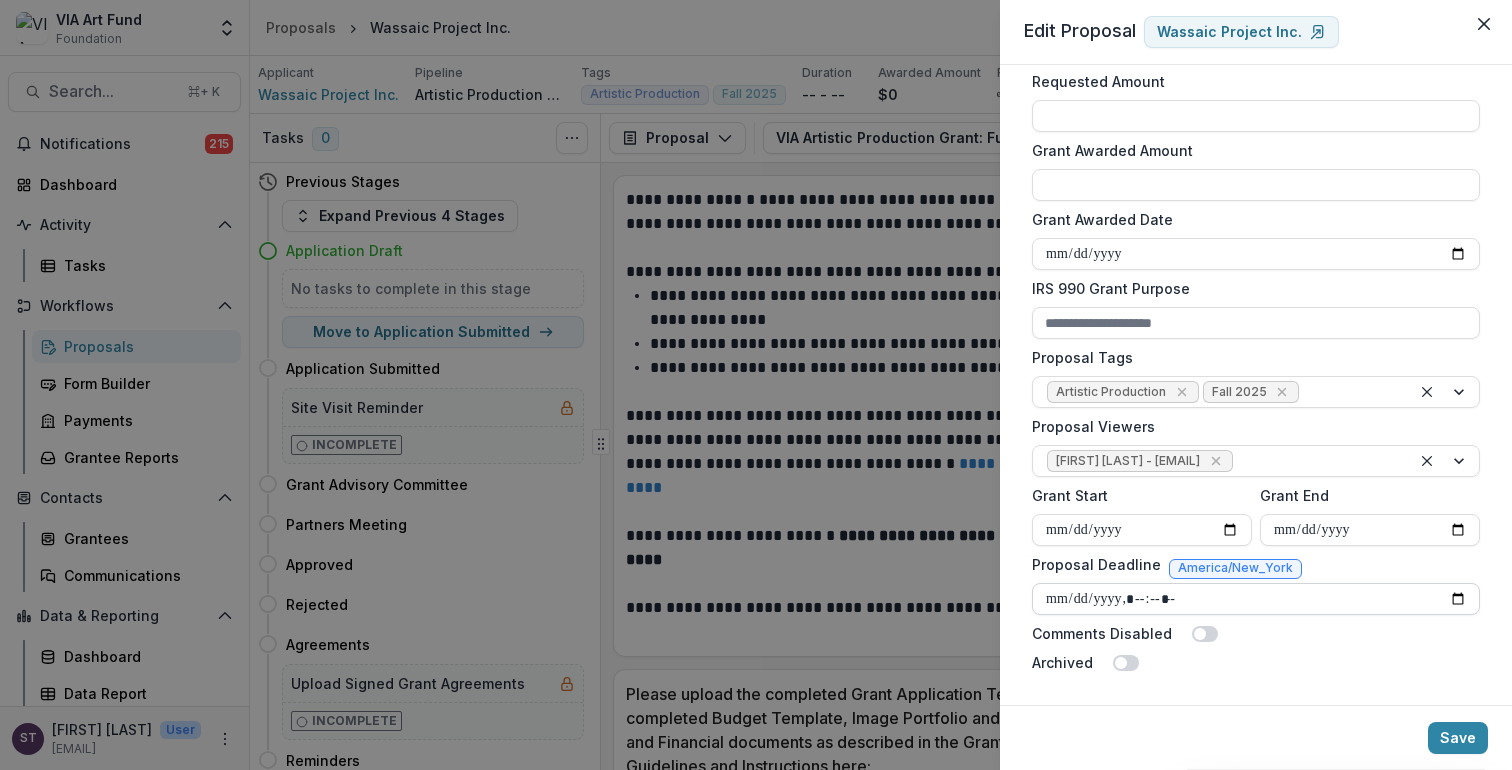 click on "Proposal Deadline" at bounding box center [1256, 599] 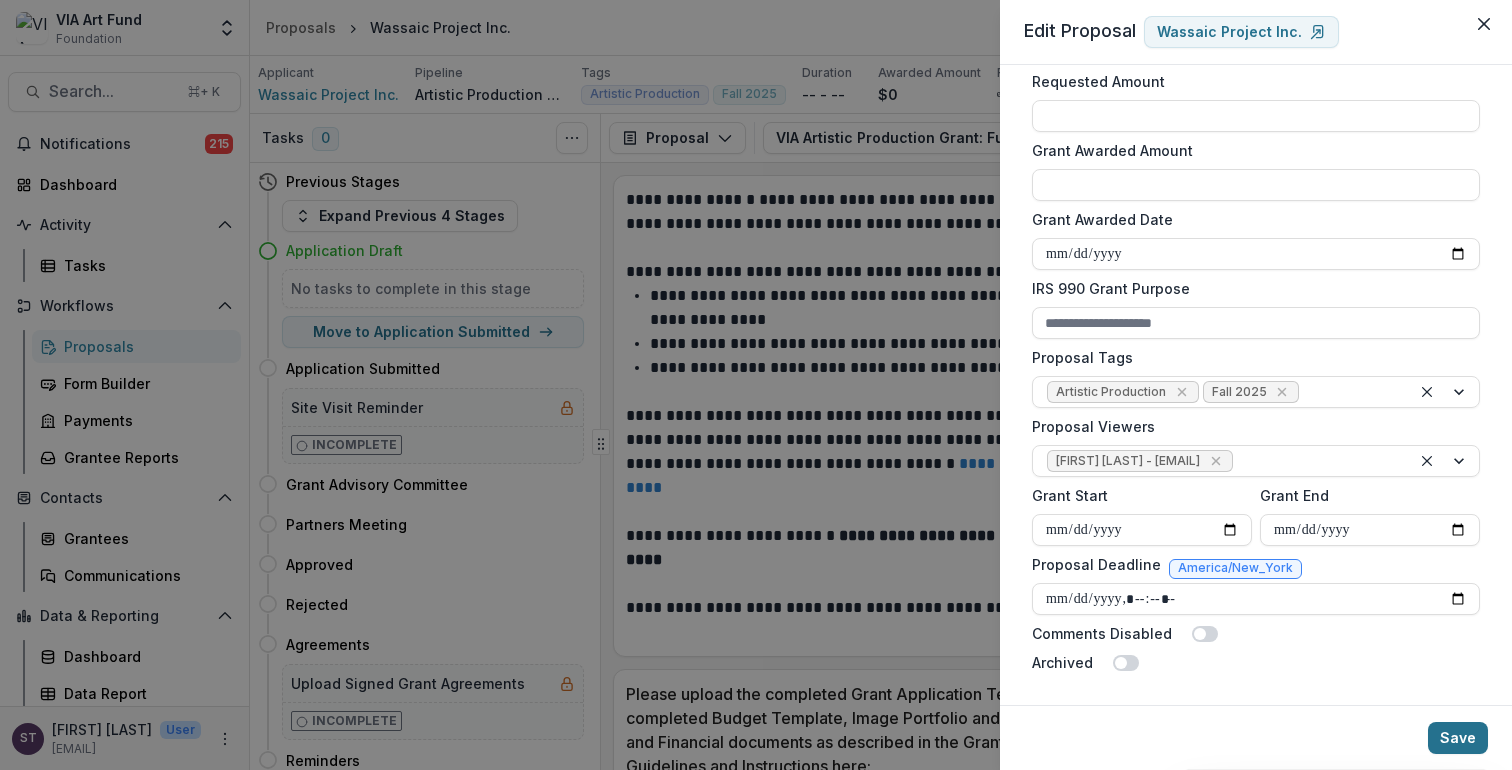 click on "Save" at bounding box center (1458, 738) 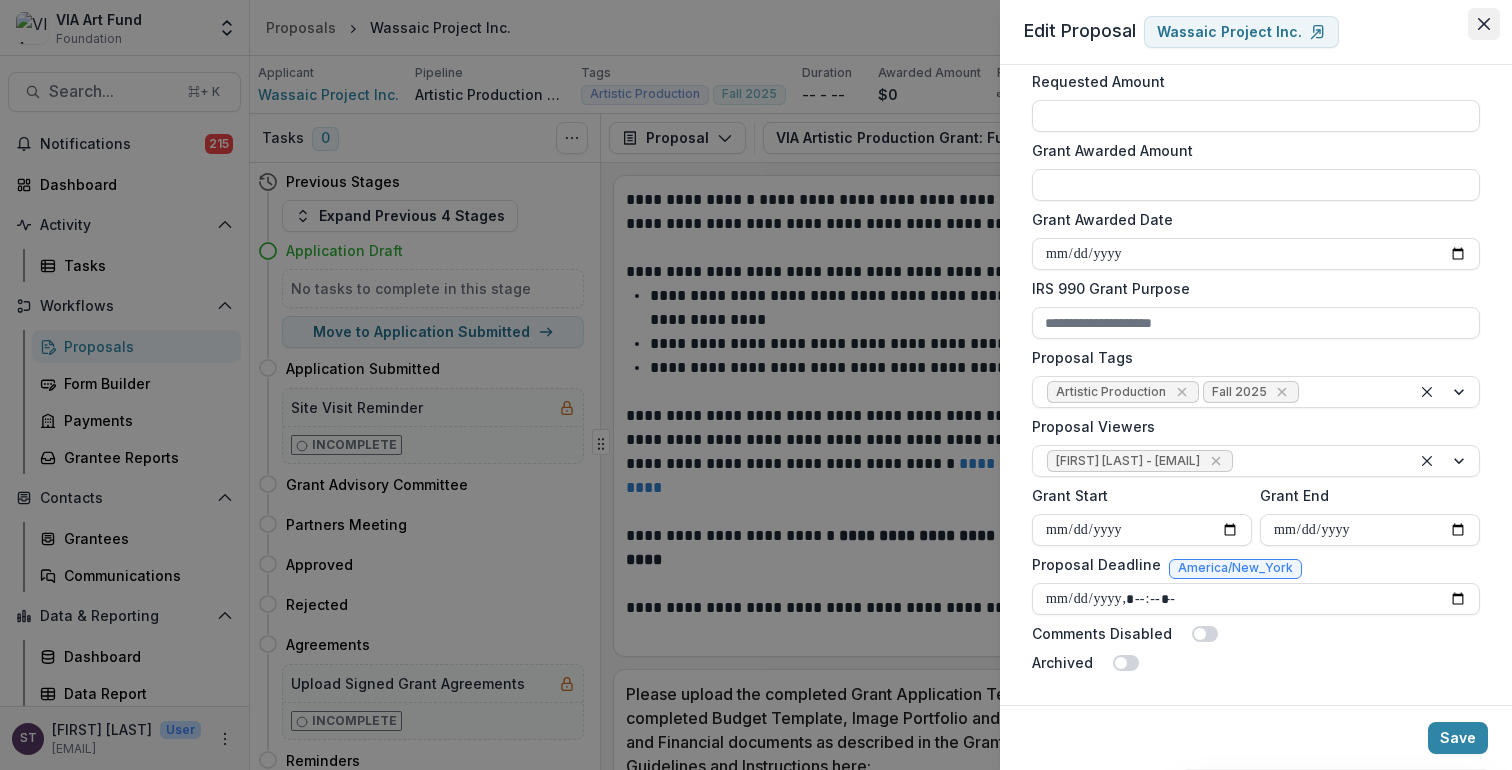 click at bounding box center (1484, 24) 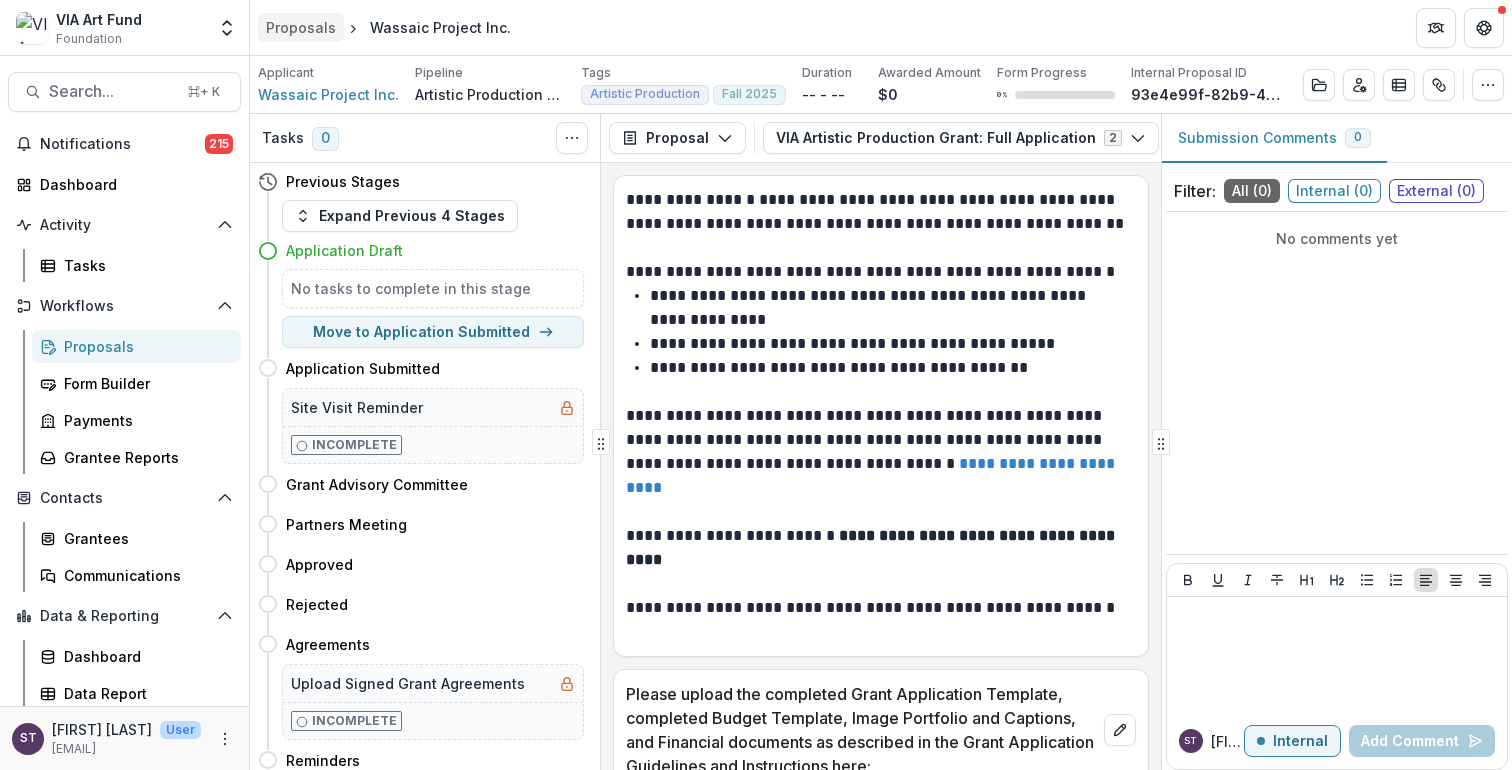 click on "Proposals" at bounding box center (301, 27) 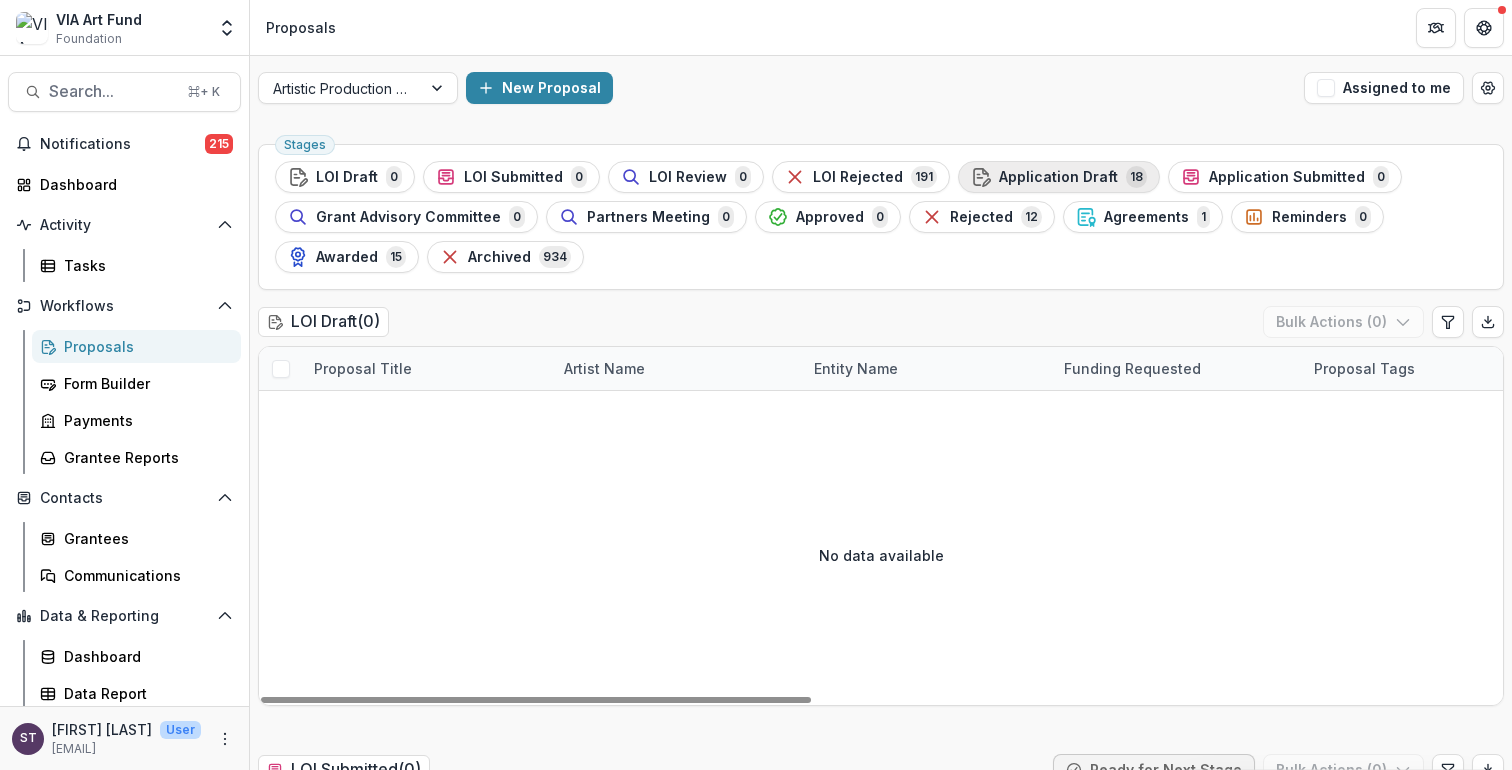 click on "Application Draft" at bounding box center [1058, 177] 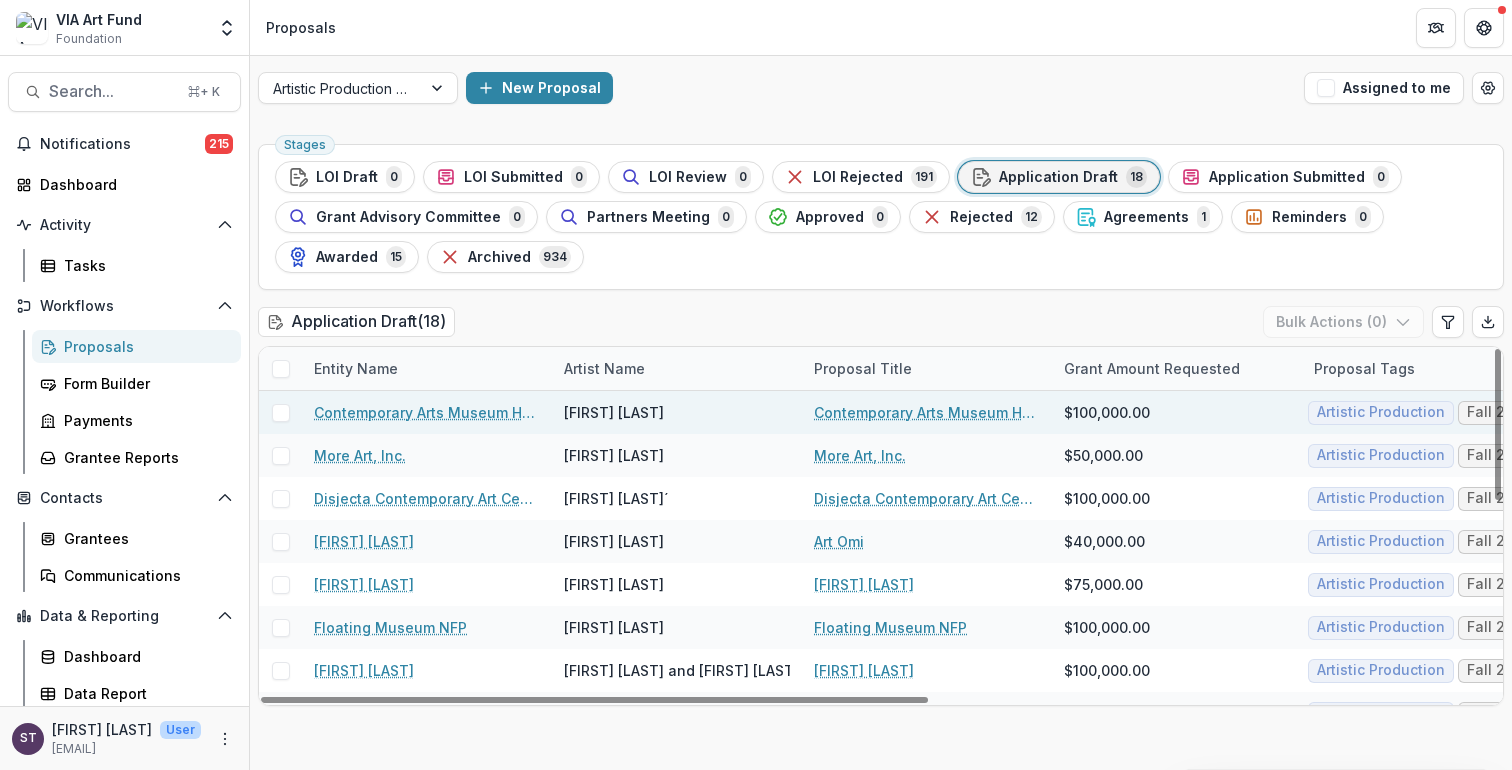 click on "Contemporary Arts Museum Houston" at bounding box center (927, 412) 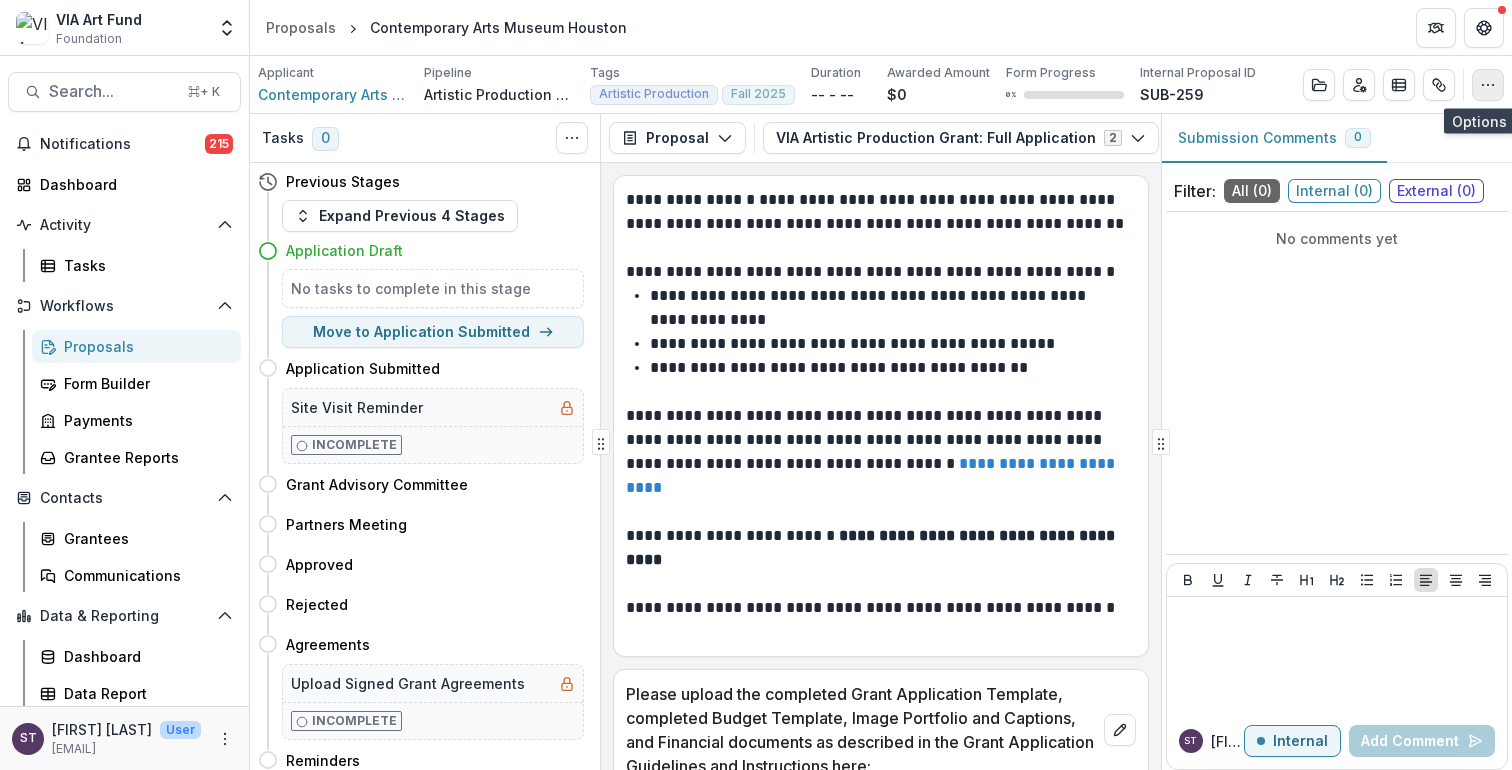 click at bounding box center (1488, 85) 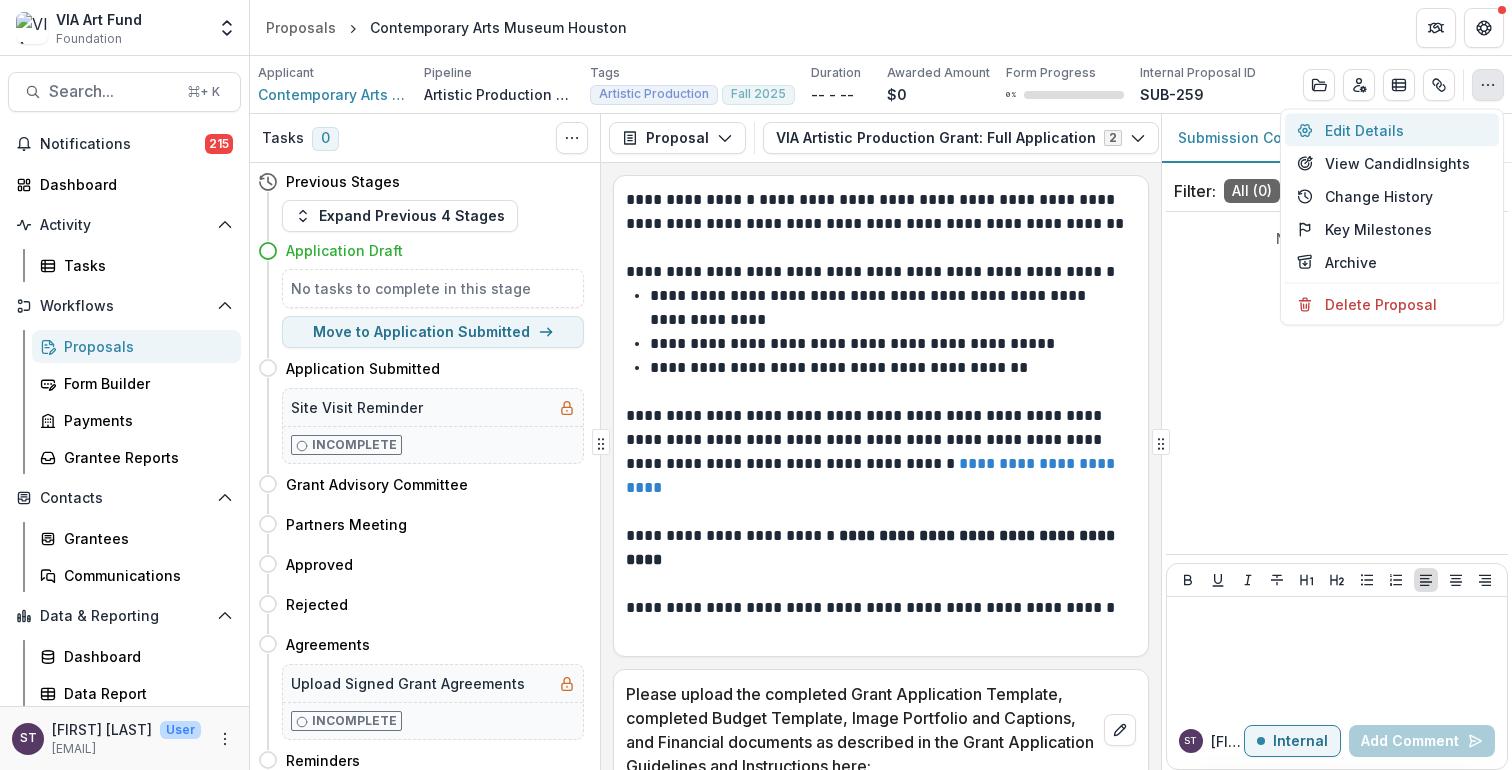click on "Edit Details" at bounding box center [1392, 130] 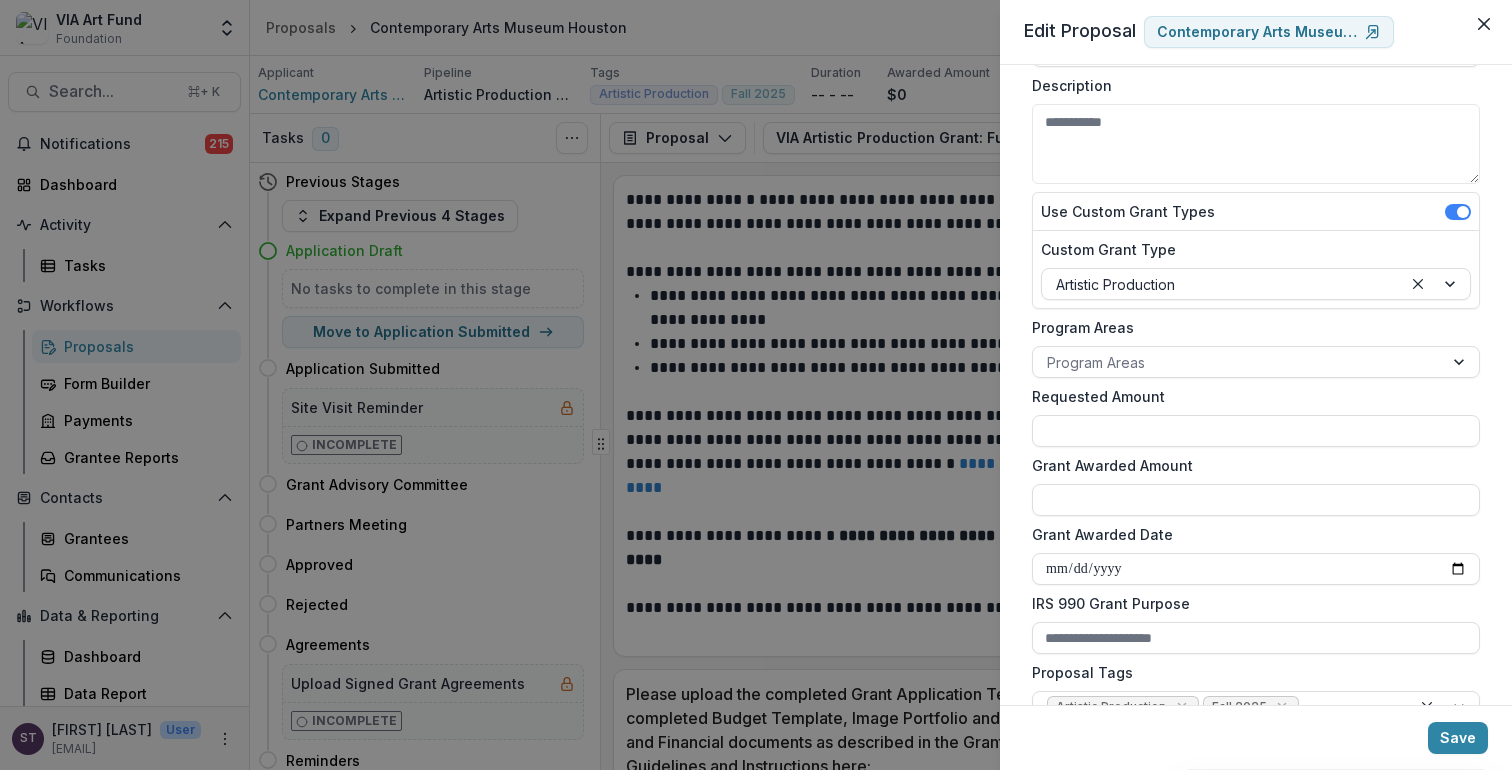 scroll, scrollTop: 525, scrollLeft: 0, axis: vertical 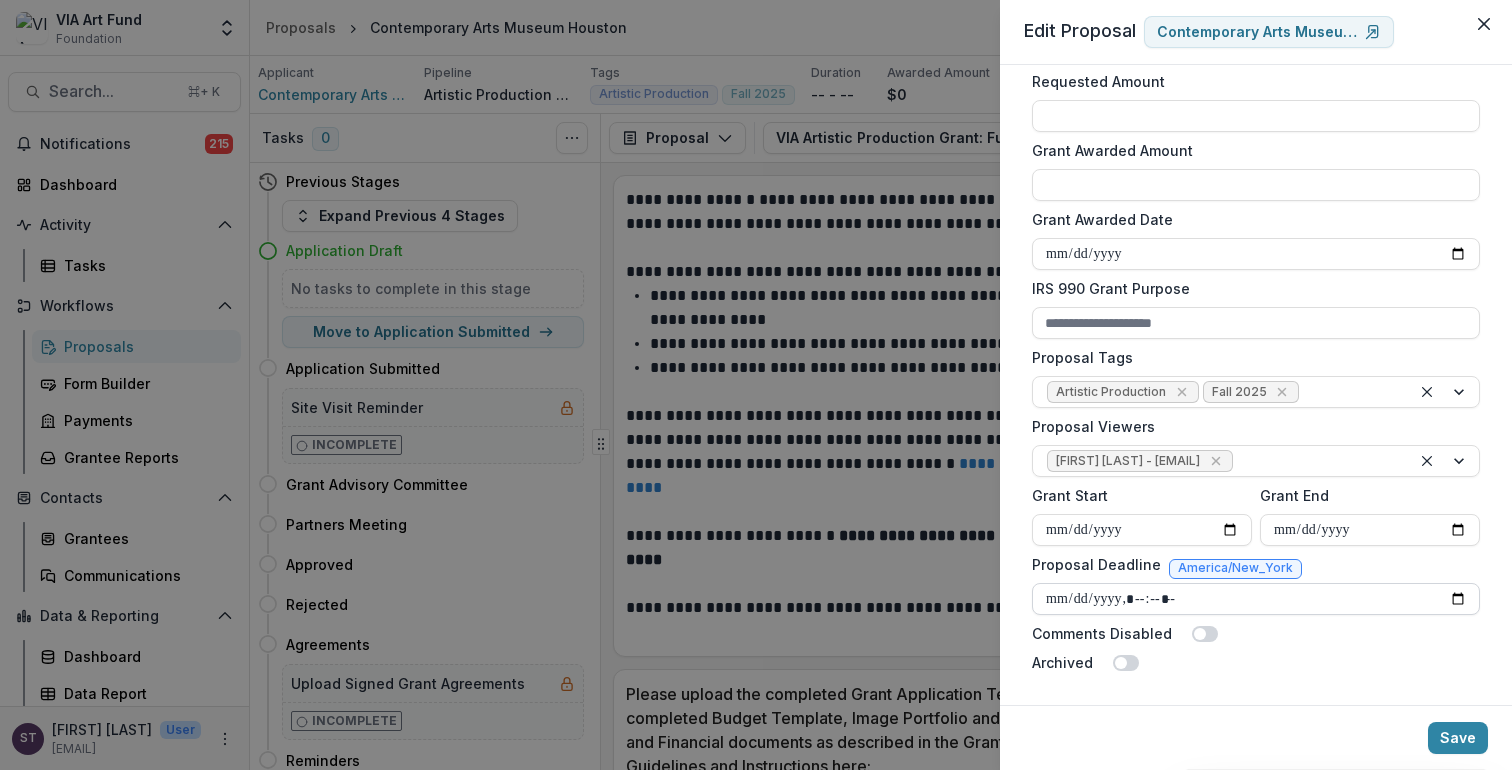 click on "Proposal Deadline" at bounding box center [1256, 599] 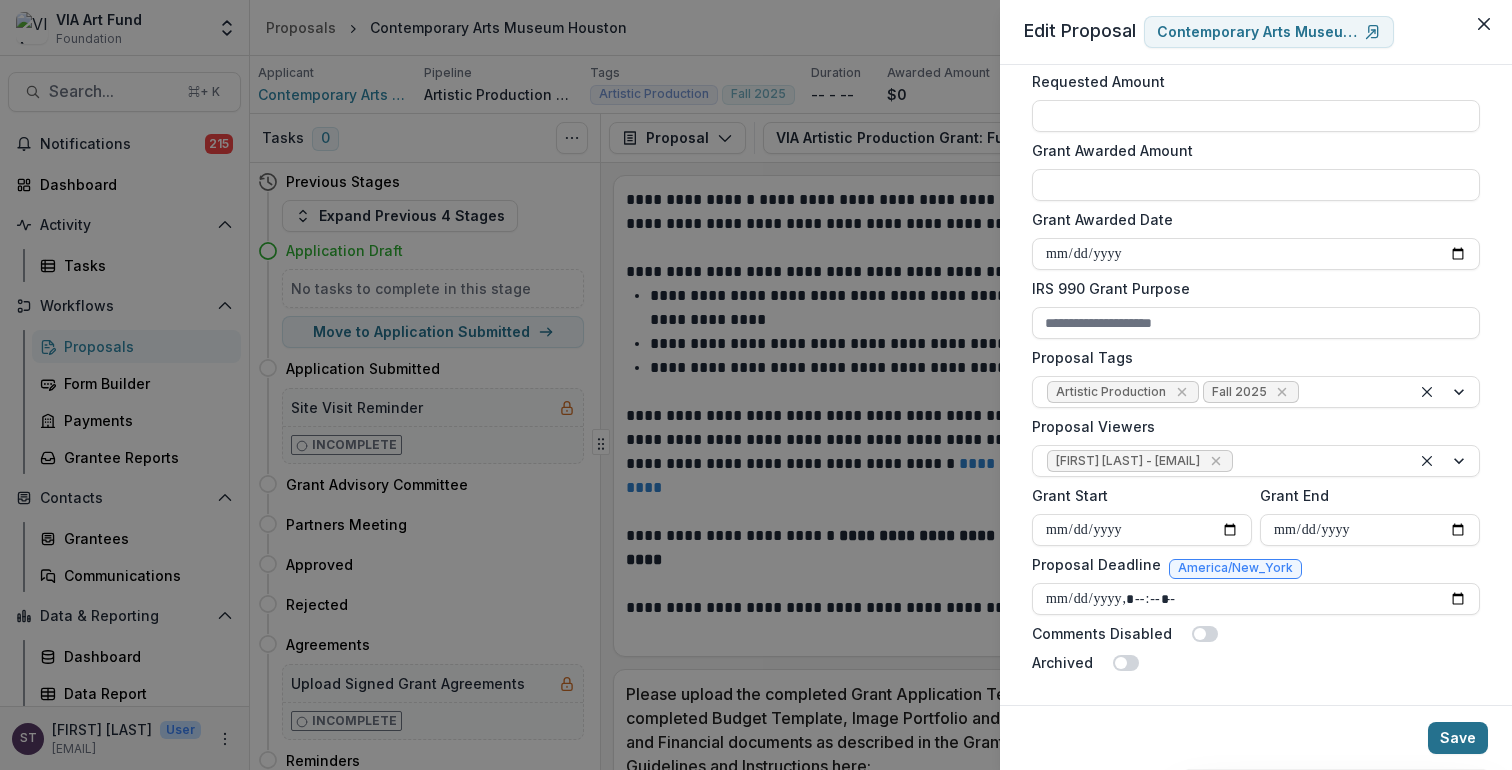 click on "Save" at bounding box center [1458, 738] 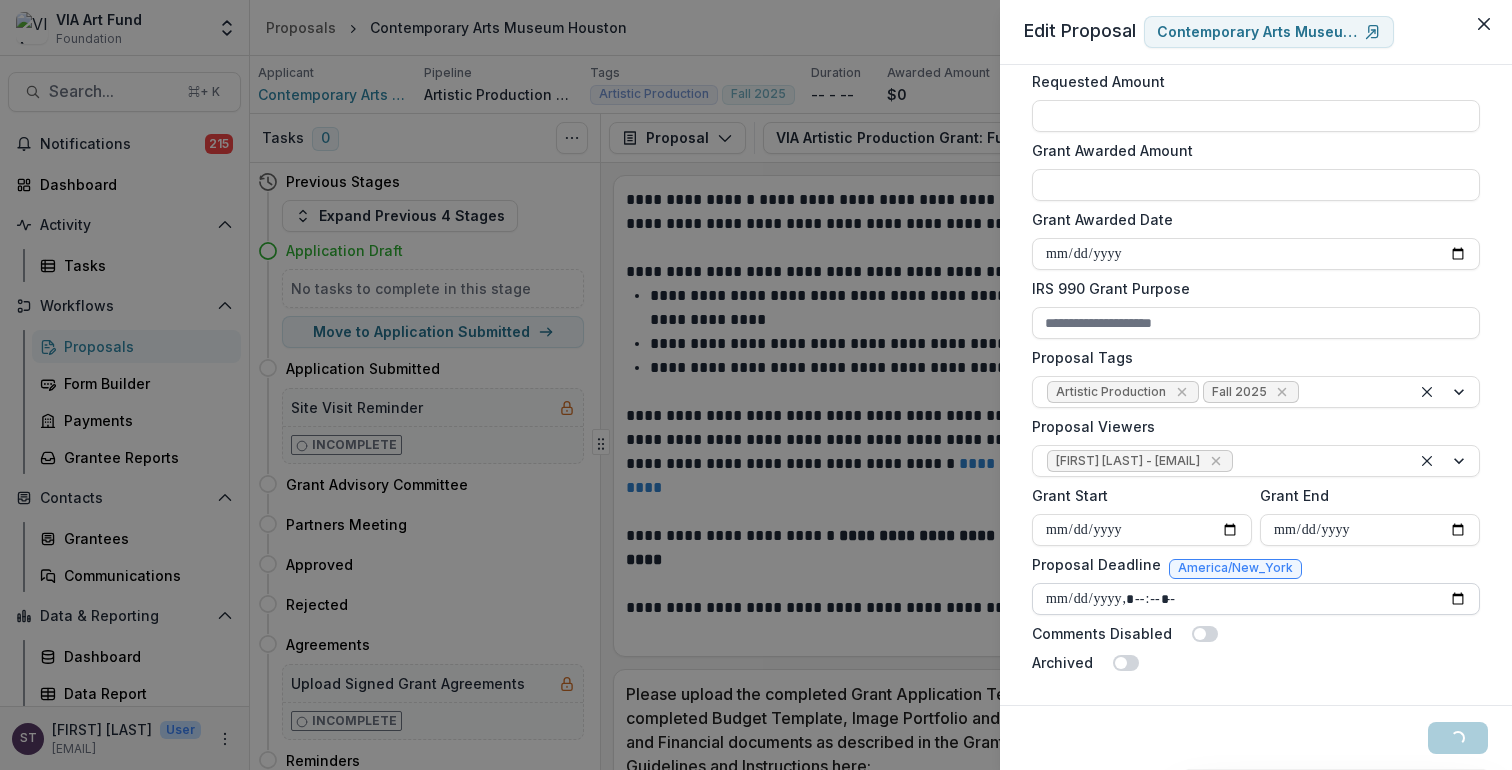 click on "Proposal Deadline" at bounding box center [1256, 599] 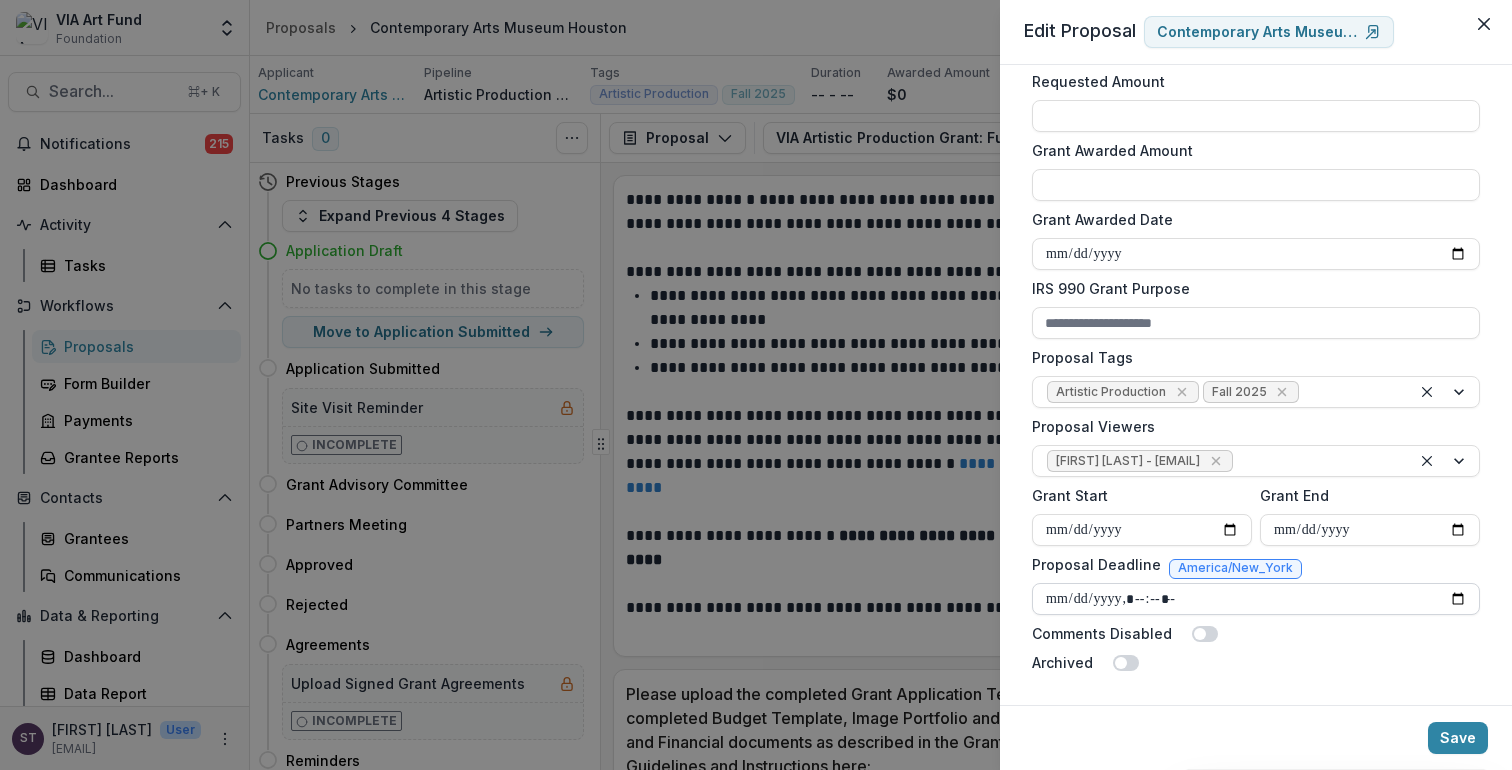 click on "Proposal Deadline" at bounding box center (1256, 599) 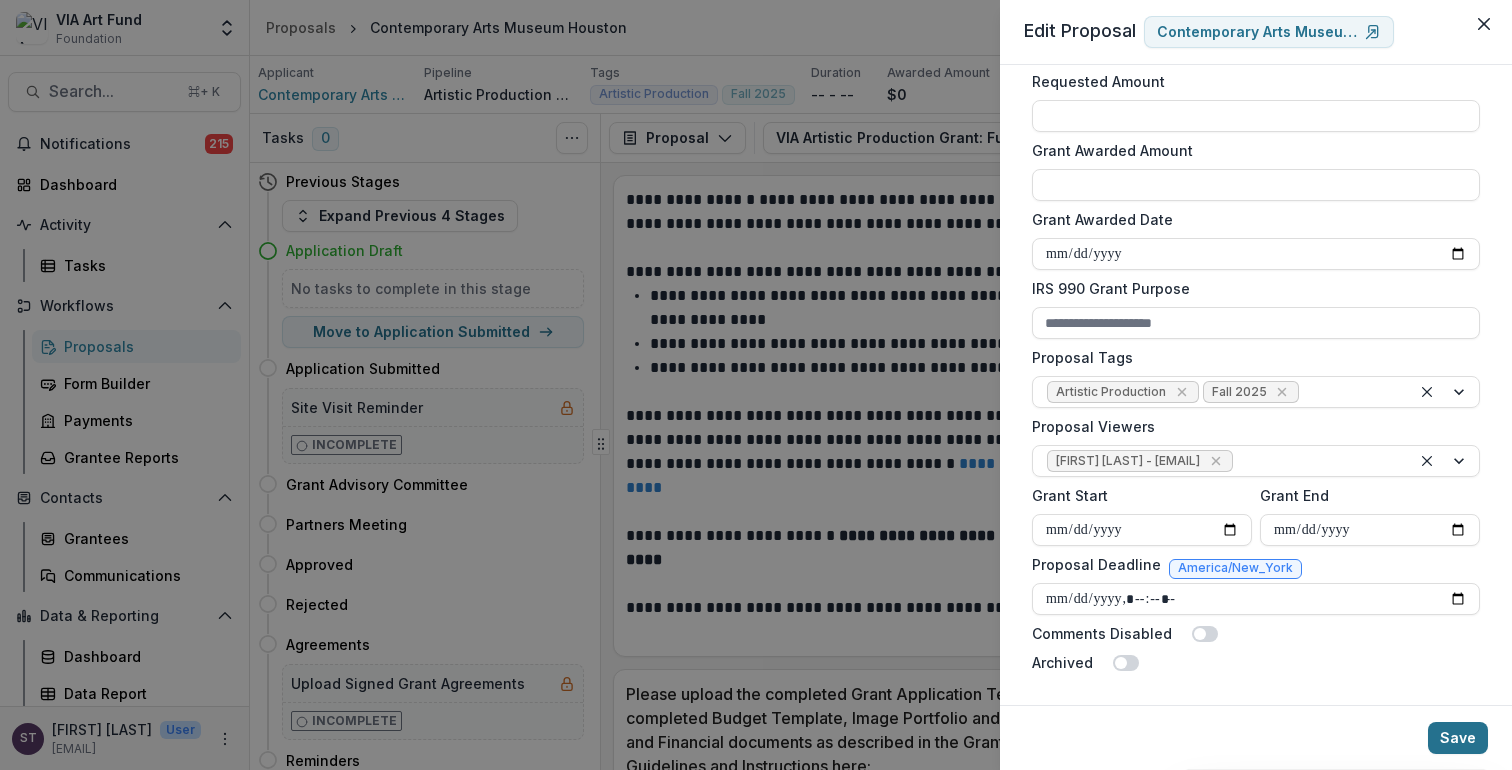 click on "Save" at bounding box center (1458, 738) 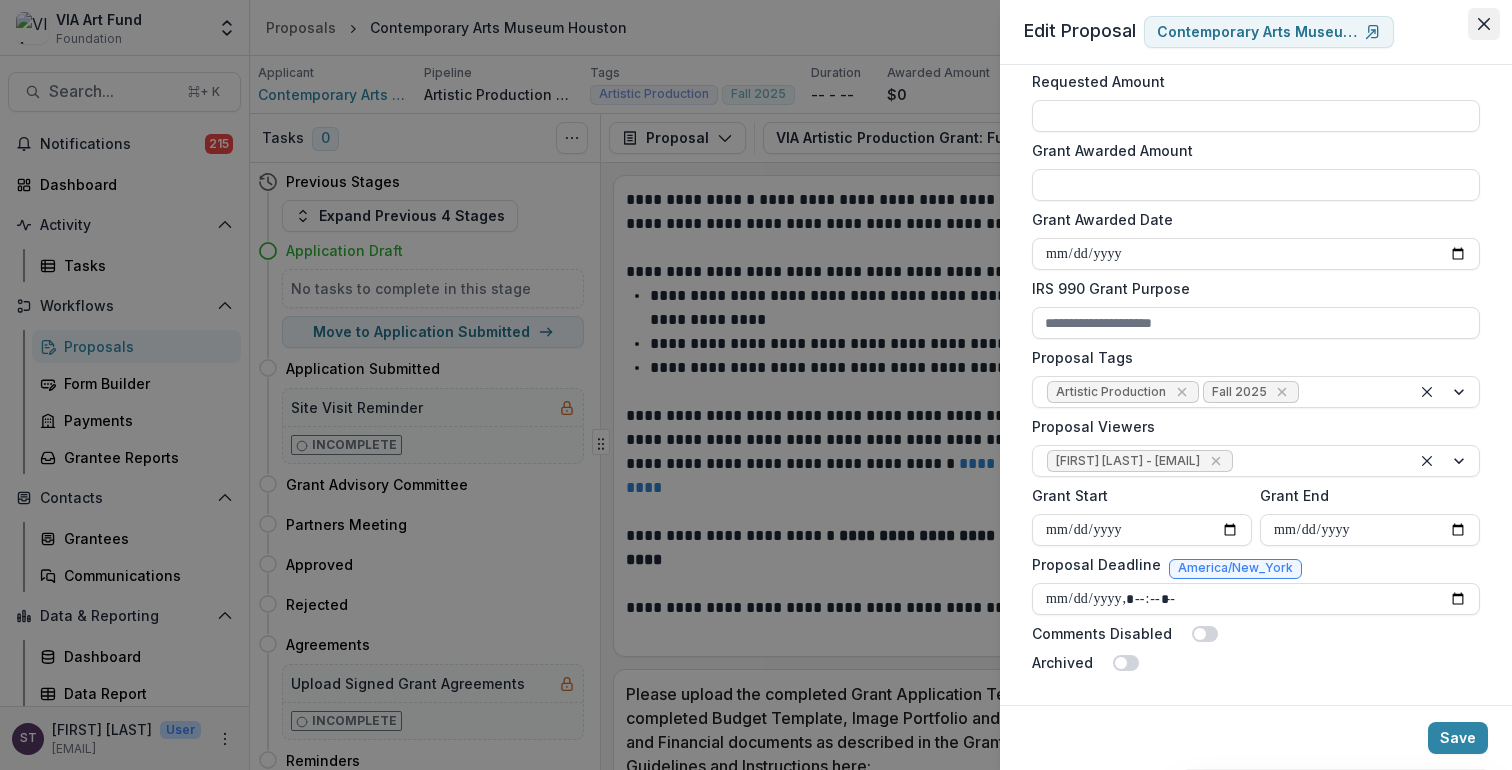 click at bounding box center (1484, 24) 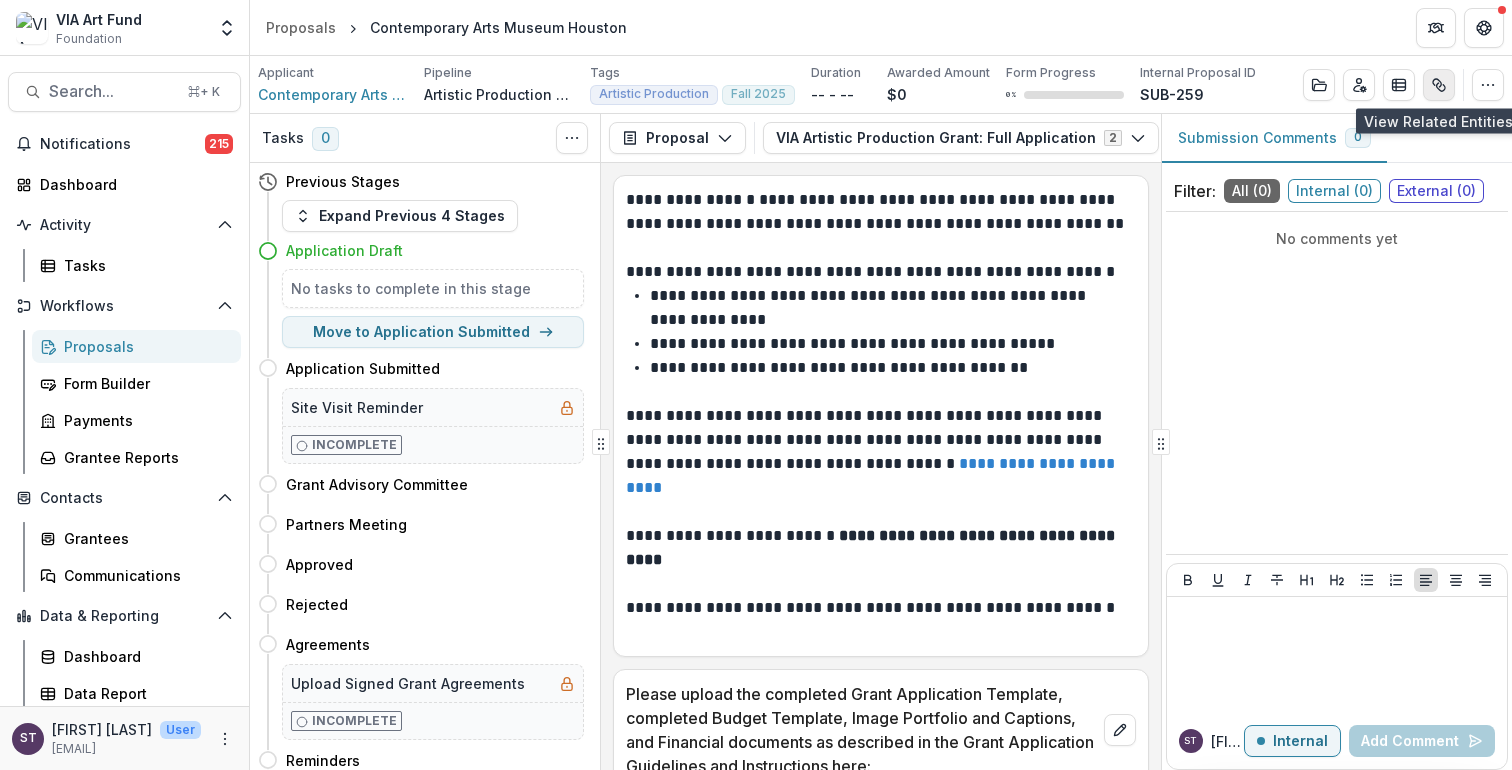 click 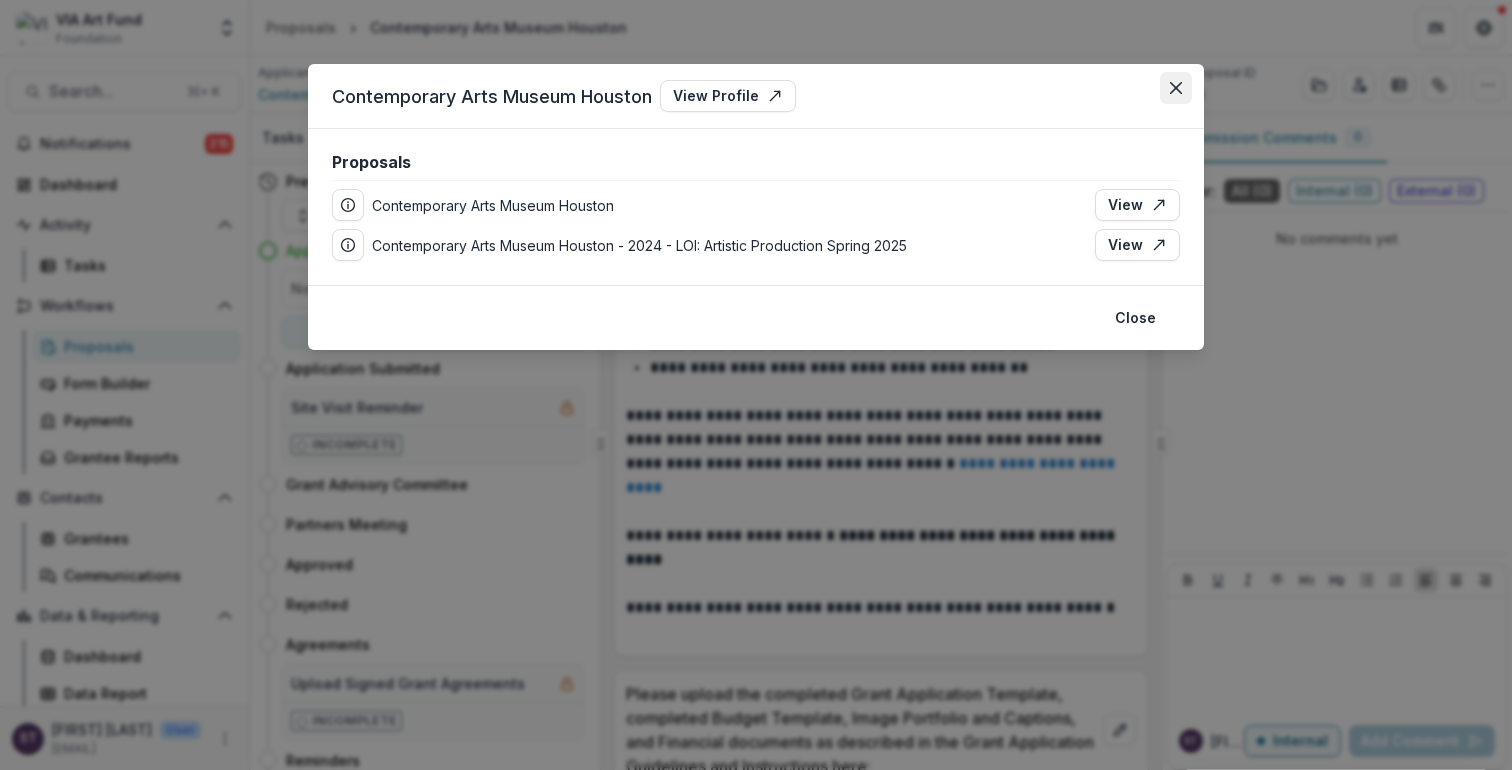 click 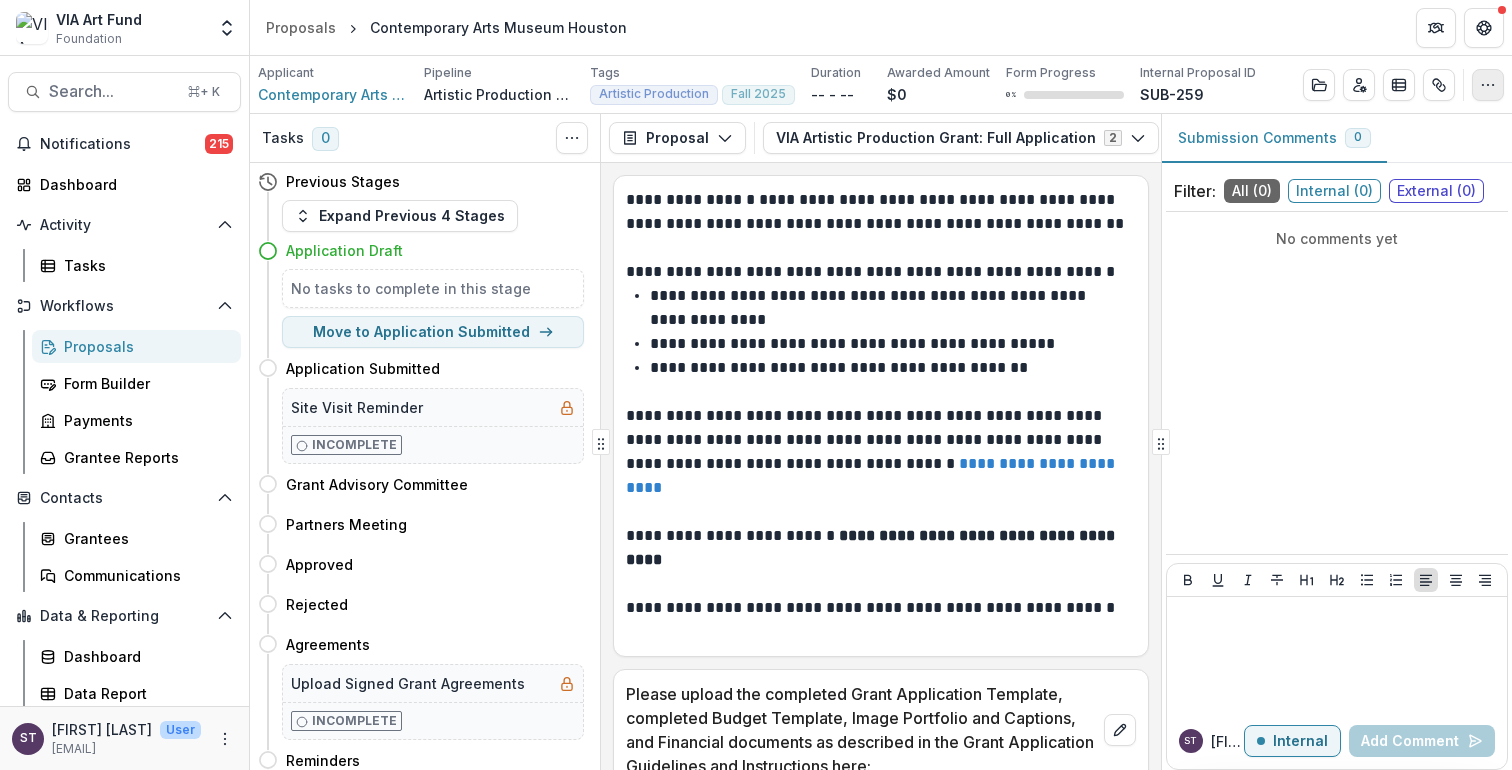 click at bounding box center (1488, 85) 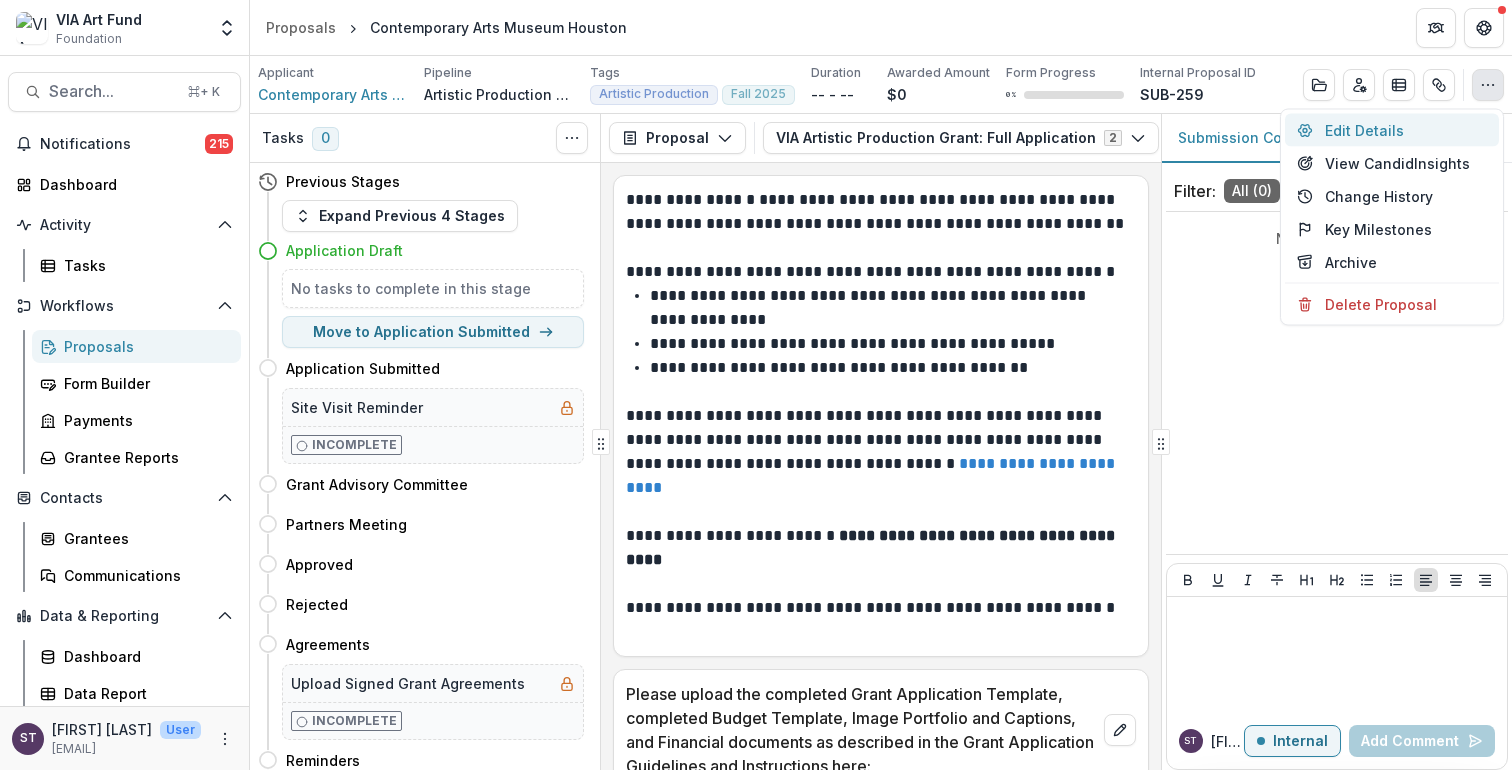 click on "Edit Details" at bounding box center (1392, 130) 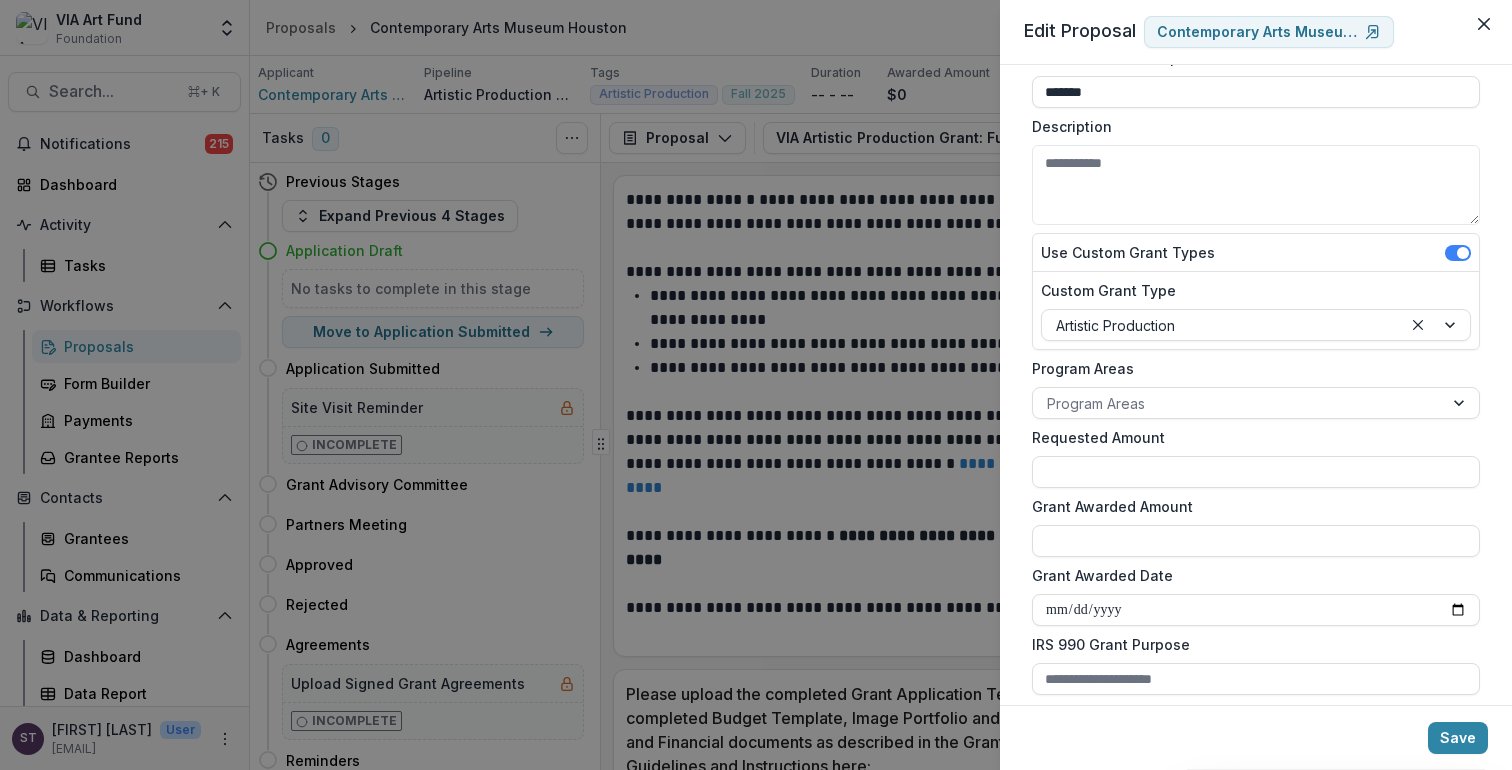 scroll, scrollTop: 525, scrollLeft: 0, axis: vertical 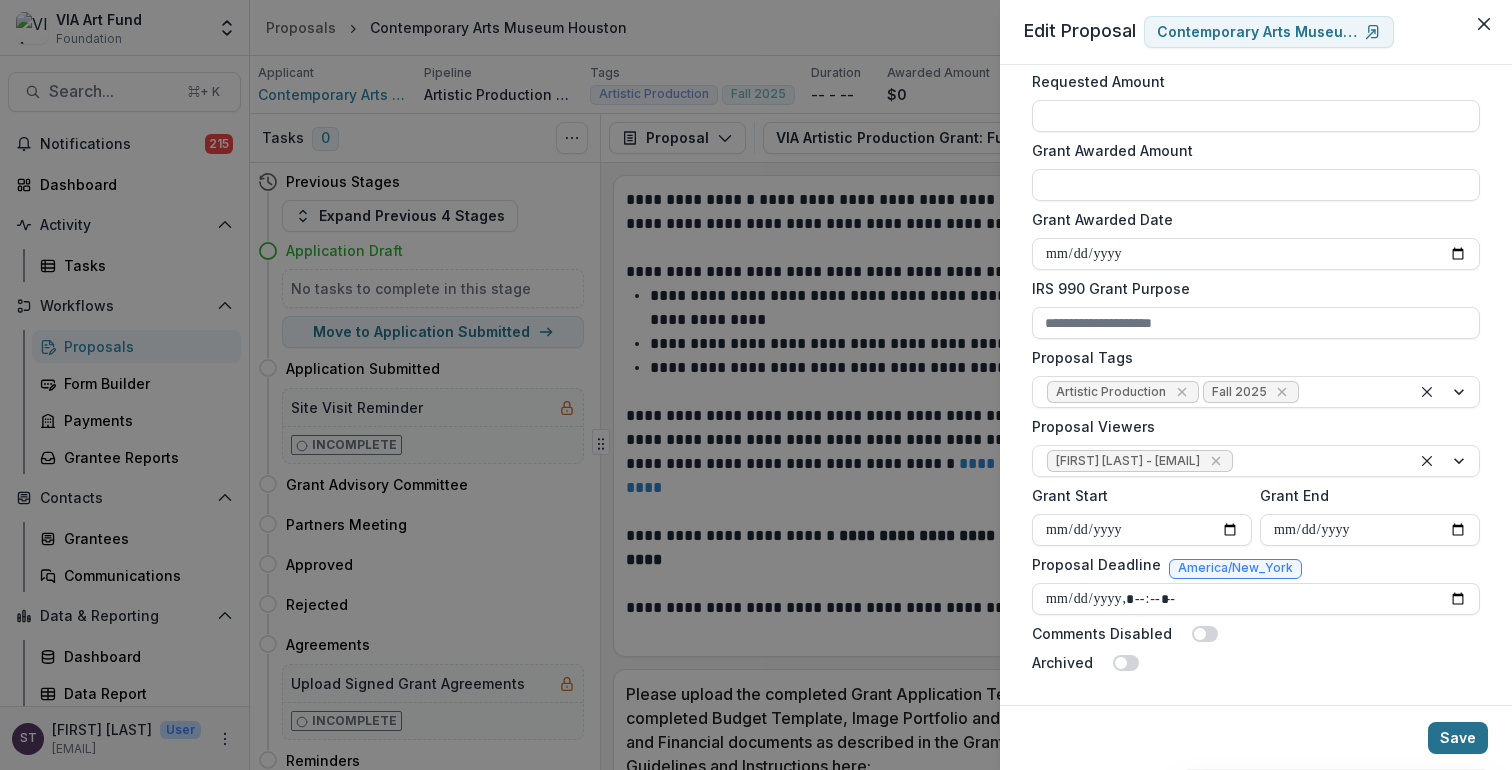 click on "Save" at bounding box center [1458, 738] 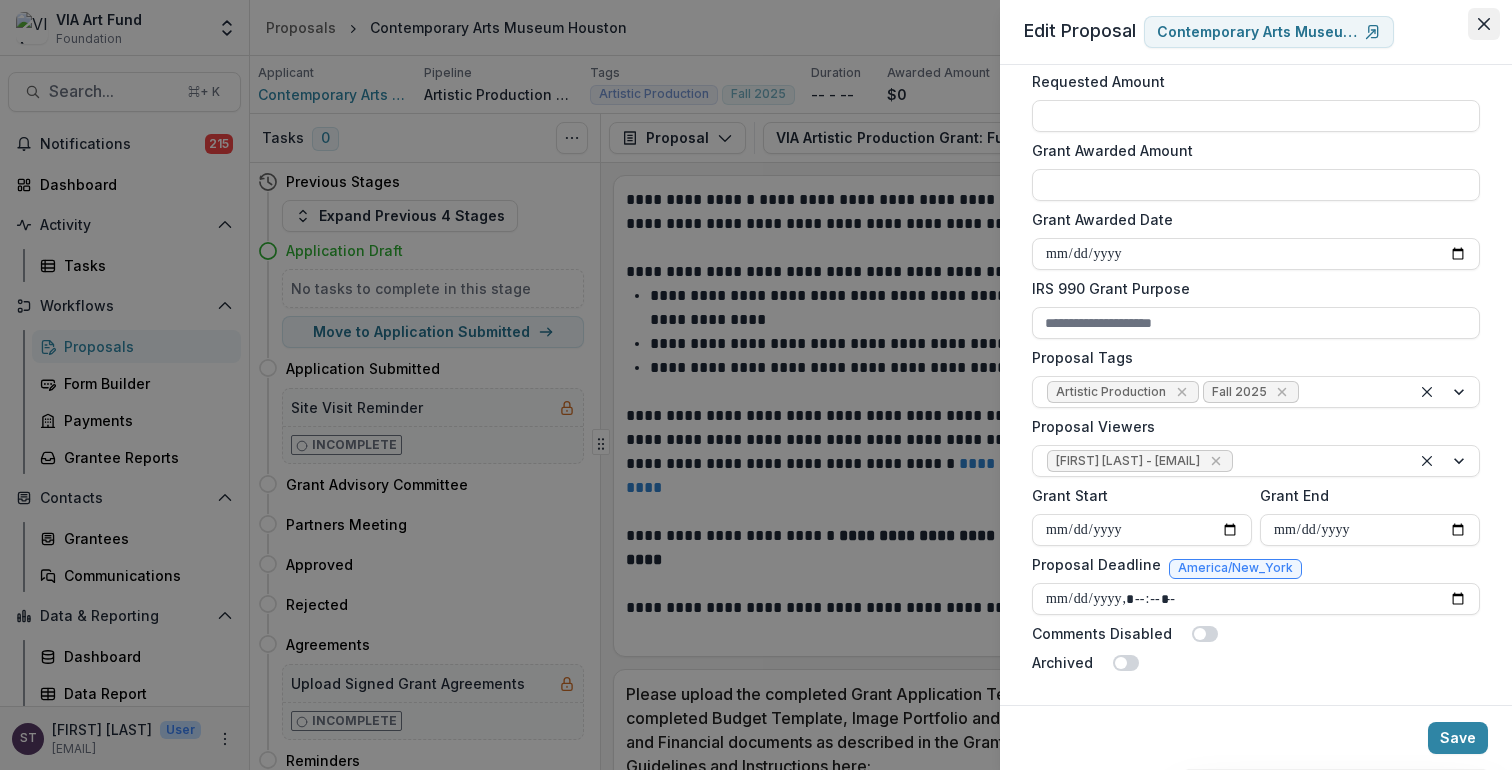 click at bounding box center (1484, 24) 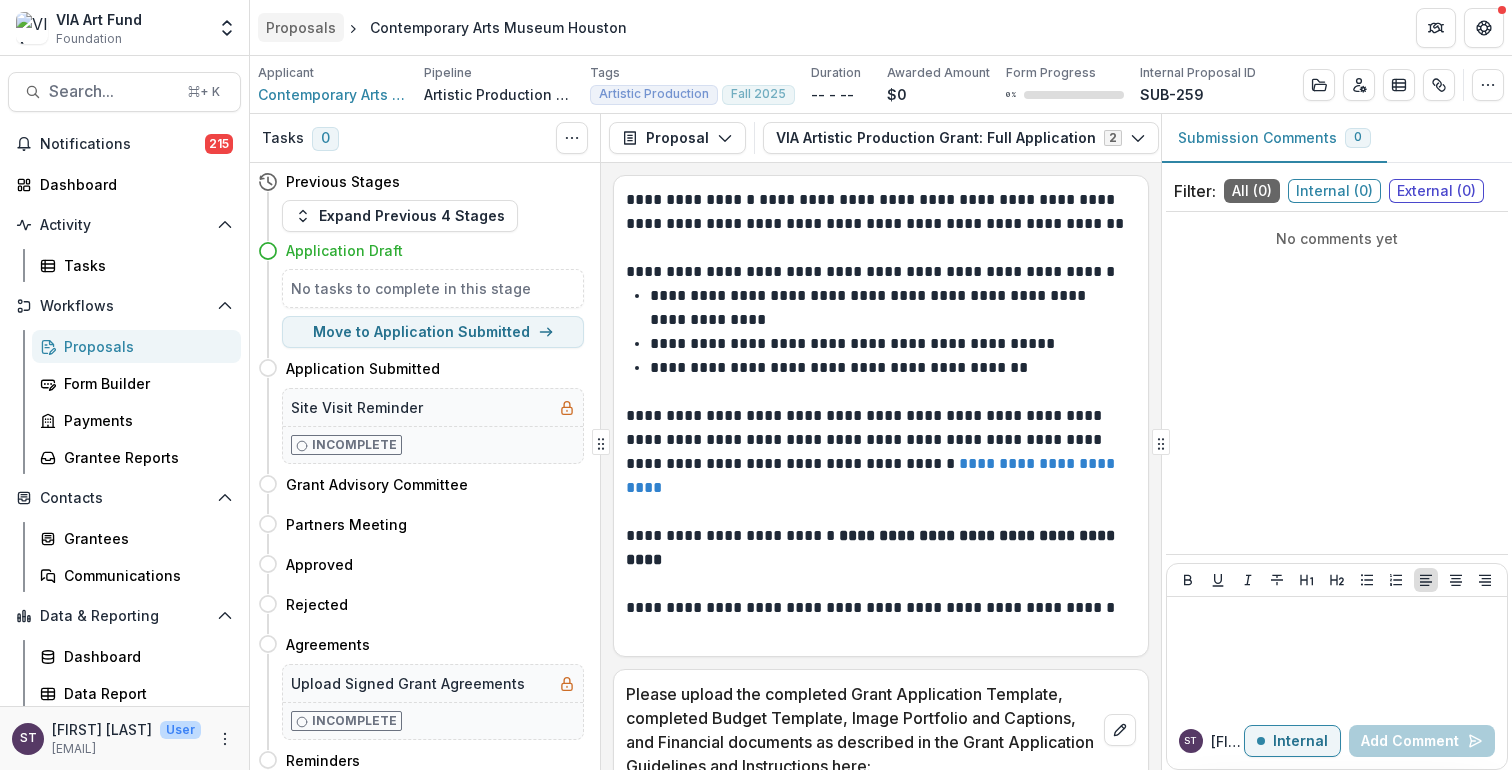 click on "Proposals" at bounding box center [301, 27] 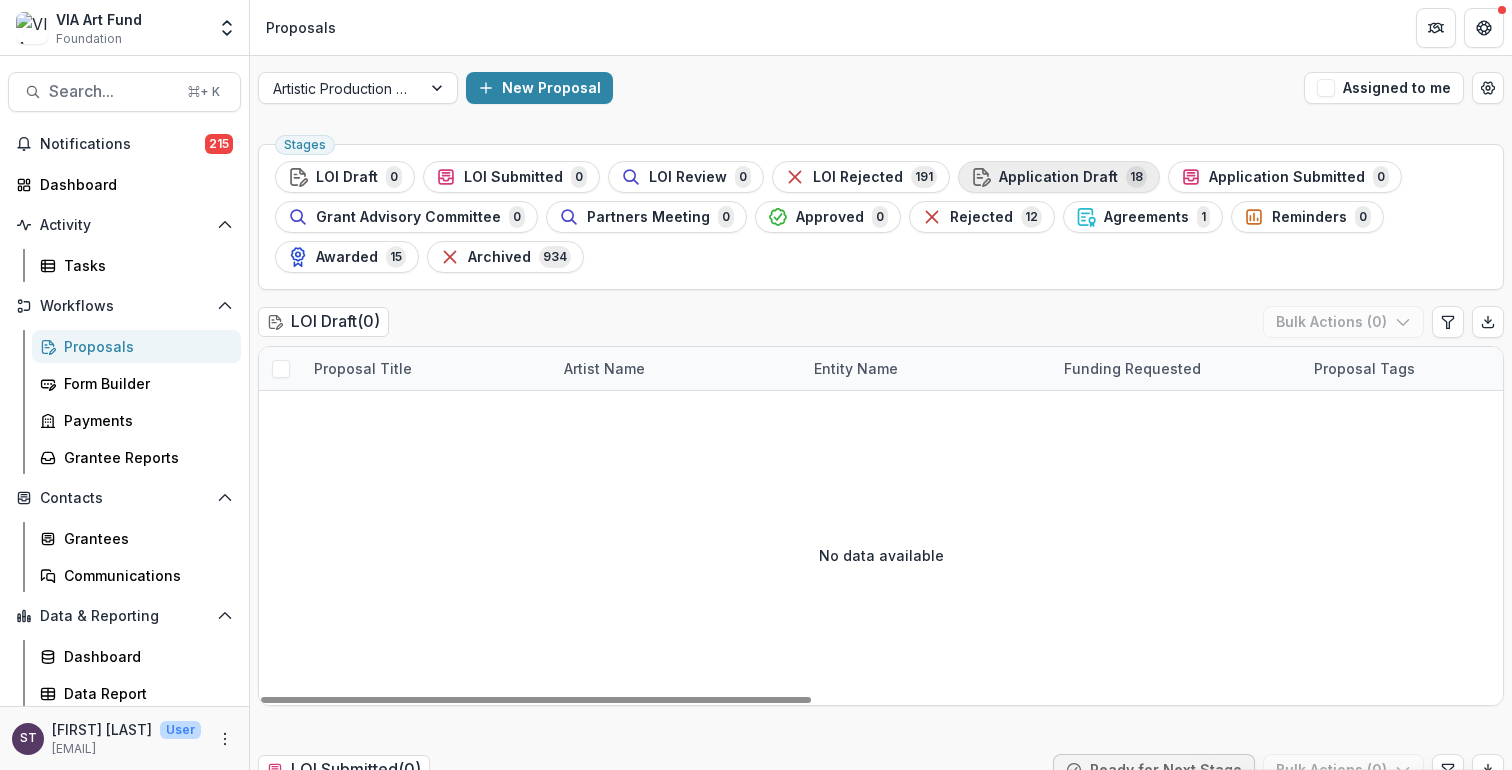 click on "Application Draft" at bounding box center [1058, 177] 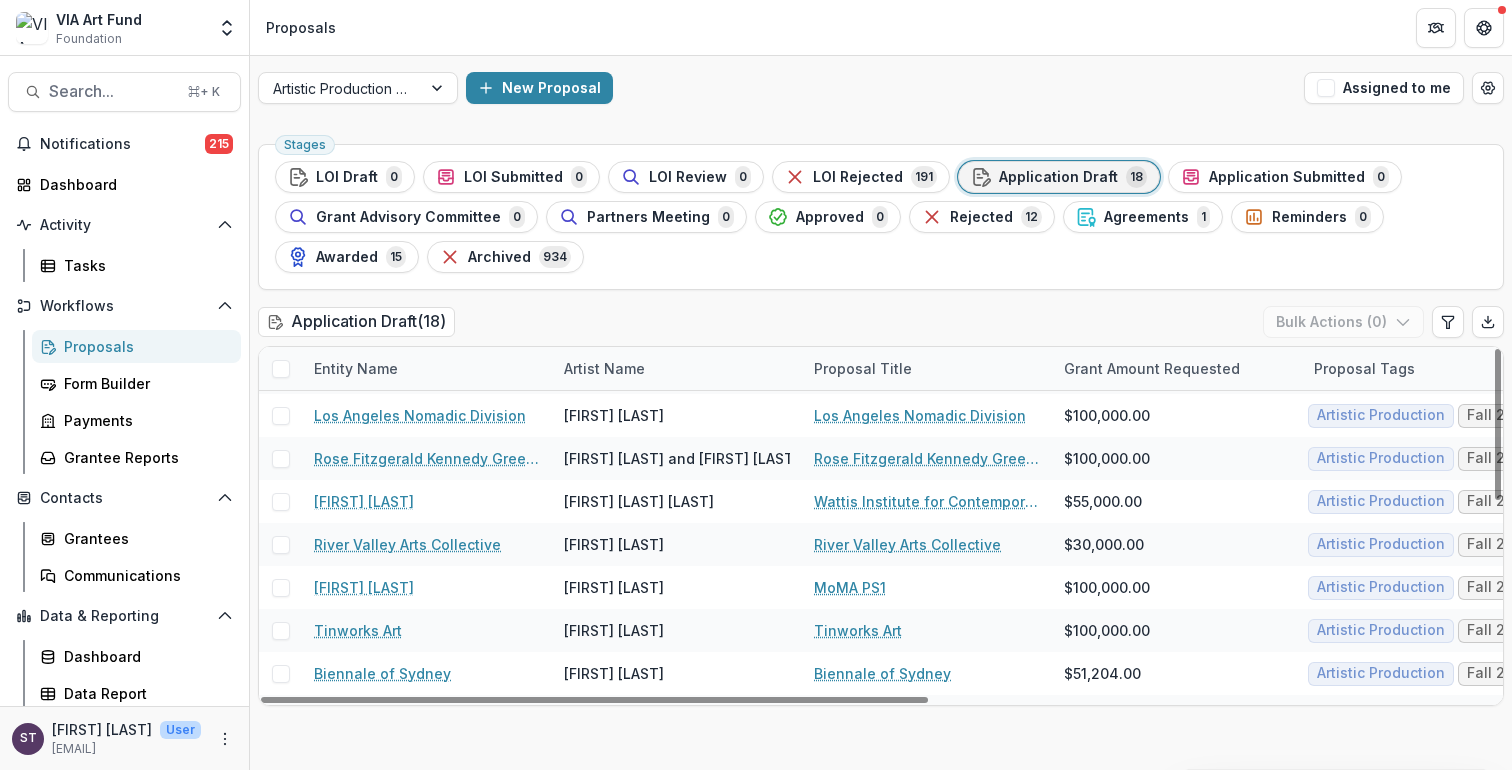 scroll, scrollTop: 460, scrollLeft: 0, axis: vertical 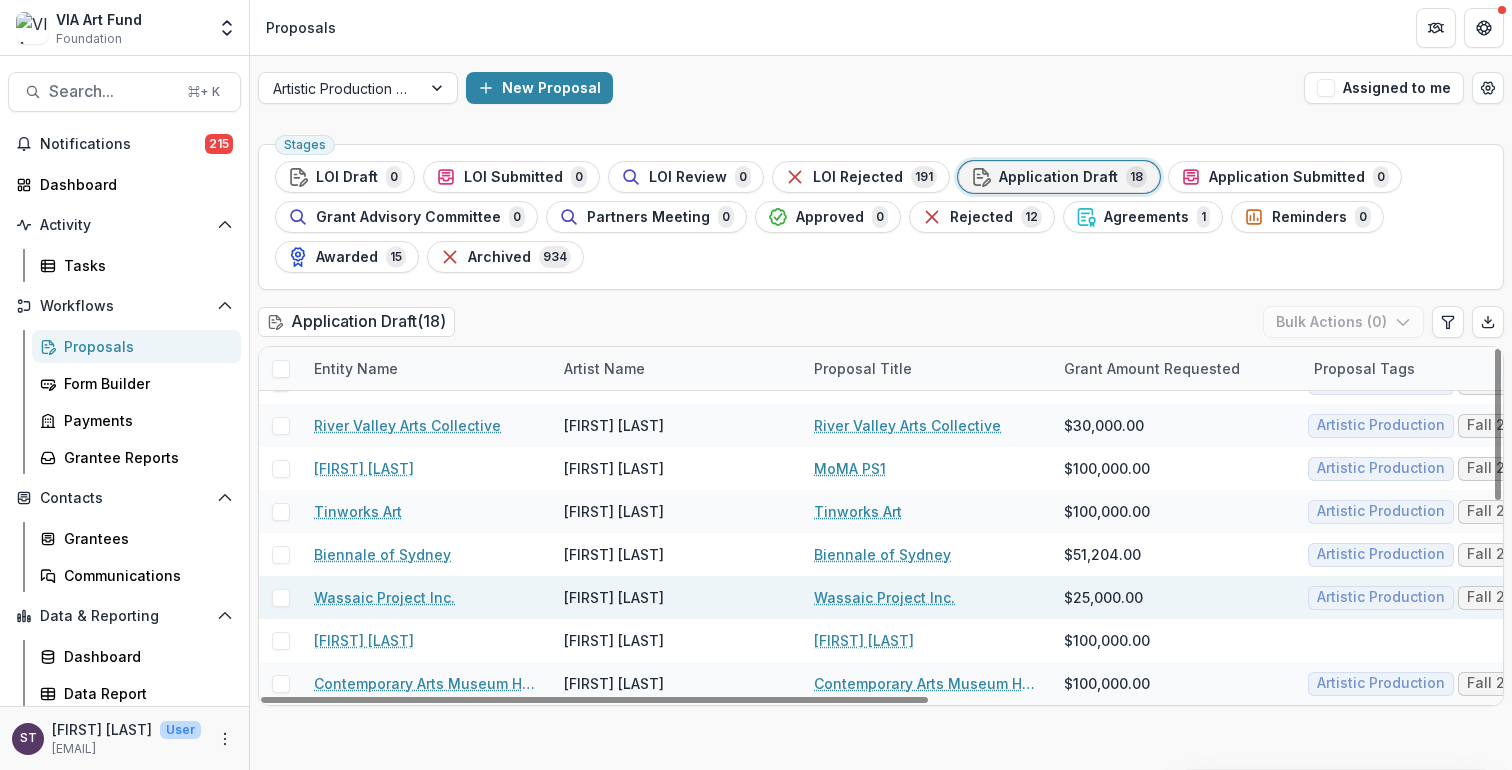 click on "Wassaic Project Inc." at bounding box center (884, 597) 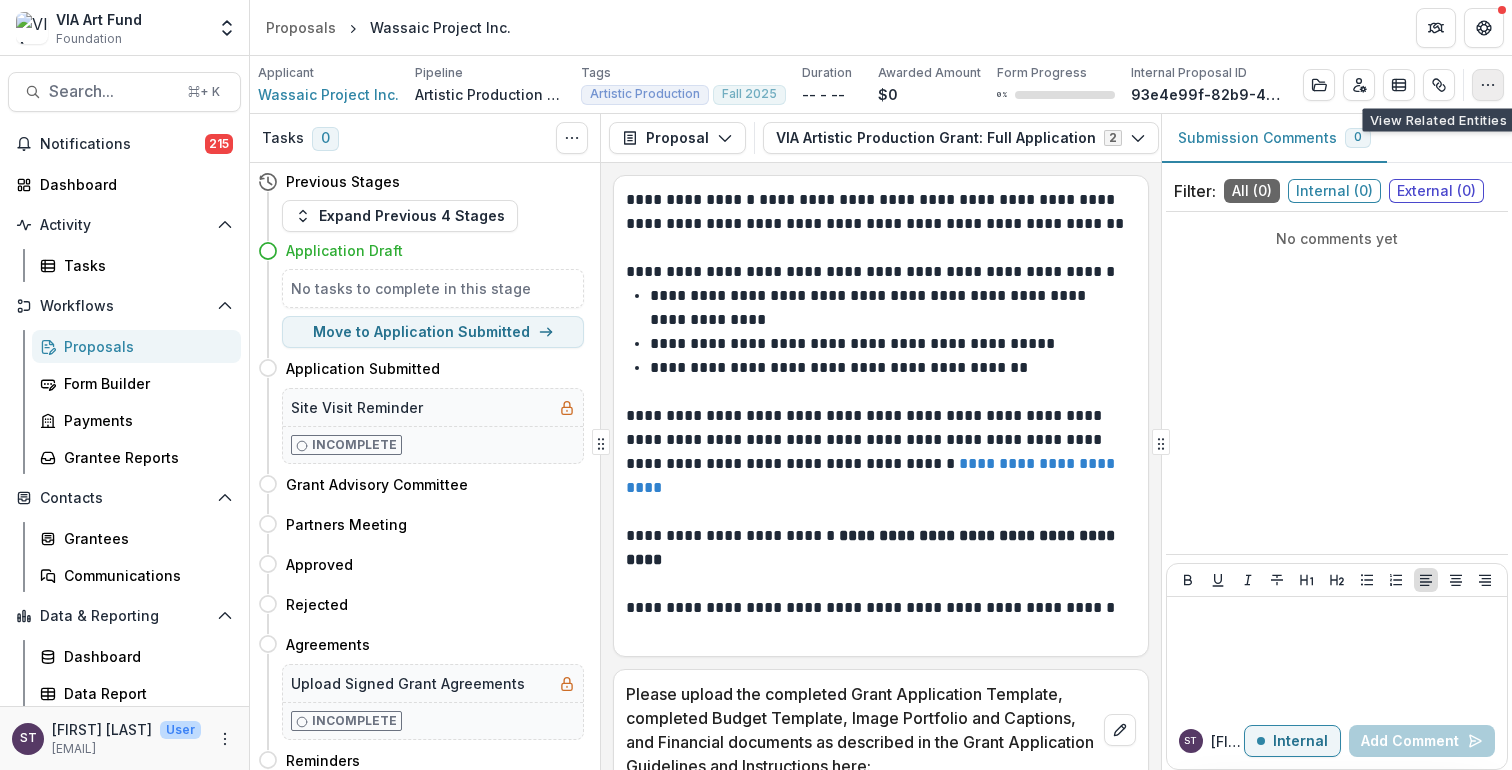 click at bounding box center [1488, 85] 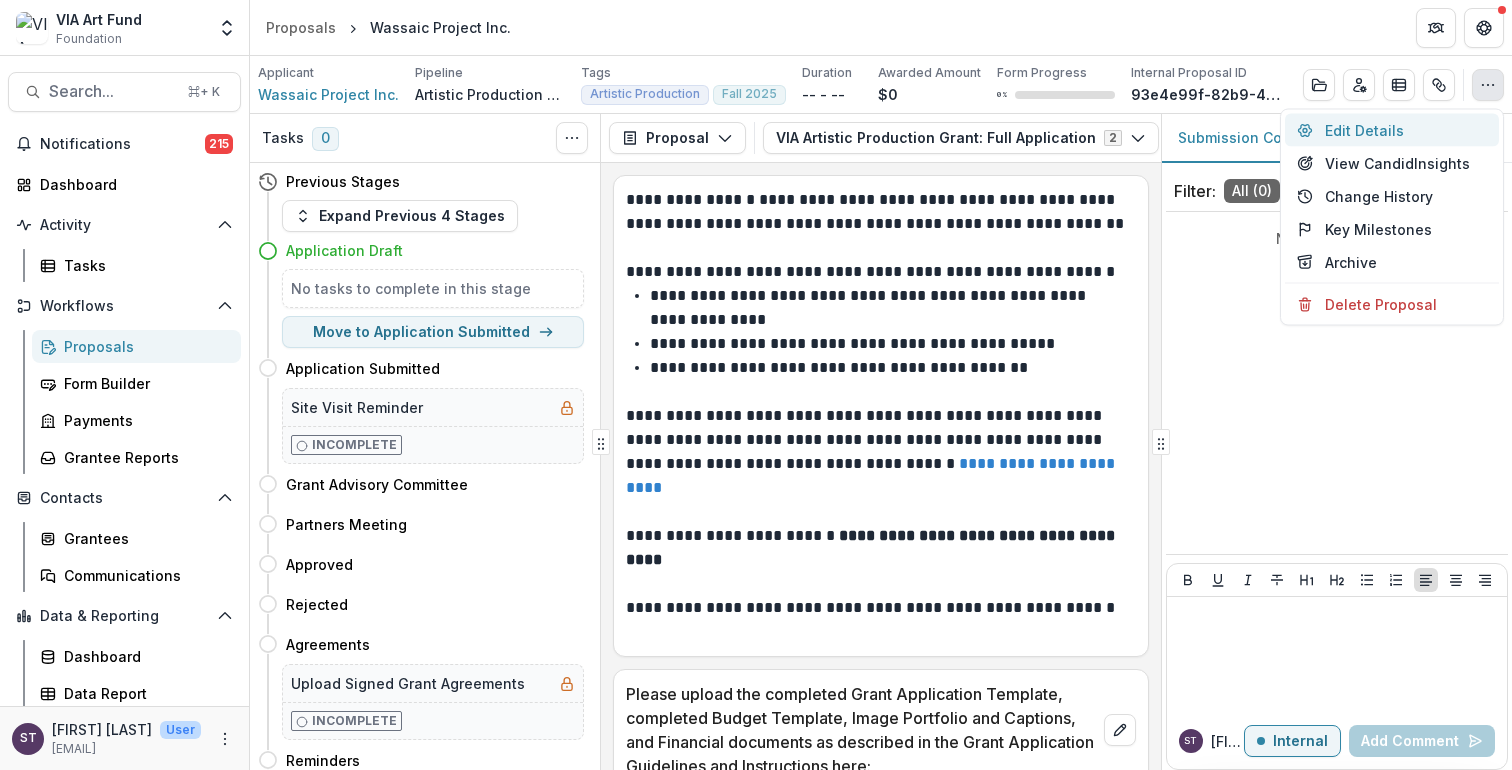 click on "Edit Details" at bounding box center [1392, 130] 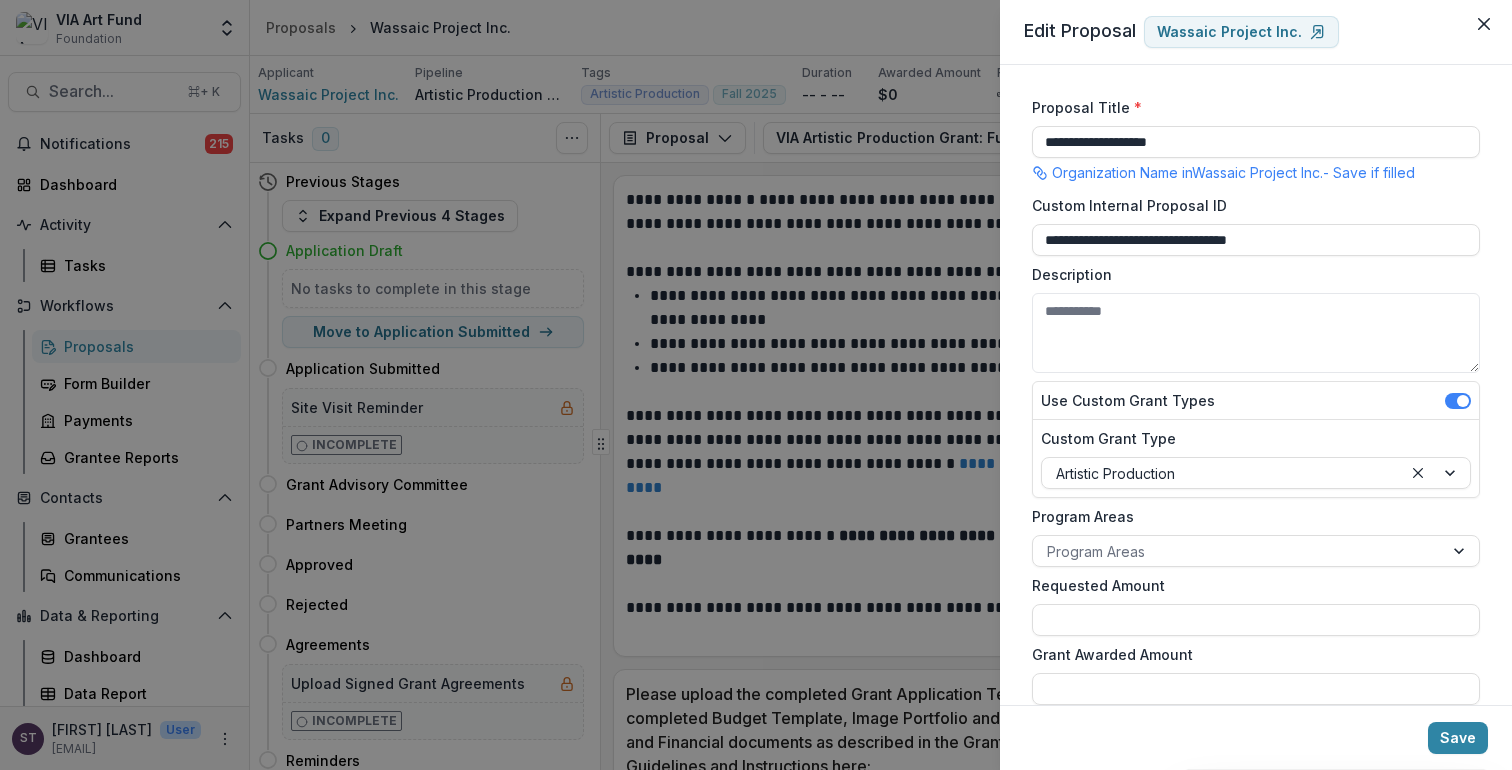 scroll, scrollTop: 504, scrollLeft: 0, axis: vertical 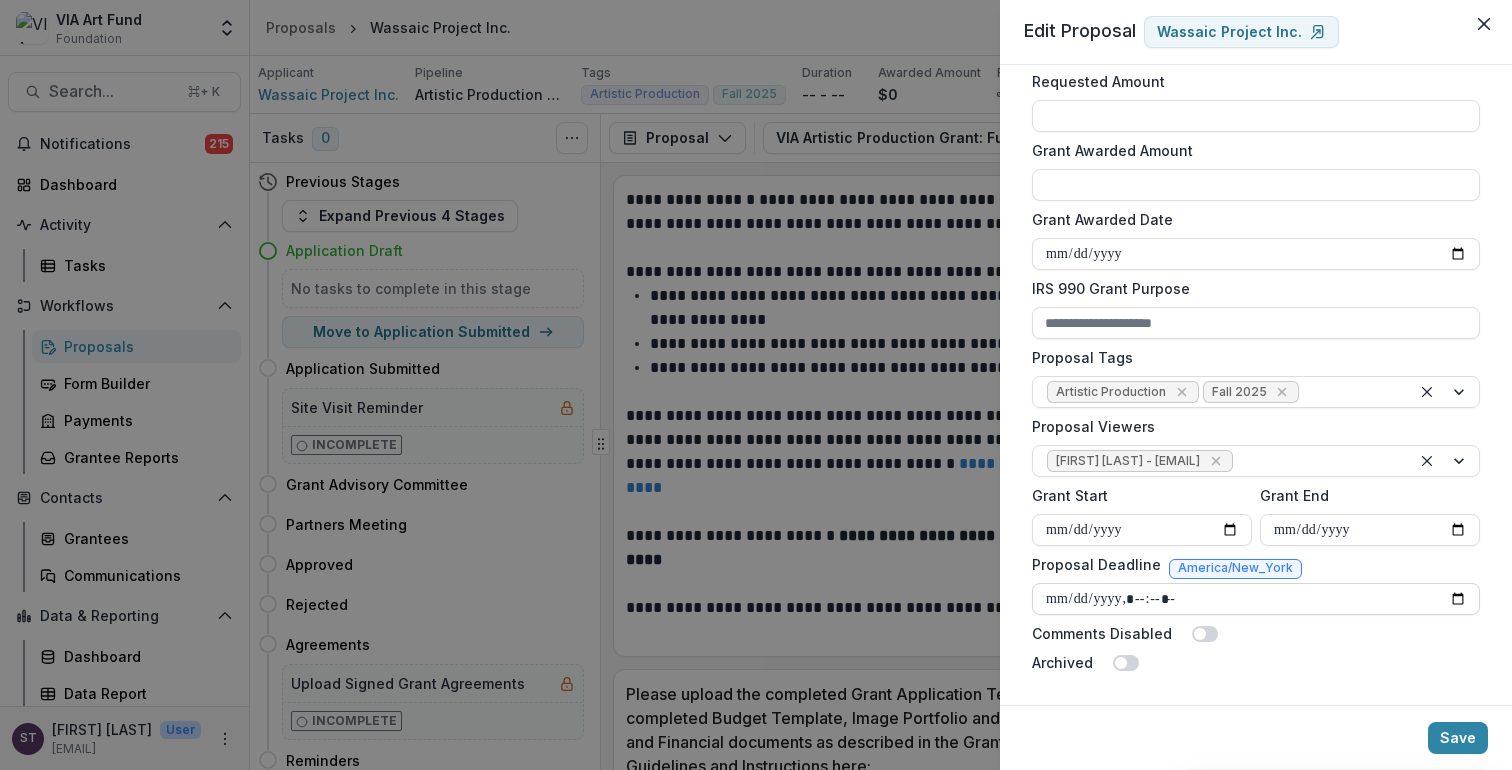 click on "Proposal Deadline" at bounding box center (1256, 599) 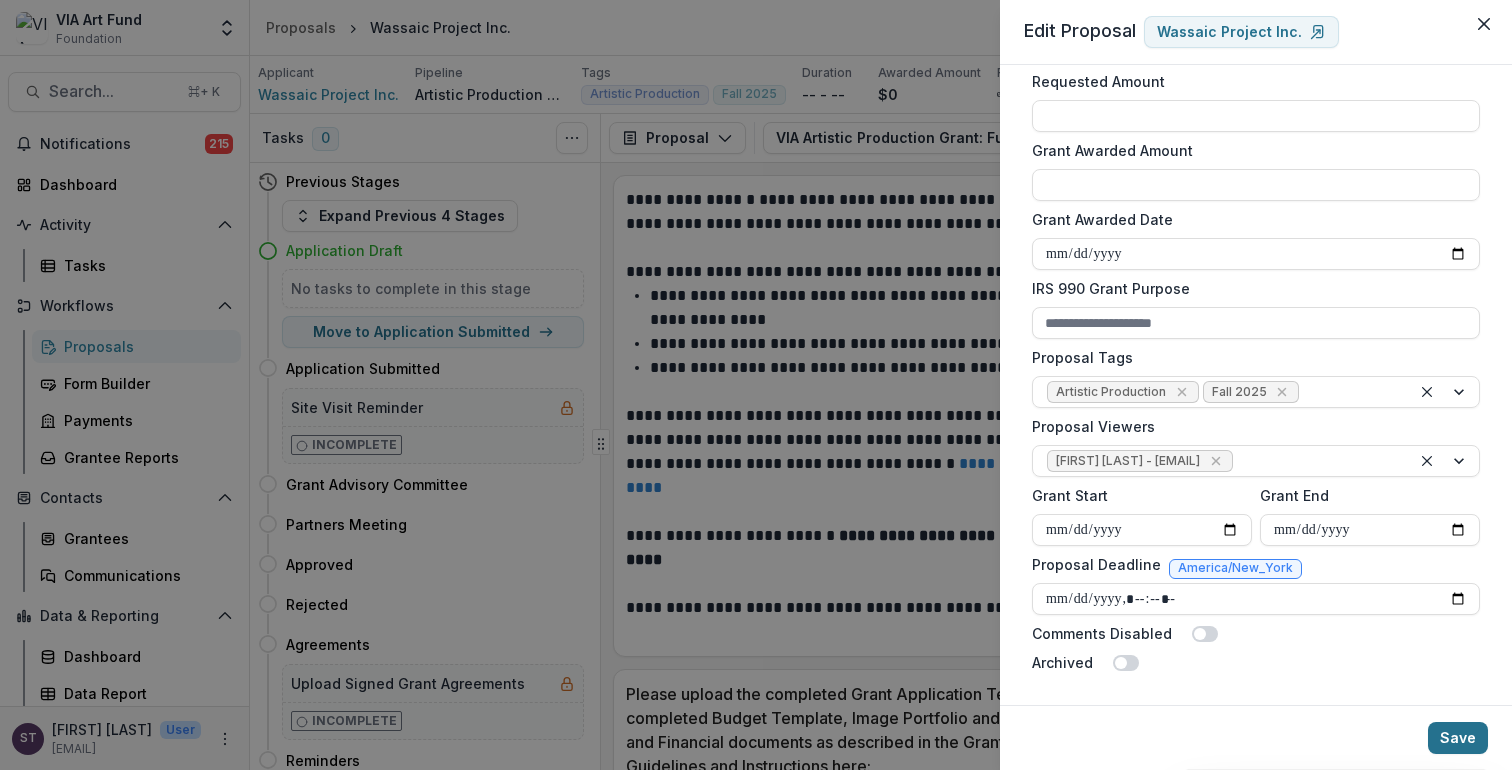 click on "Save" at bounding box center [1458, 738] 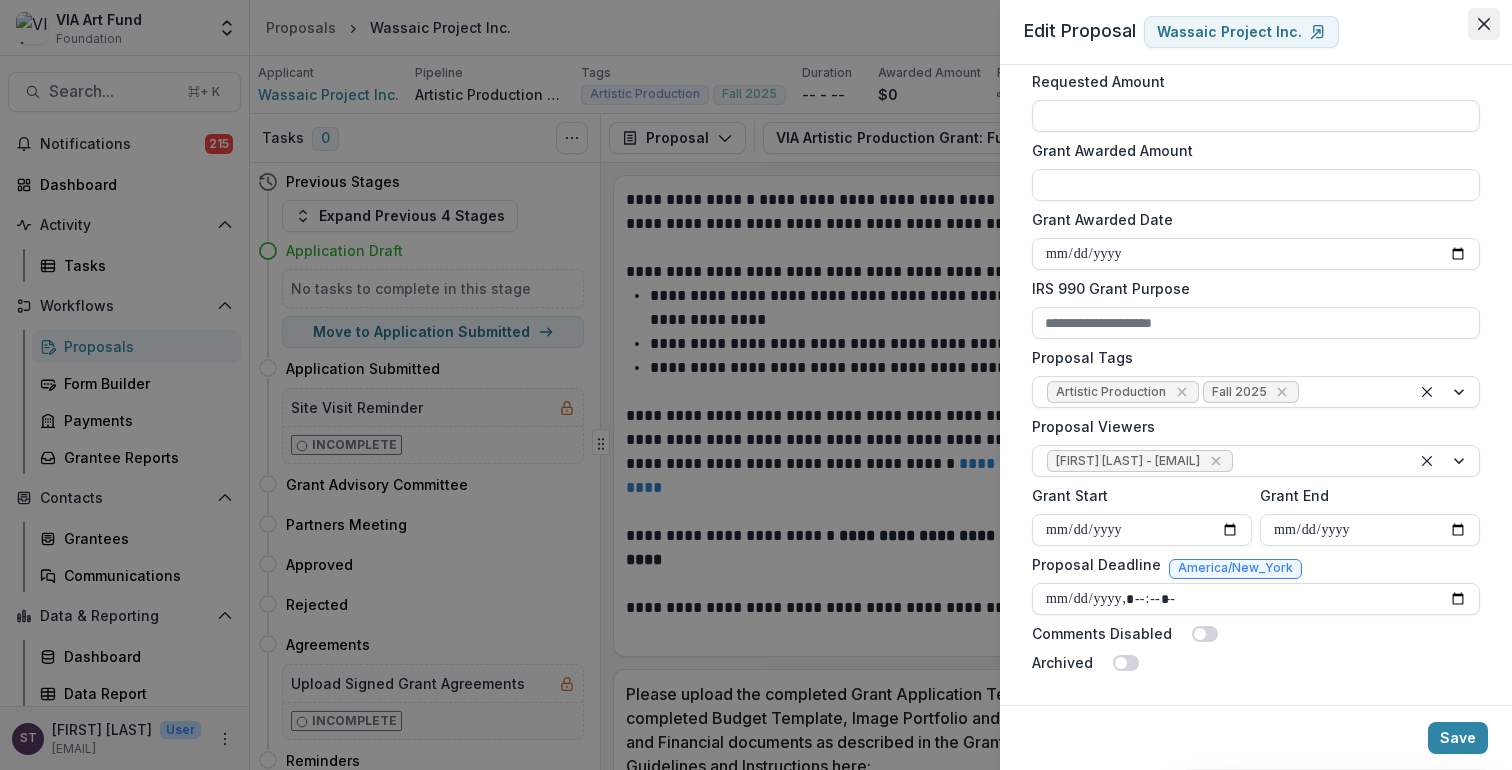 click 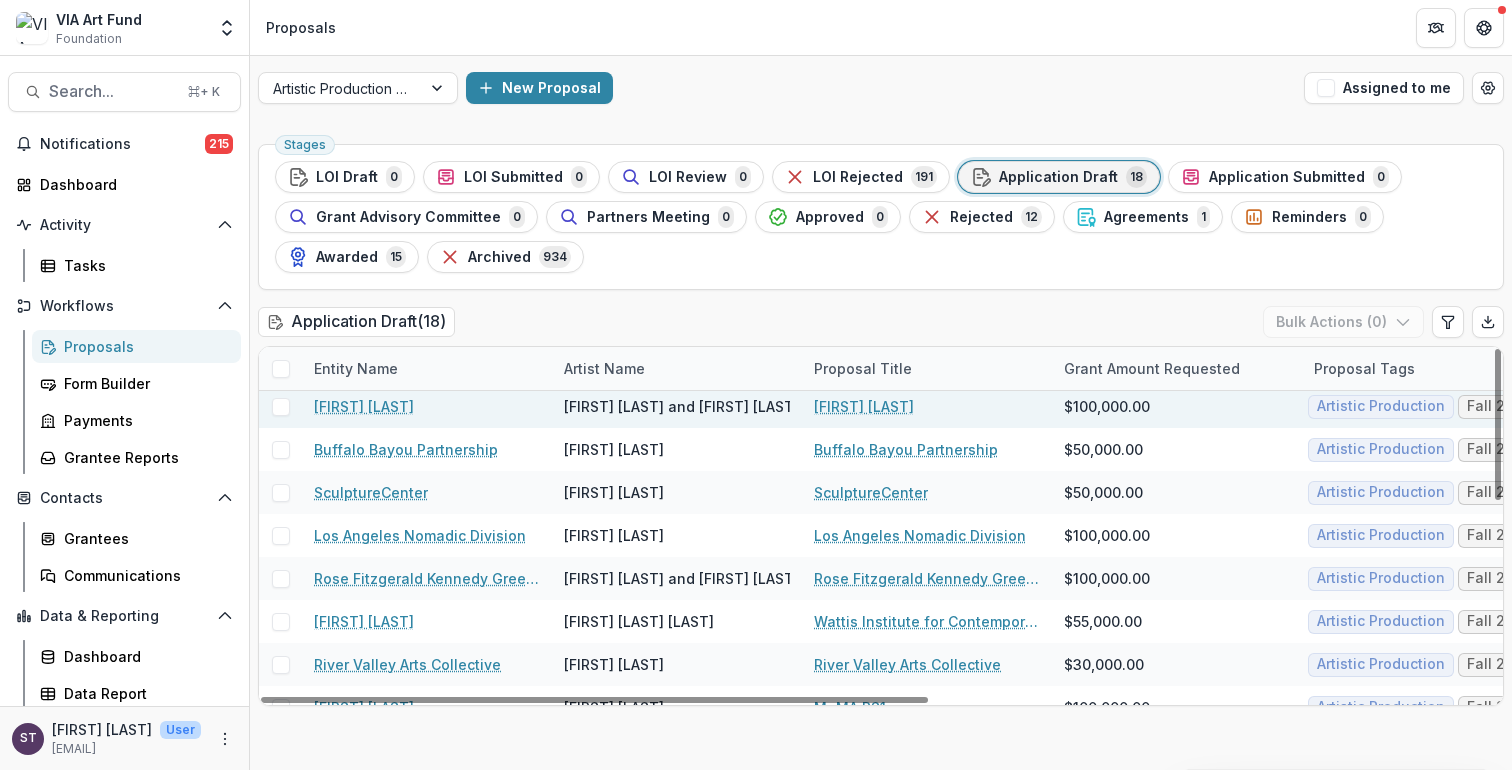 scroll, scrollTop: 460, scrollLeft: 0, axis: vertical 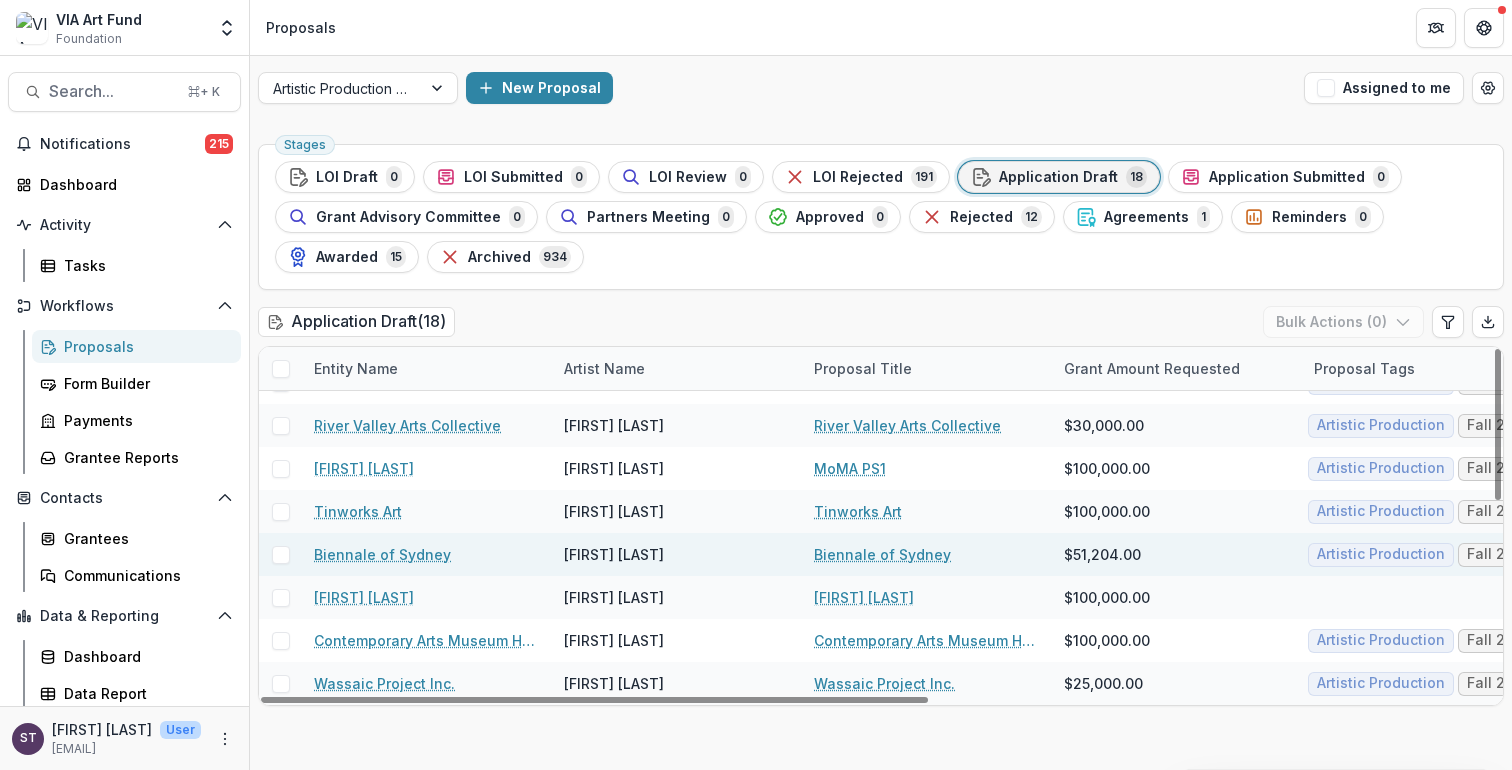 click on "Biennale of Sydney" at bounding box center (882, 554) 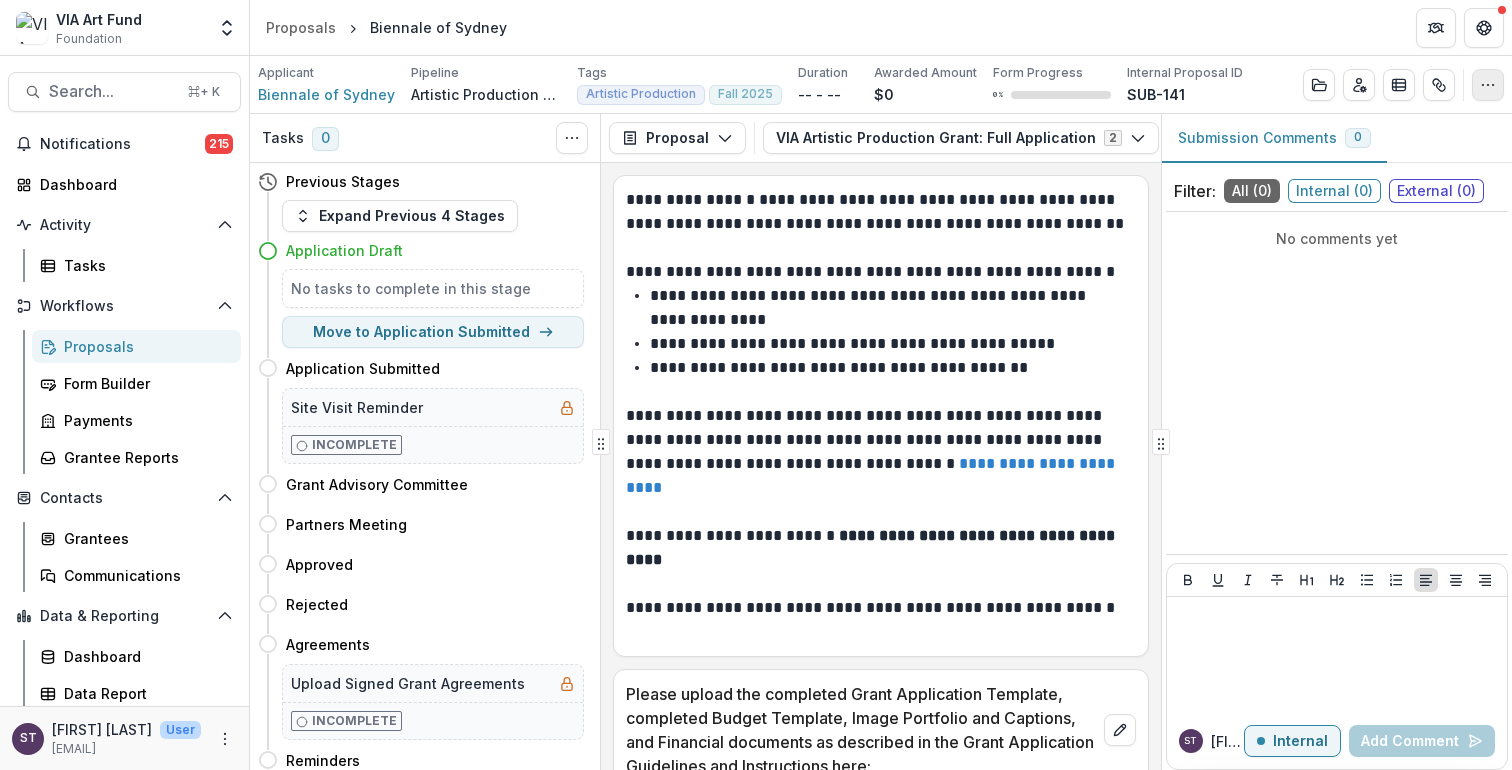click 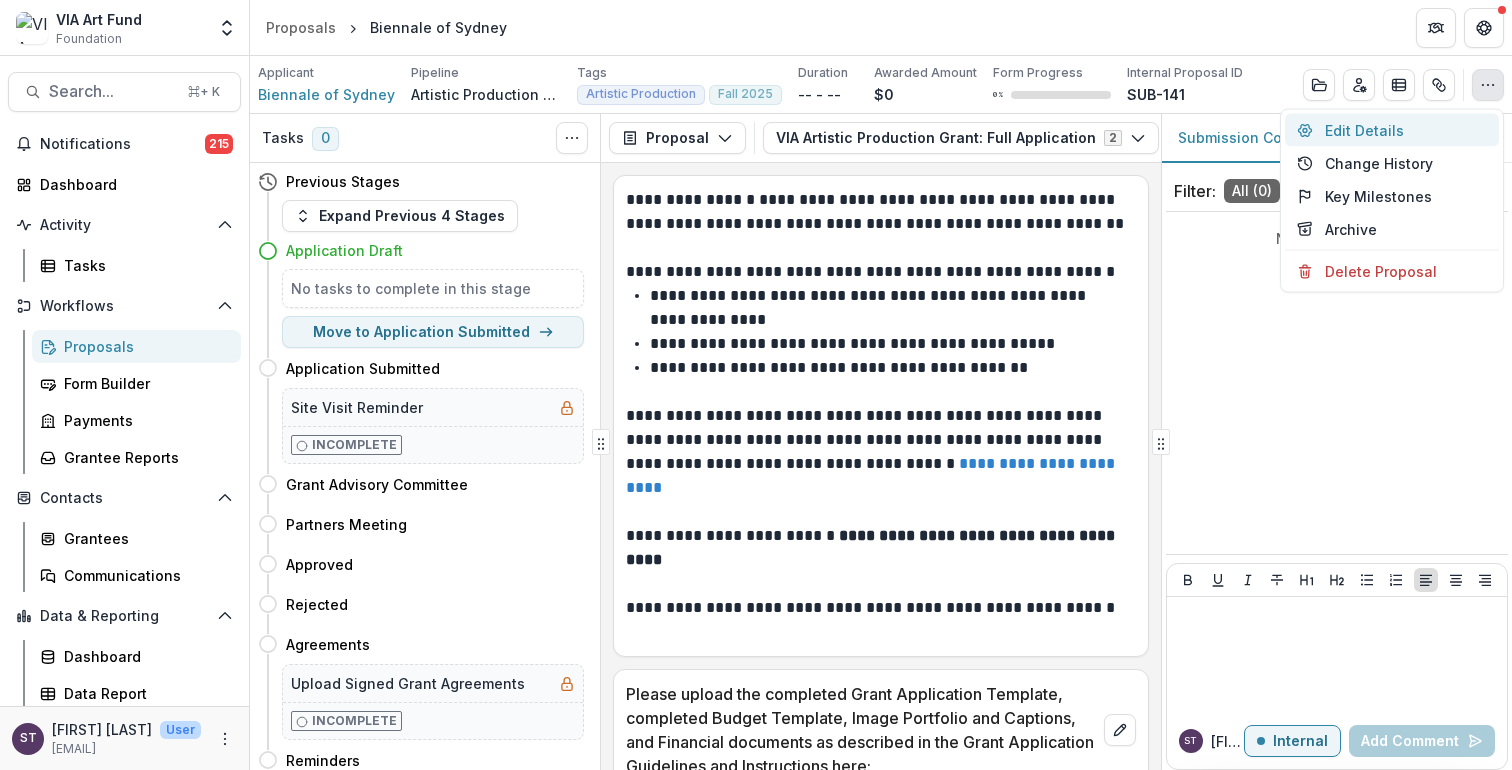 click on "Edit Details" at bounding box center (1392, 130) 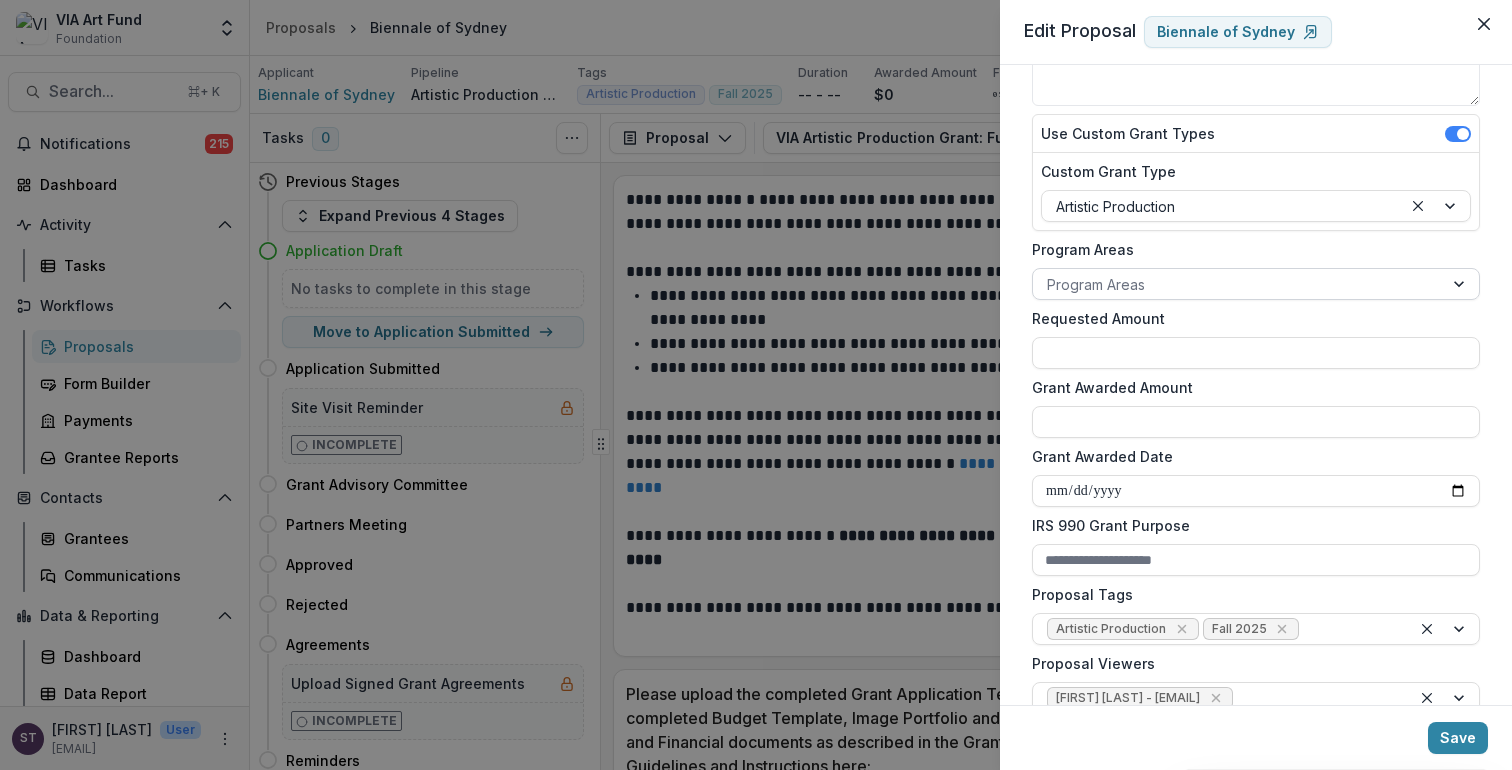 scroll, scrollTop: 504, scrollLeft: 0, axis: vertical 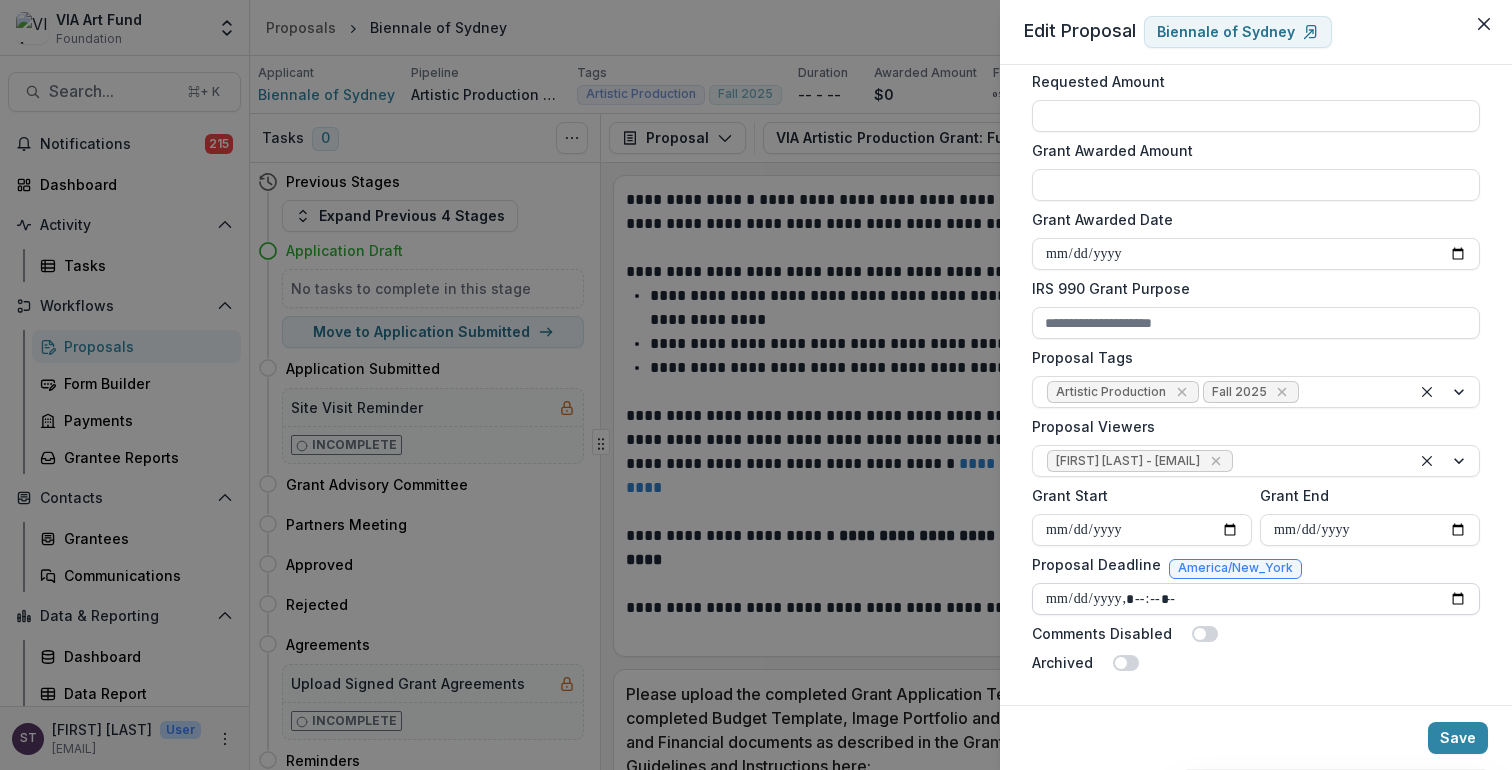 click on "Proposal Deadline" at bounding box center [1256, 599] 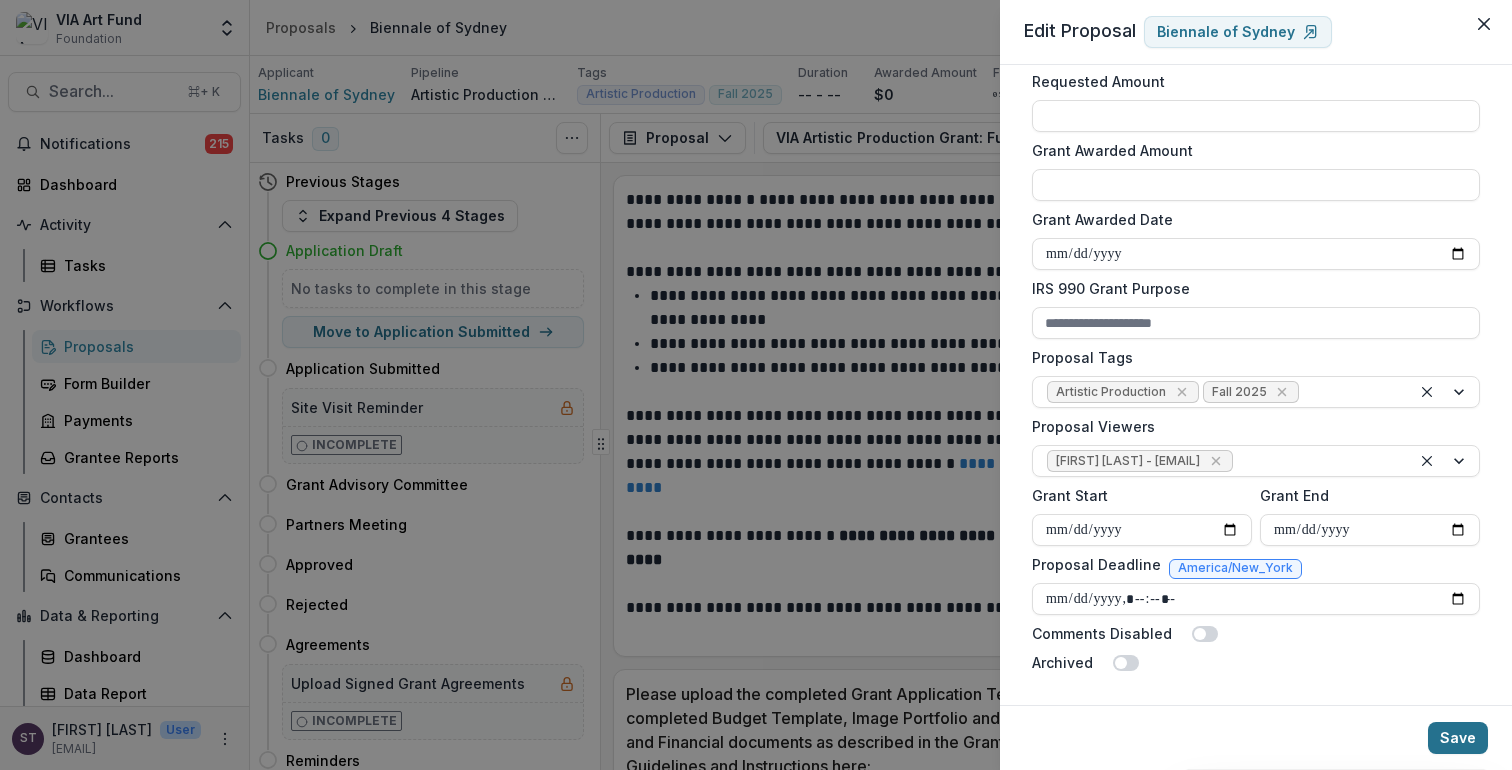 click on "Save" at bounding box center (1458, 738) 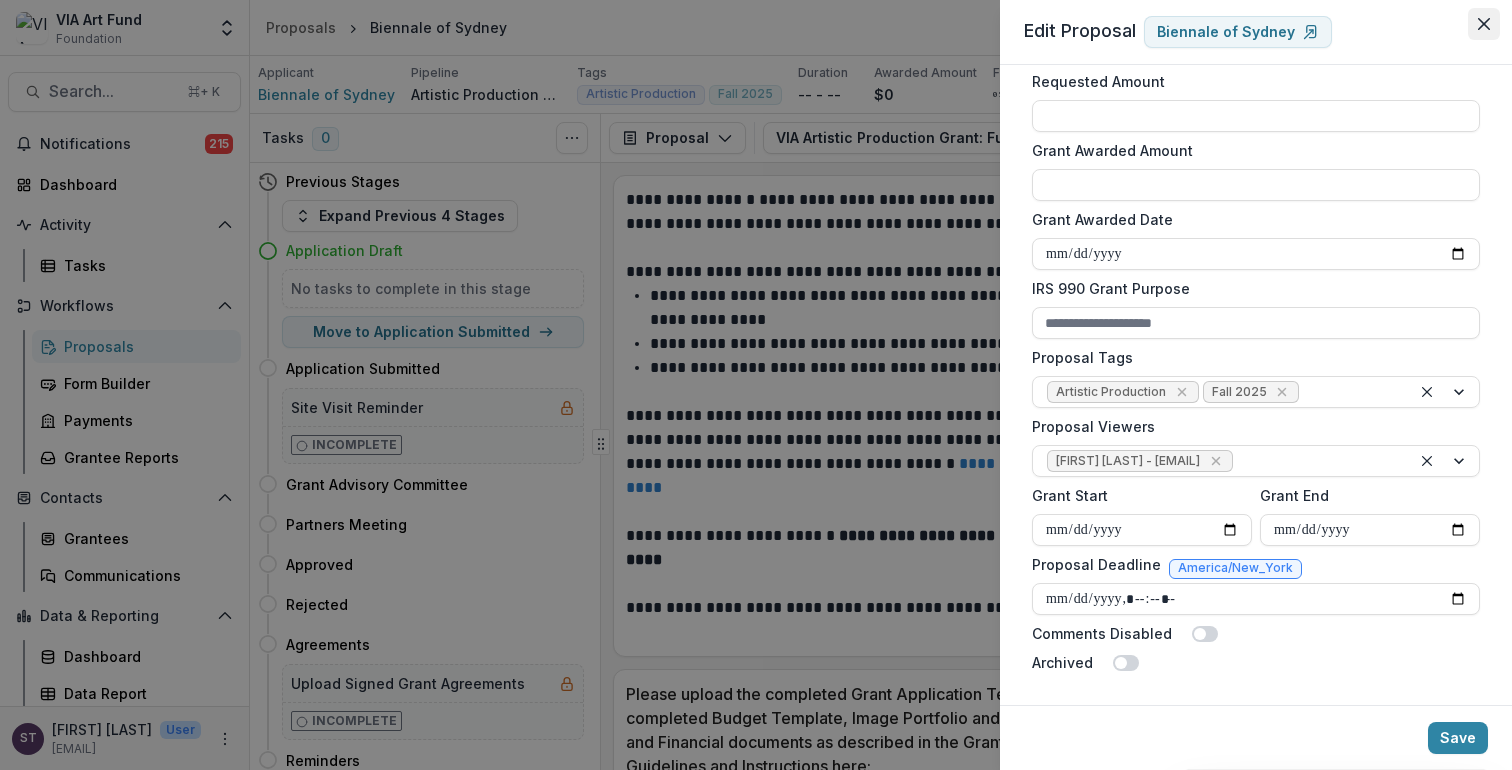 click 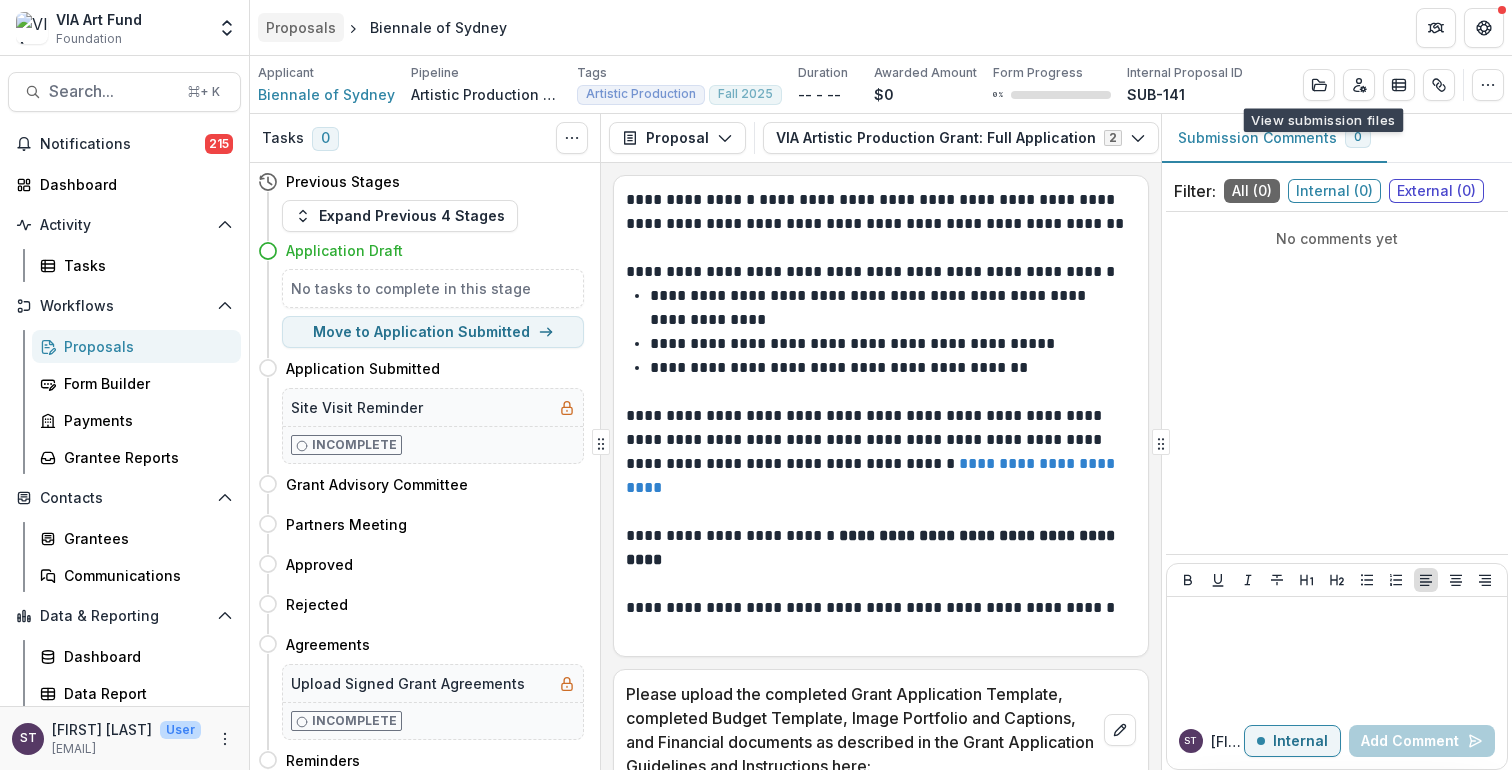 click on "Proposals" at bounding box center (301, 27) 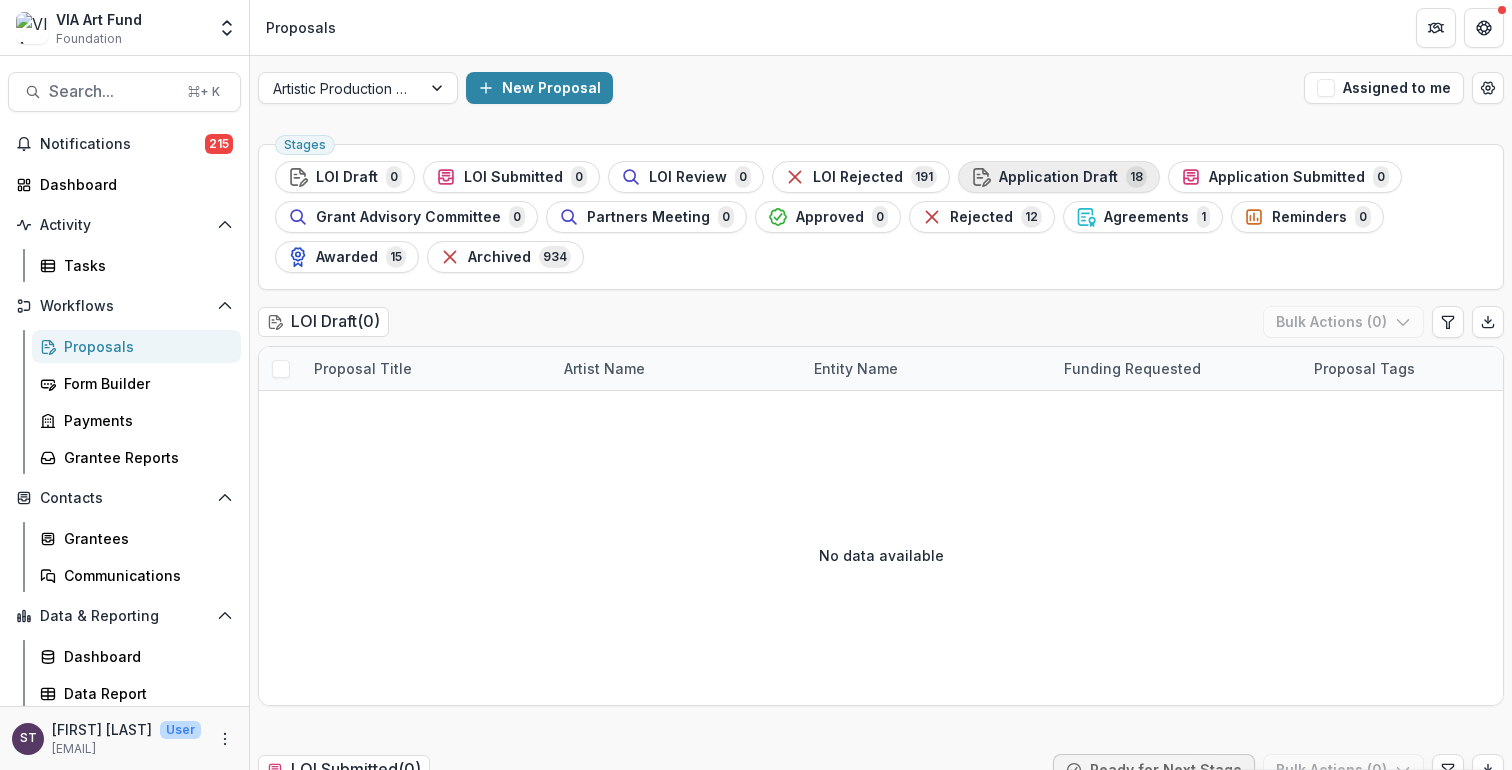 click on "Application Draft" at bounding box center [1058, 177] 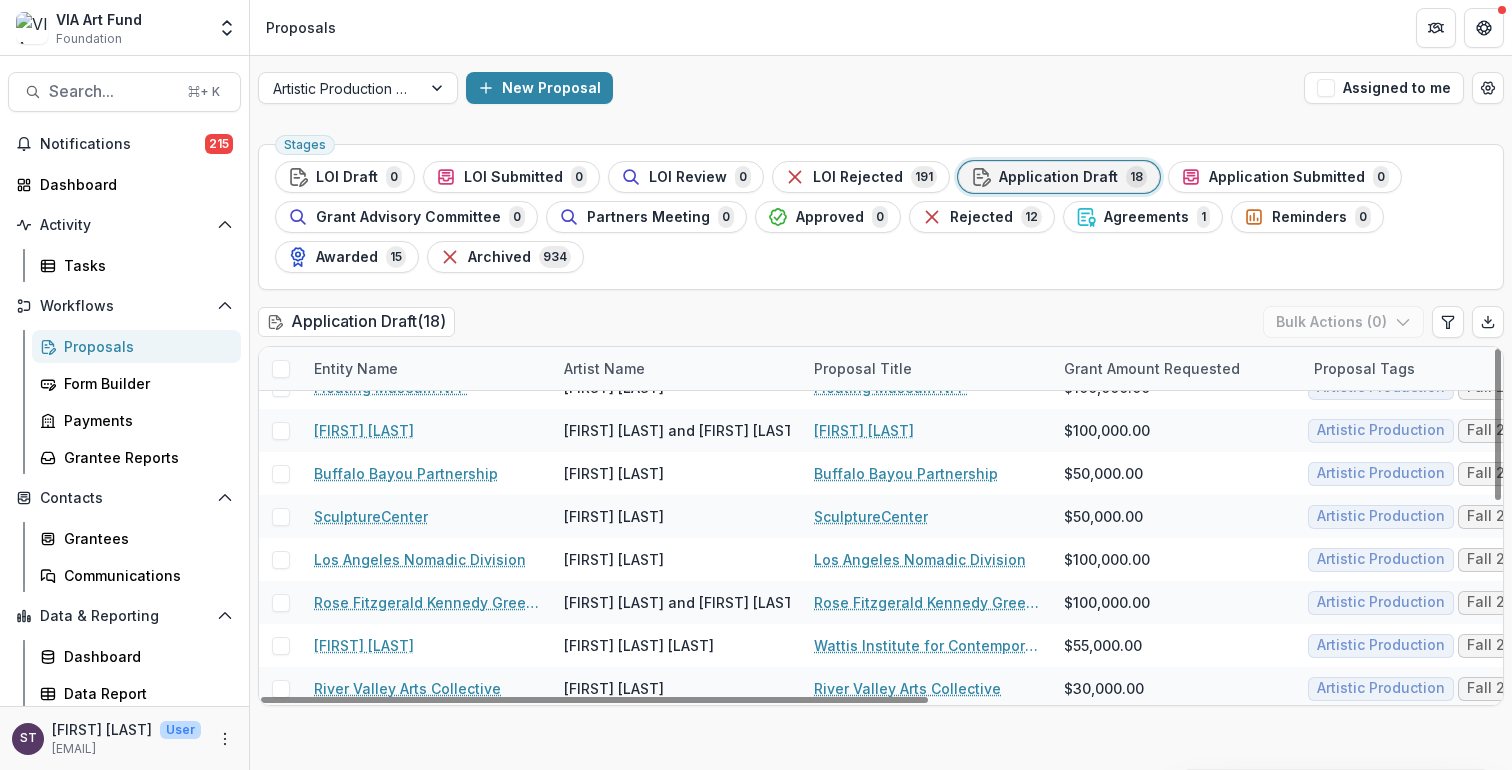 scroll, scrollTop: 460, scrollLeft: 0, axis: vertical 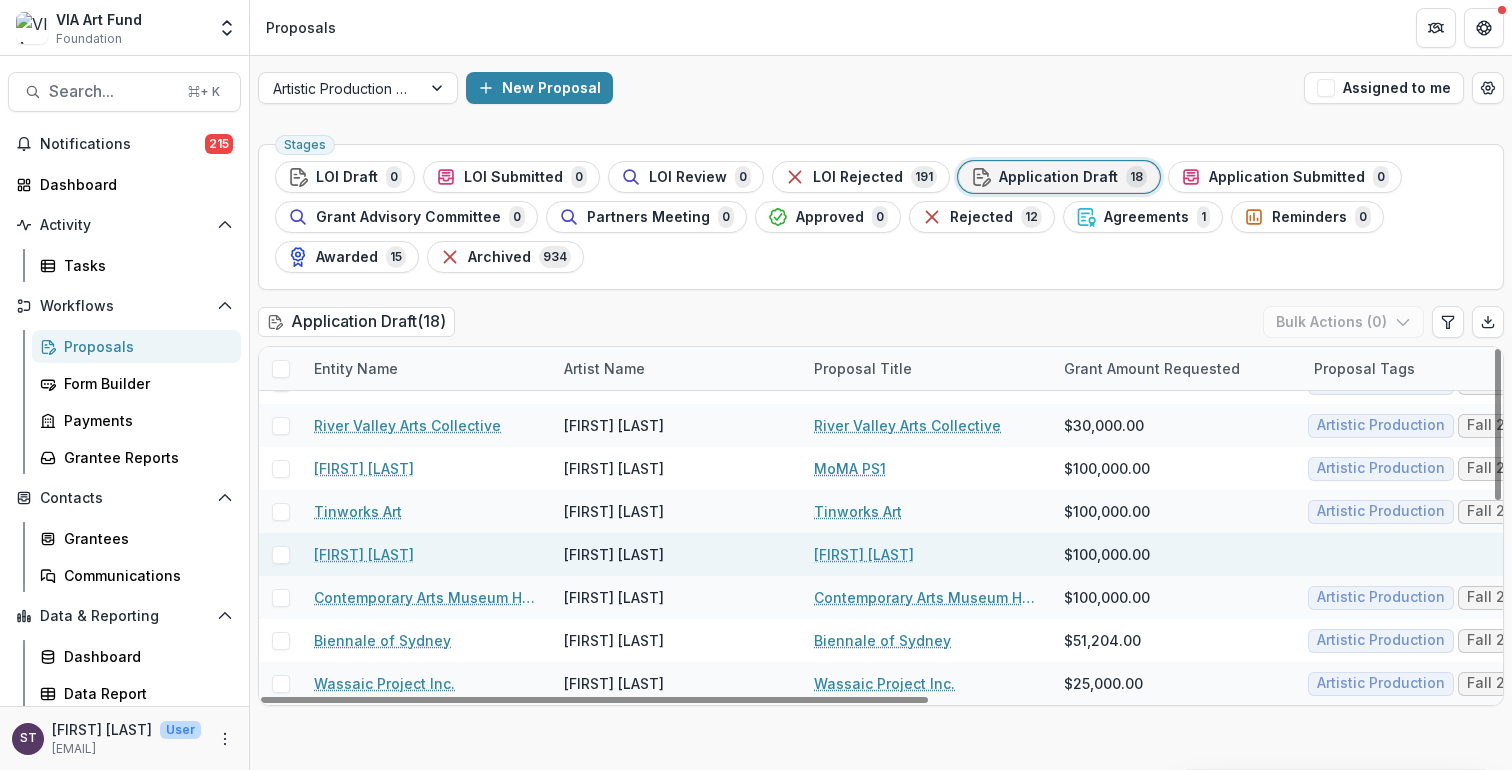click on "[FIRST] [LAST]" at bounding box center (864, 554) 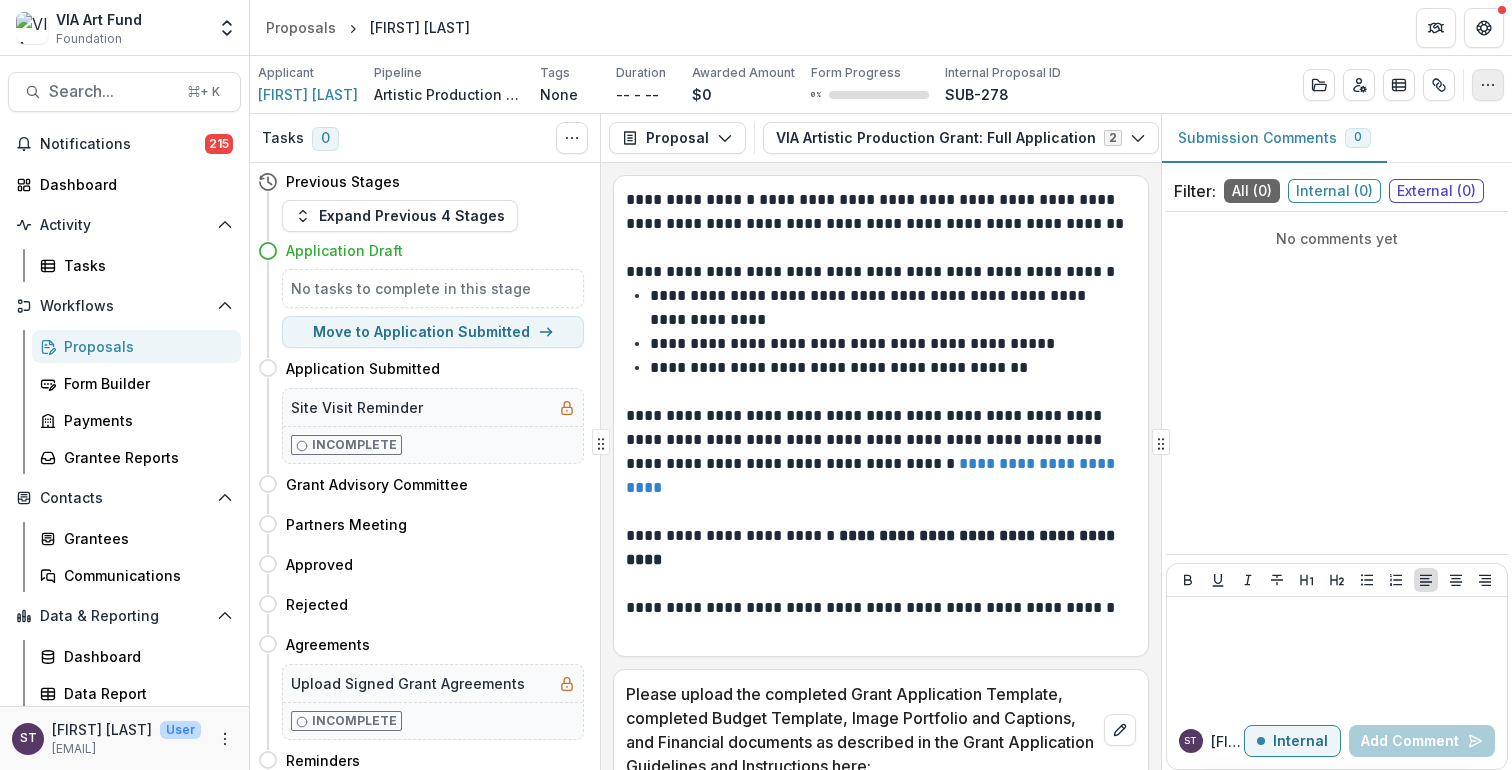click 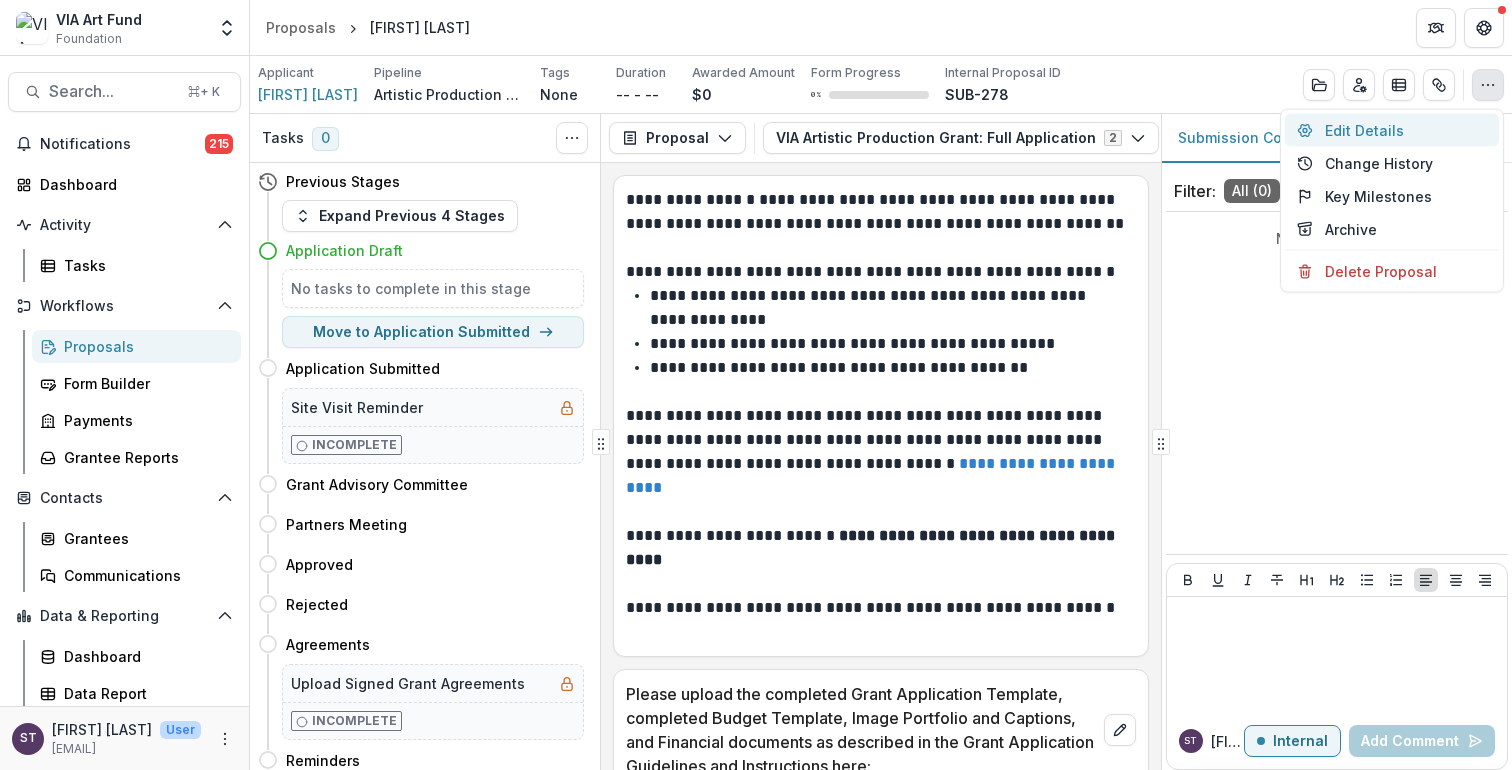 click on "Edit Details" at bounding box center [1392, 130] 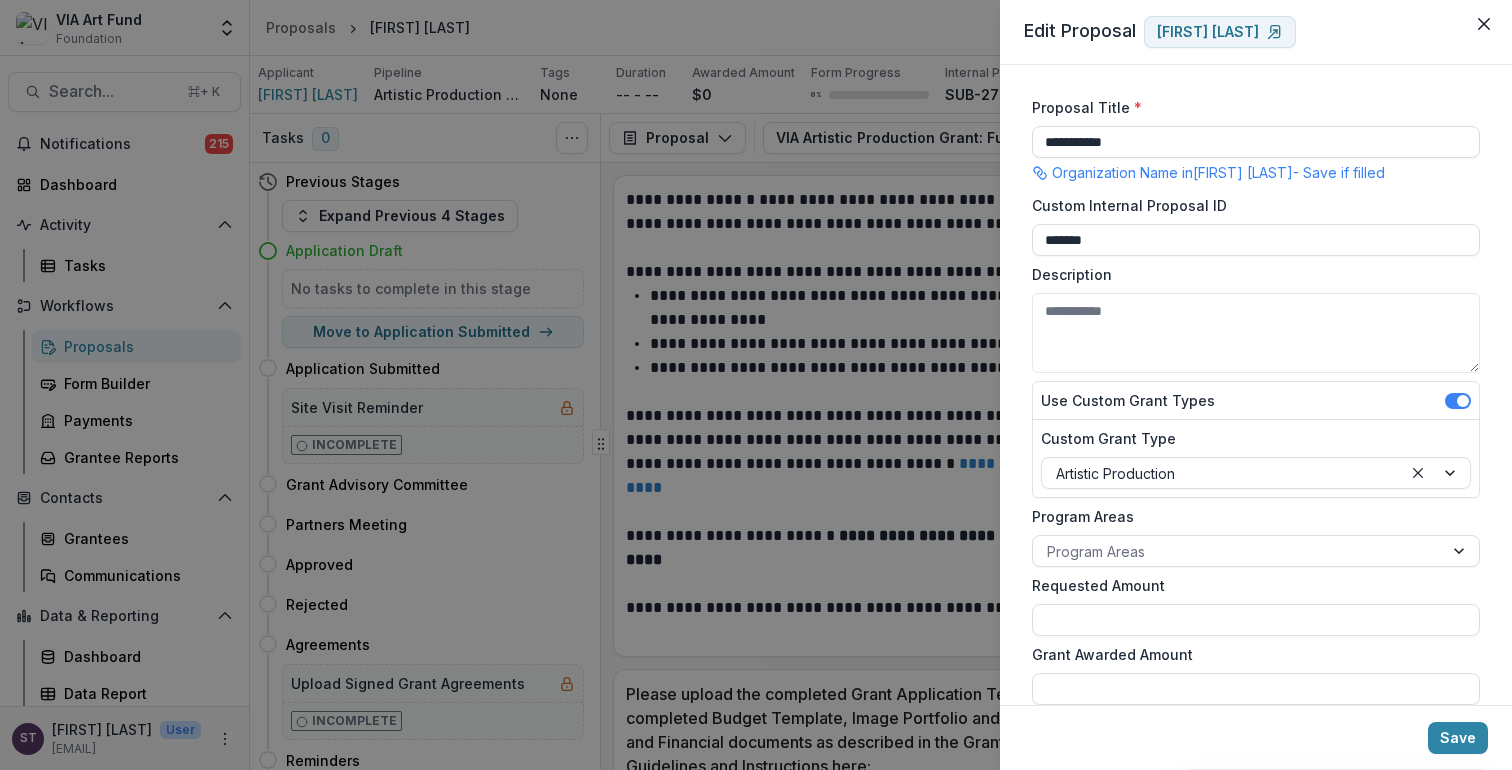 scroll, scrollTop: 504, scrollLeft: 0, axis: vertical 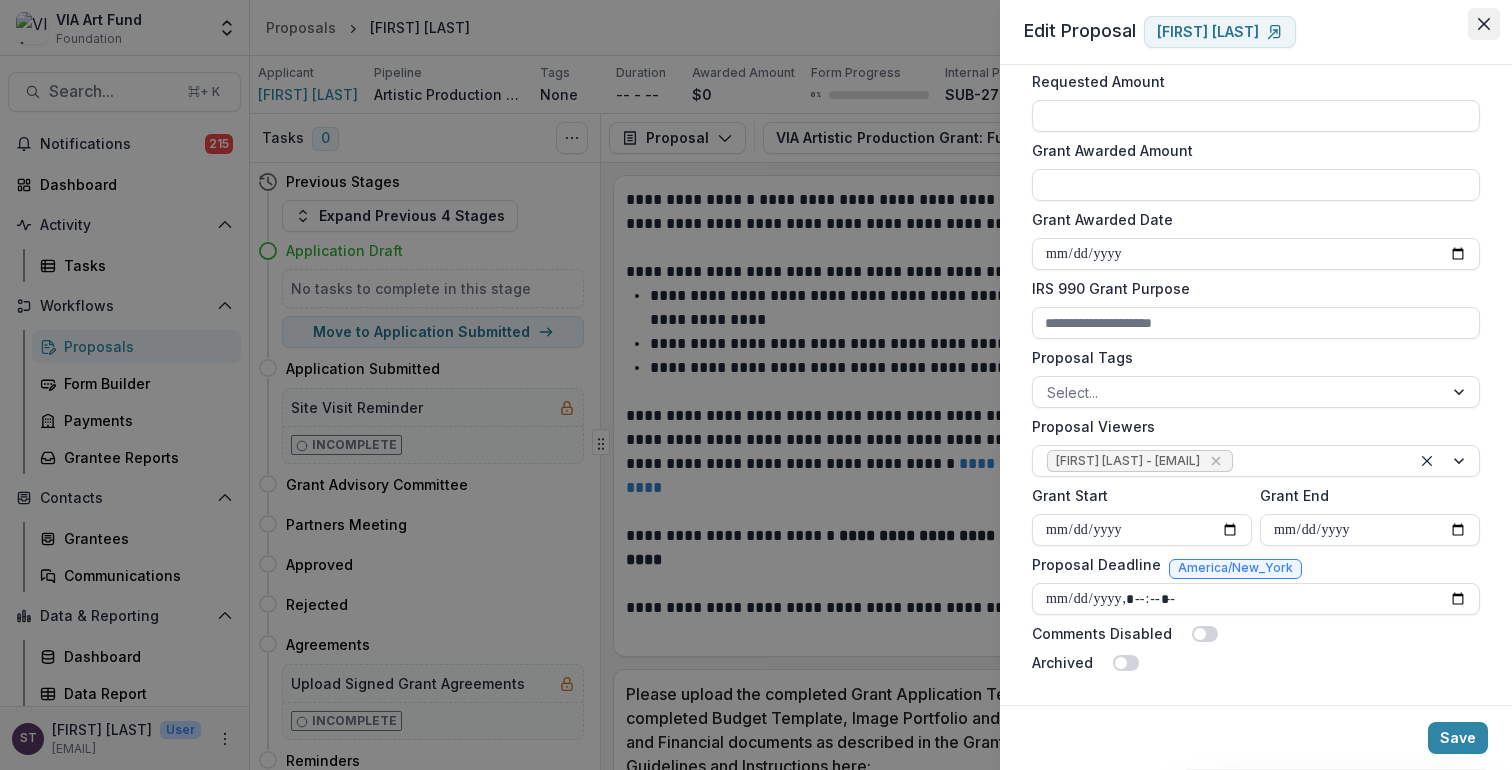 click 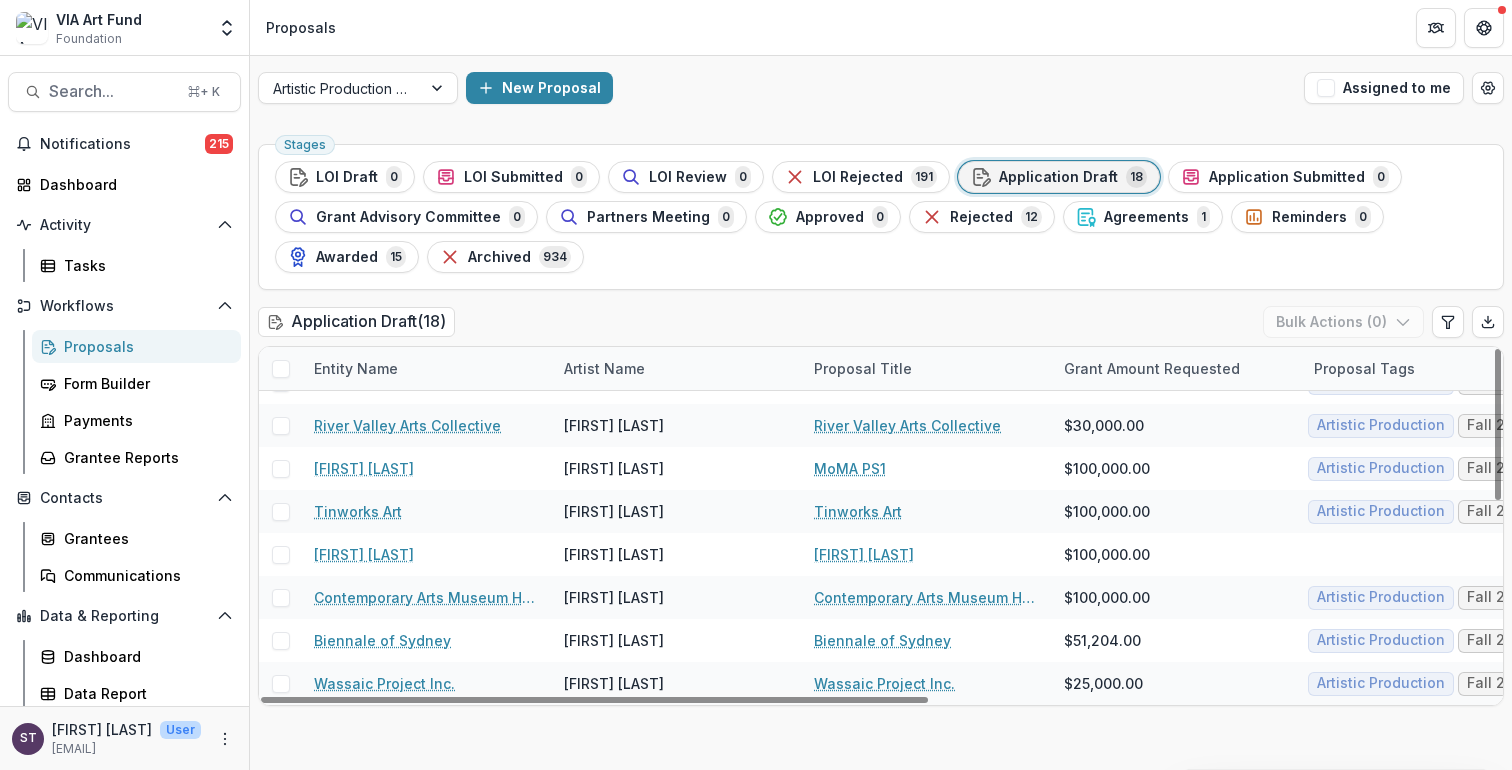 scroll, scrollTop: 0, scrollLeft: 0, axis: both 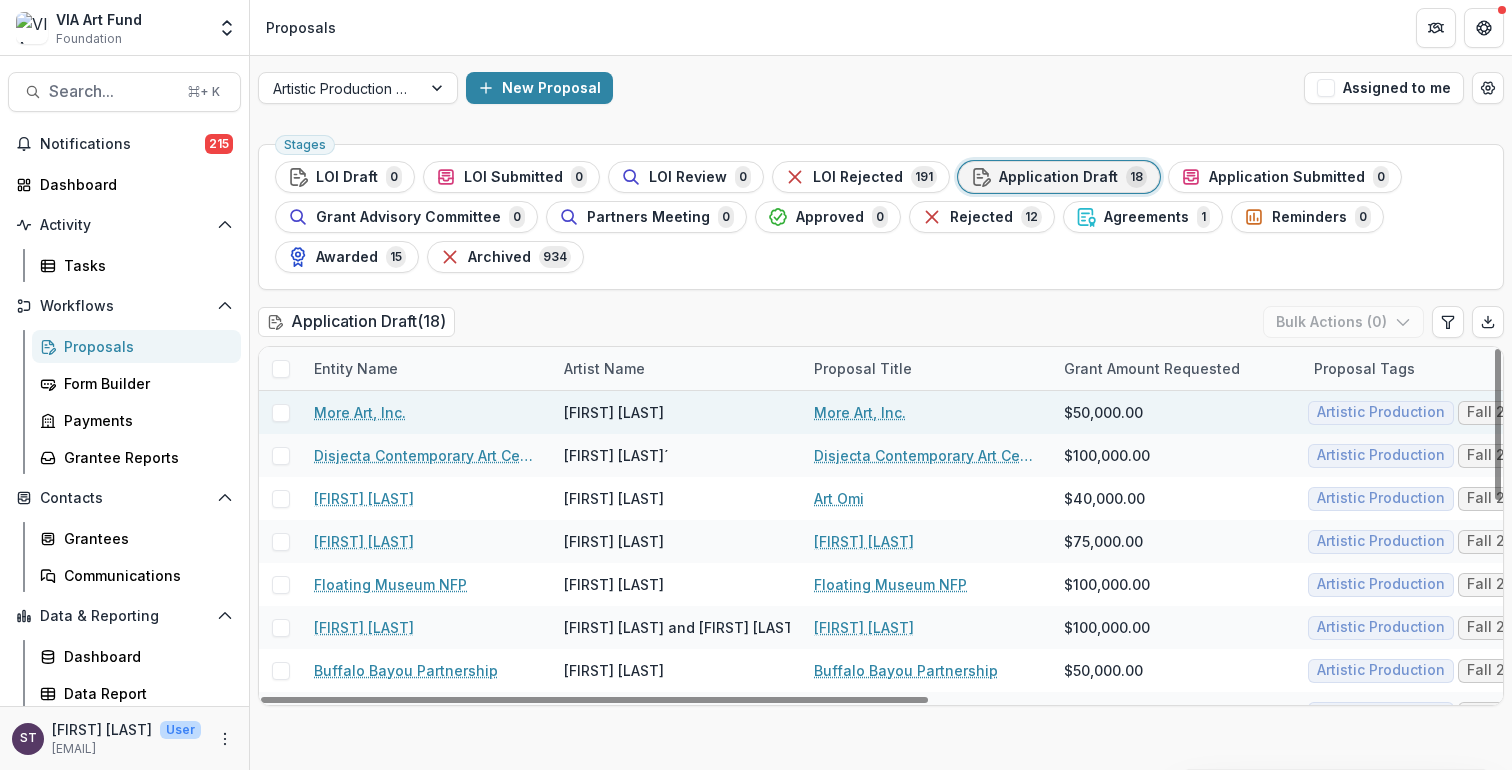 click on "More Art, Inc." at bounding box center [860, 412] 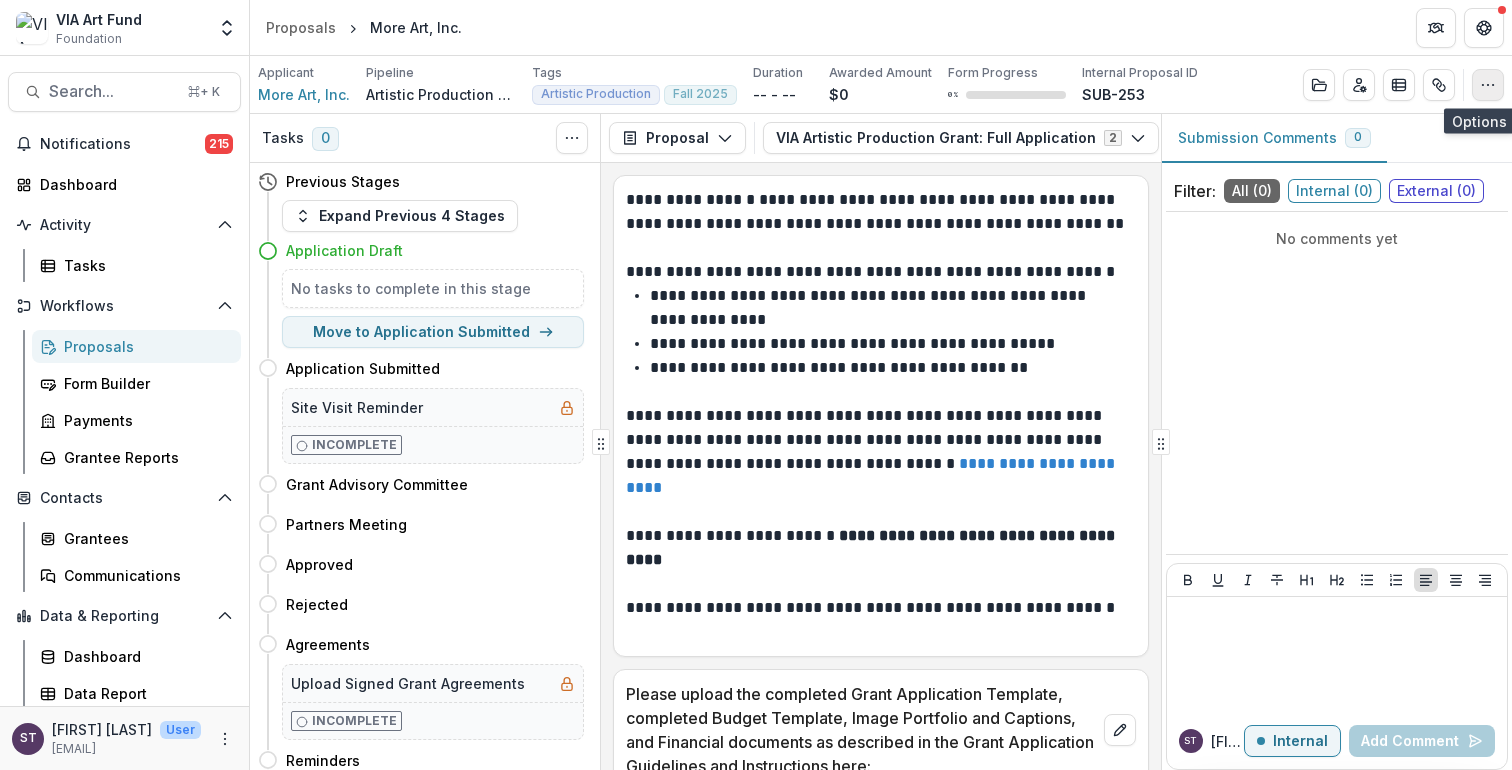 click 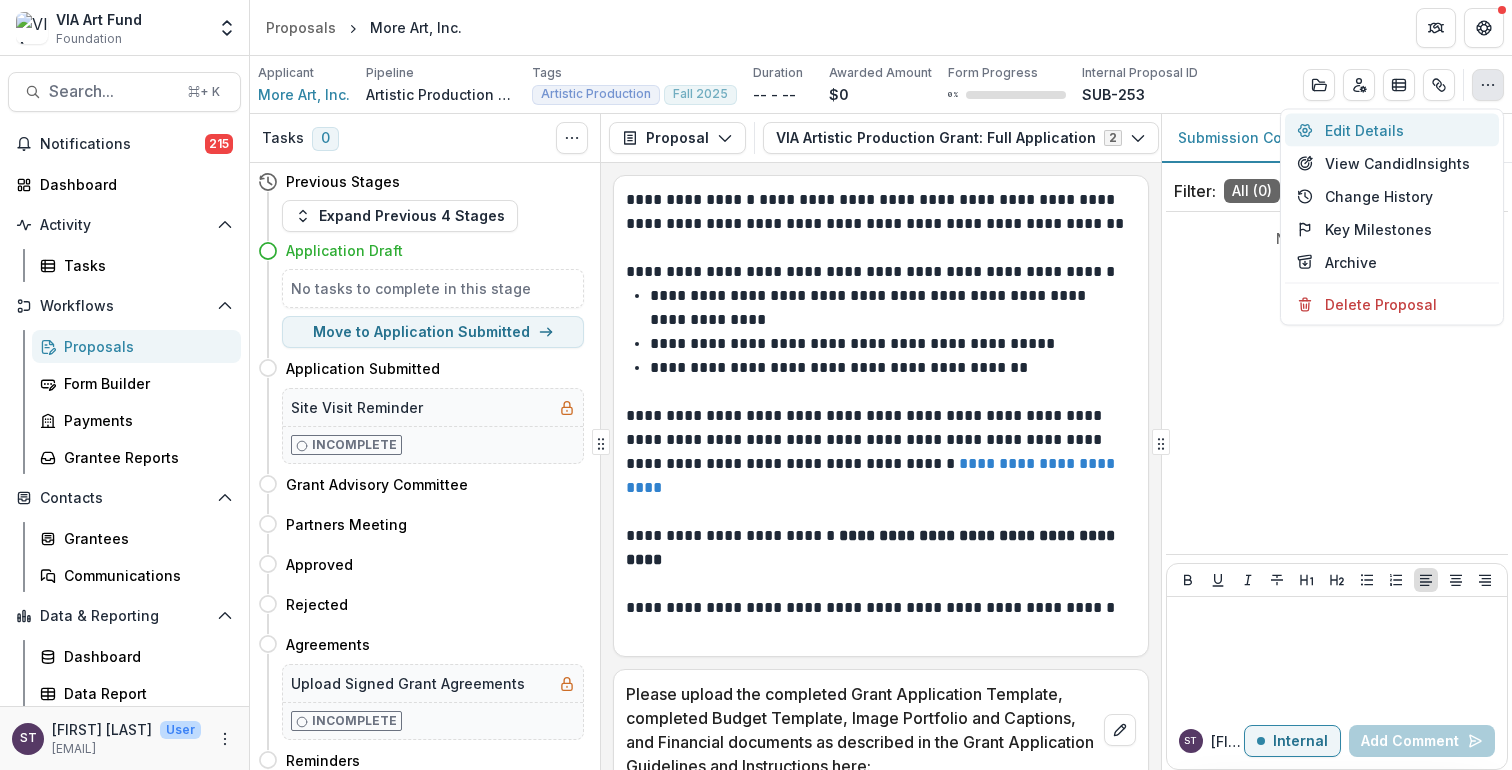 click on "Edit Details" at bounding box center (1392, 130) 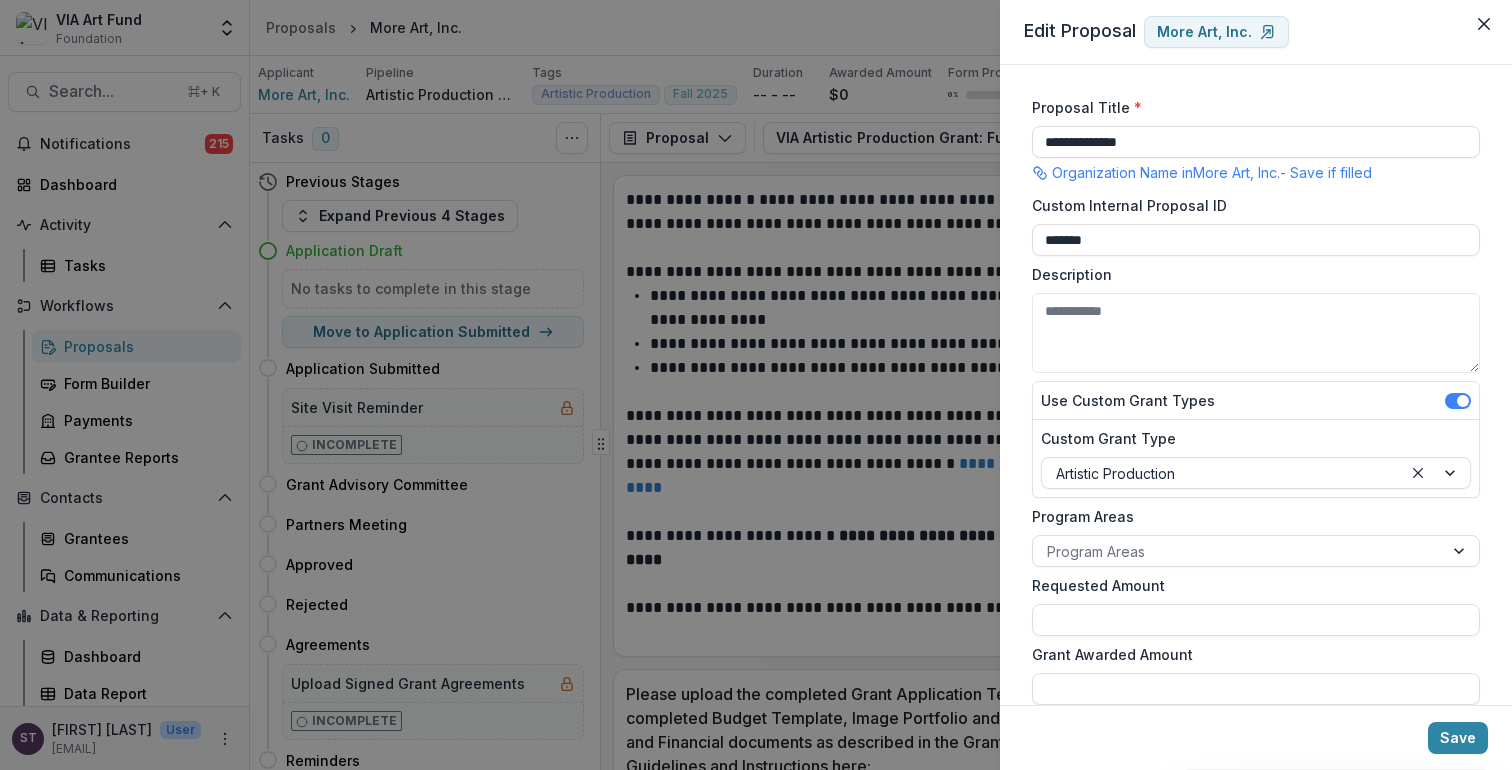 scroll, scrollTop: 504, scrollLeft: 0, axis: vertical 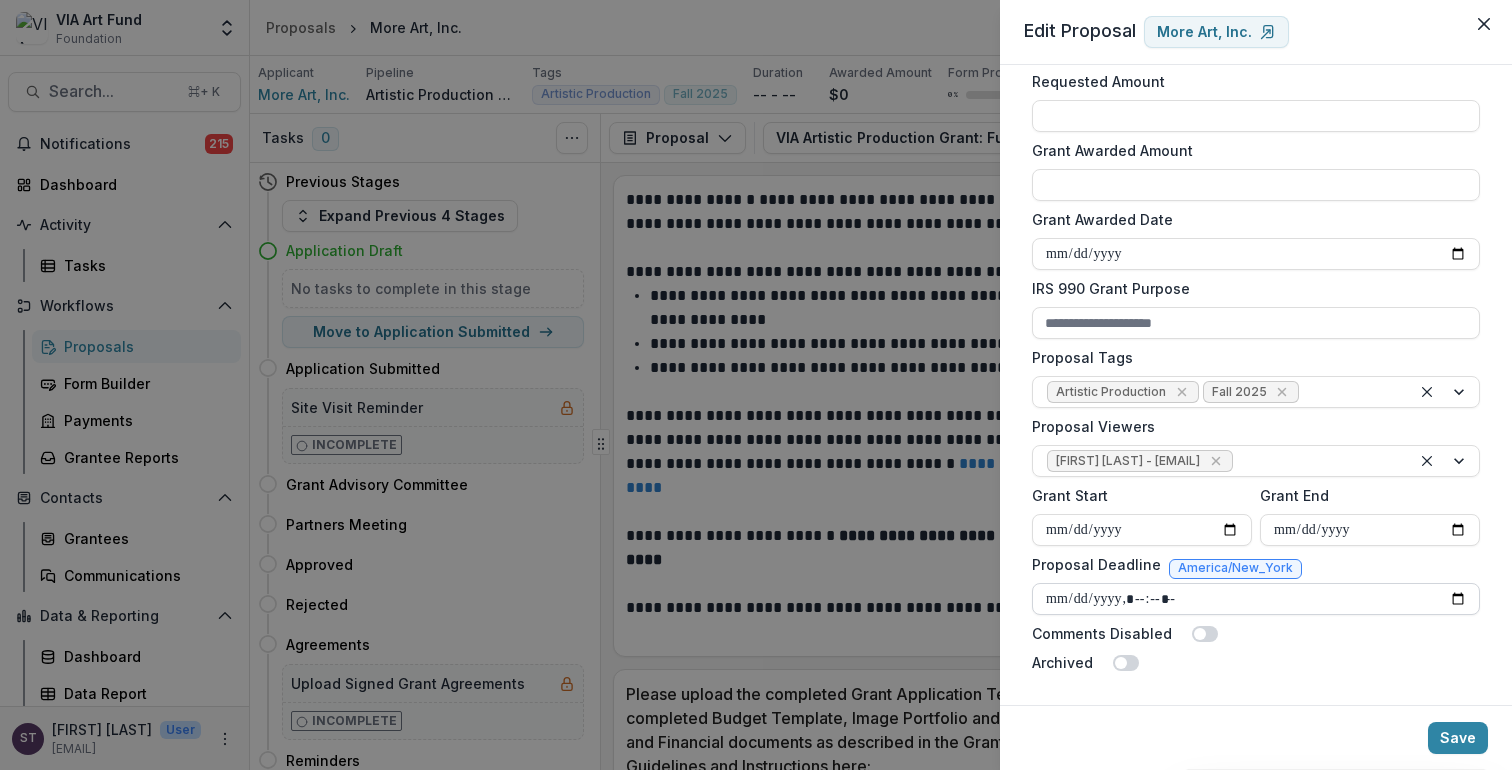 click on "Proposal Deadline" at bounding box center [1256, 599] 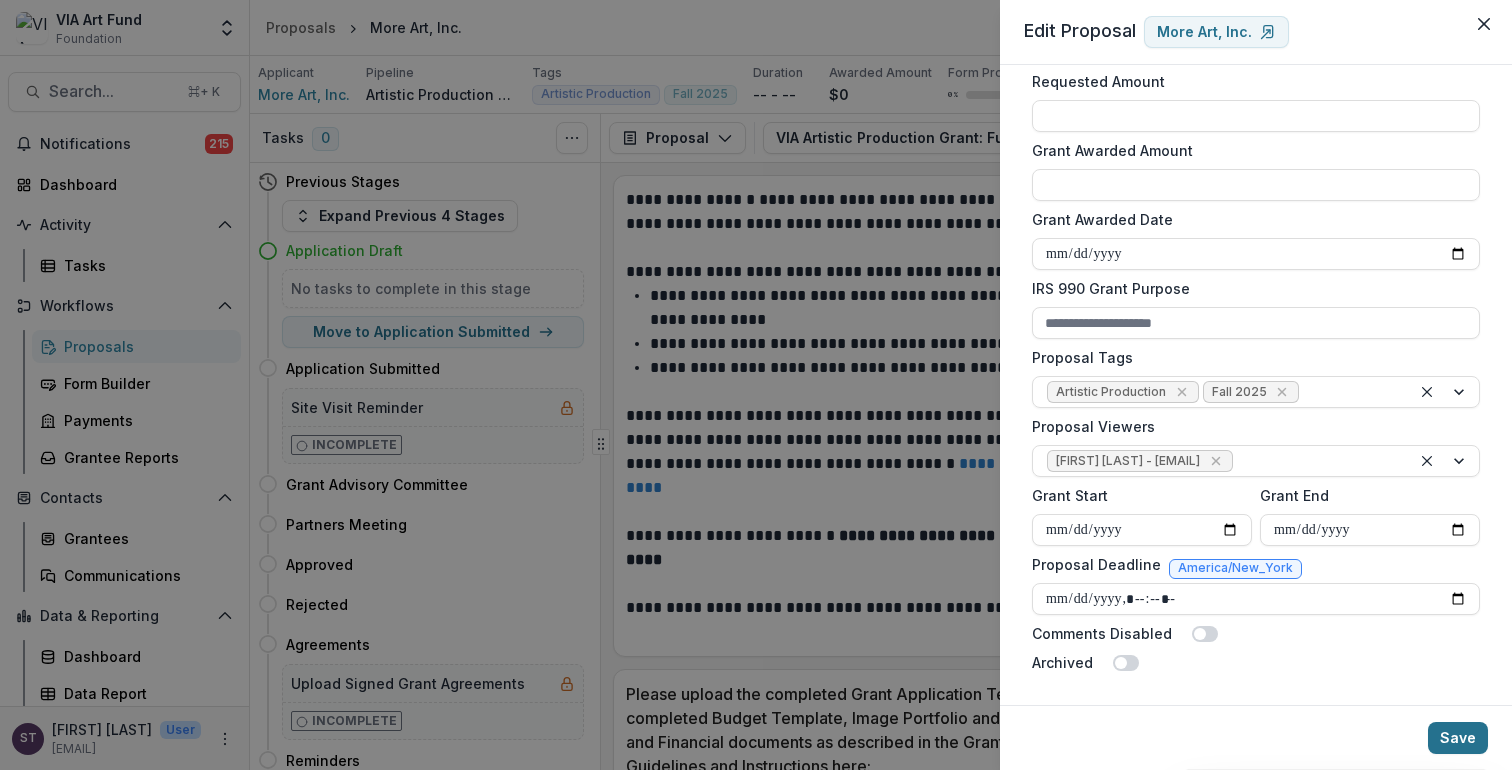 click on "Save" at bounding box center [1458, 738] 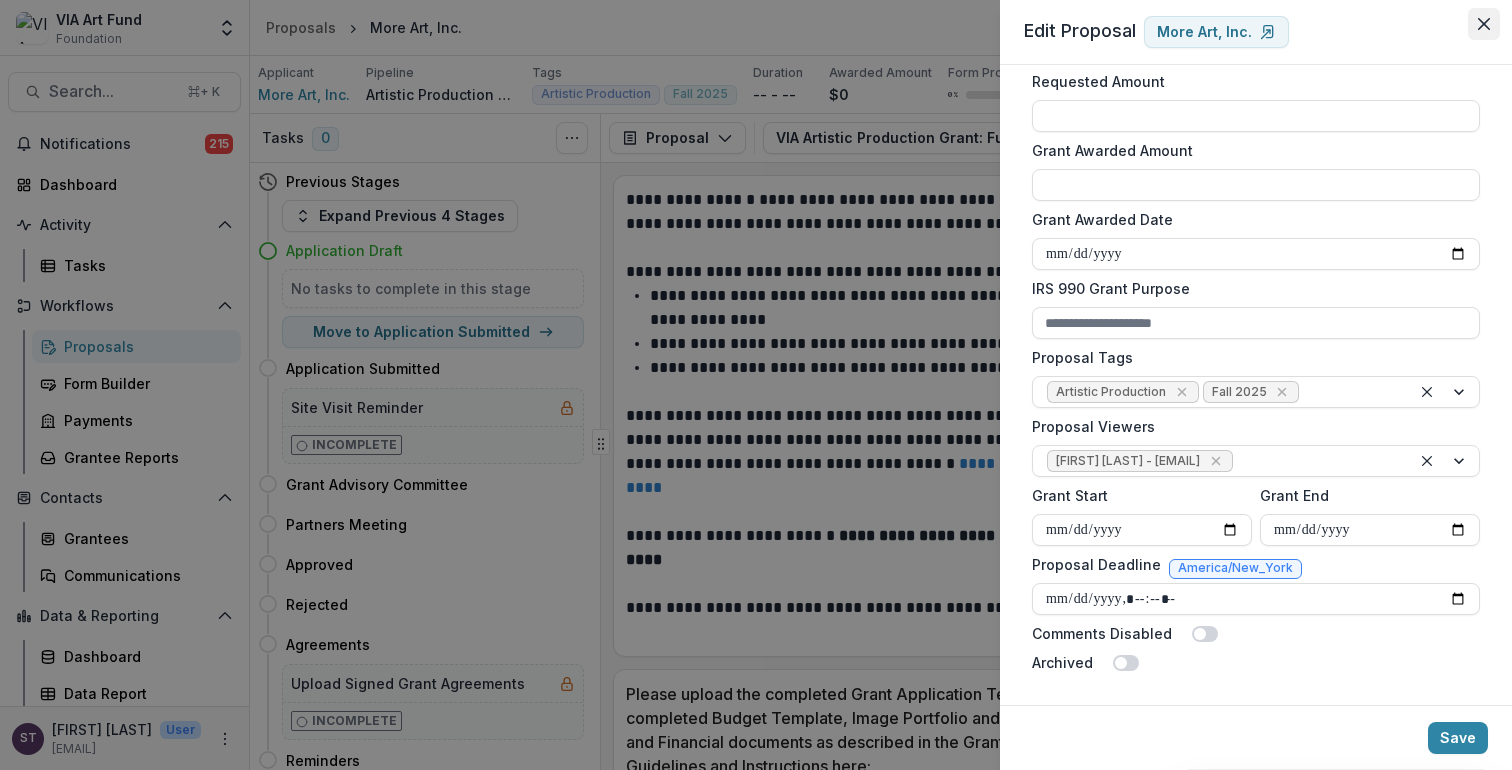 click 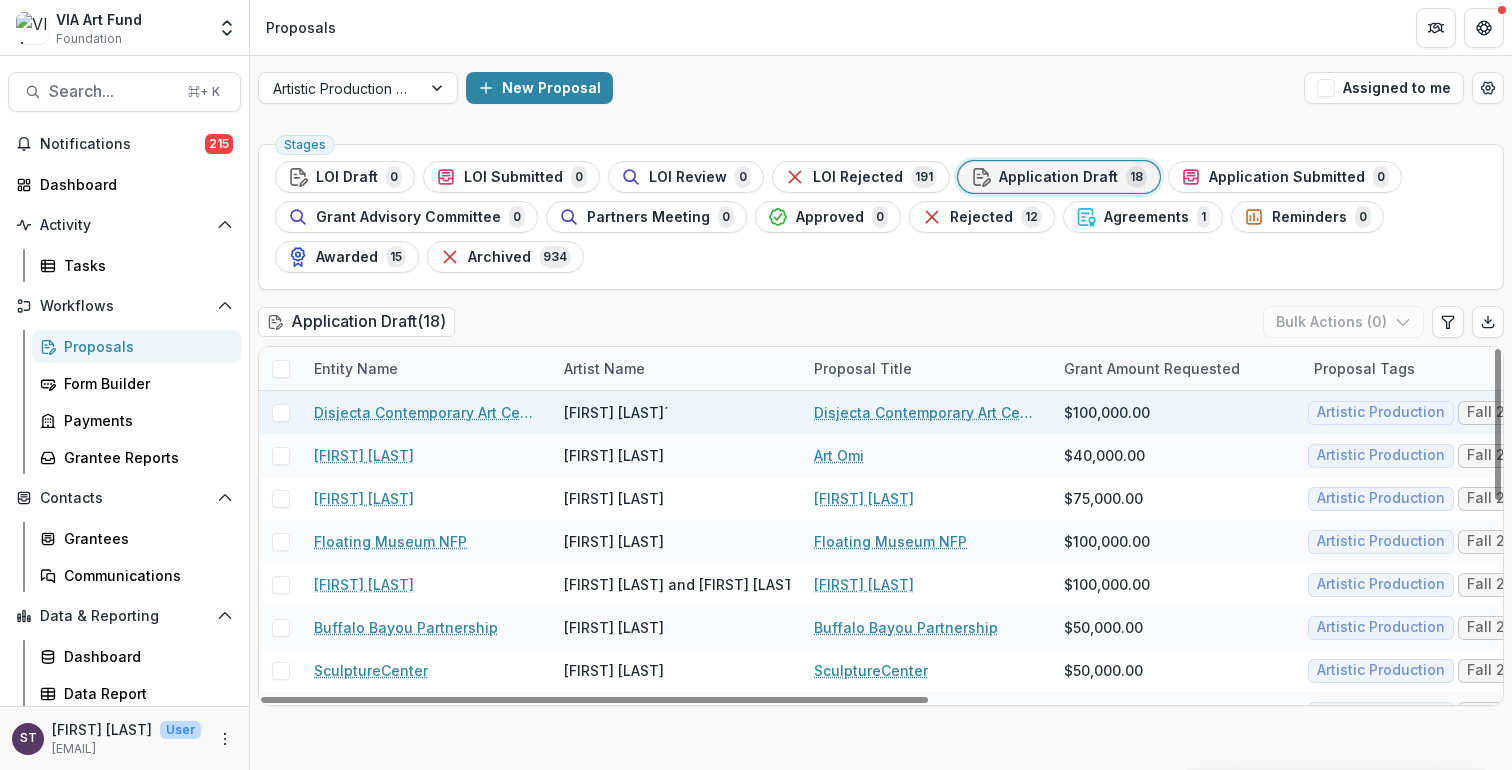 click on "Disjecta Contemporary Art Center Inc." at bounding box center [927, 412] 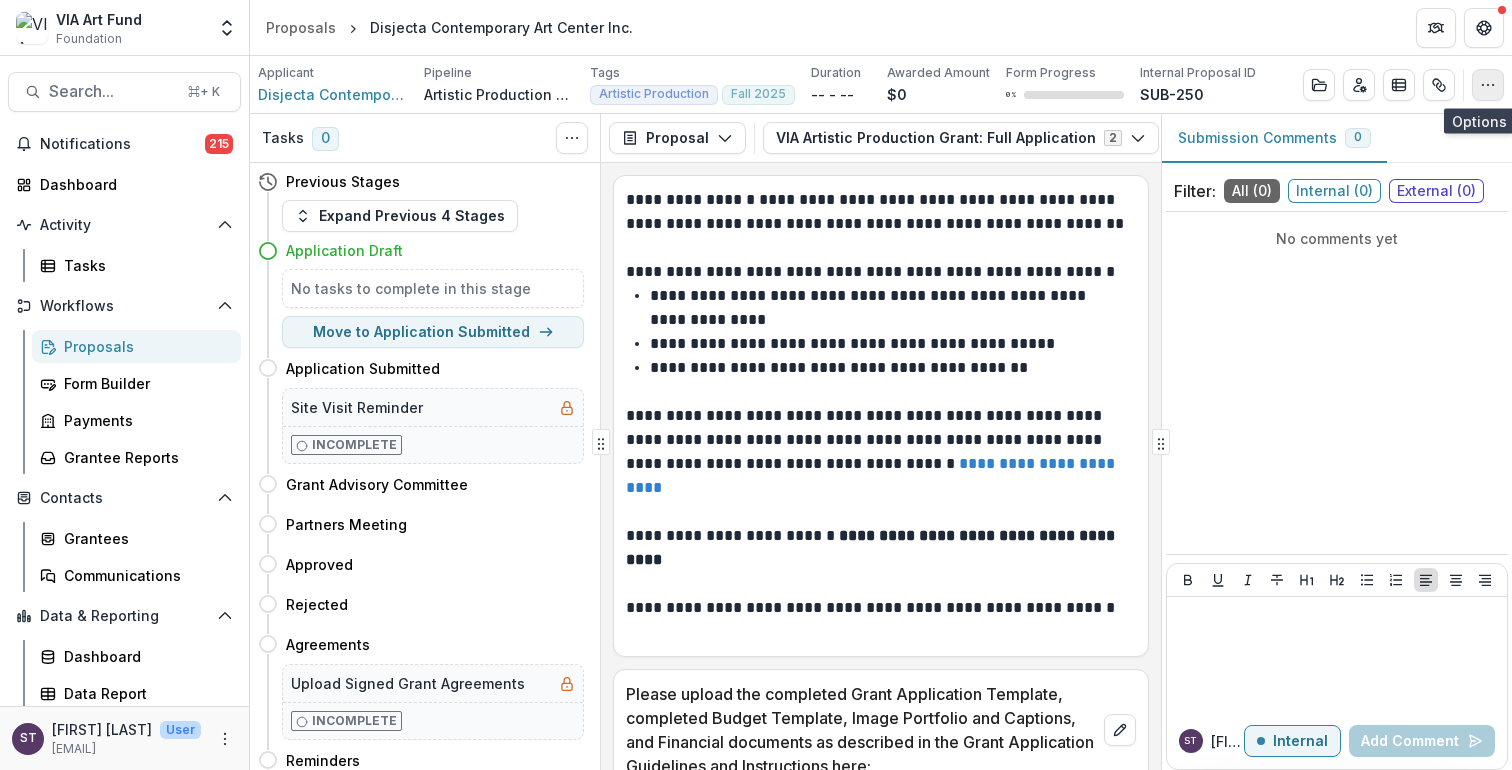 click 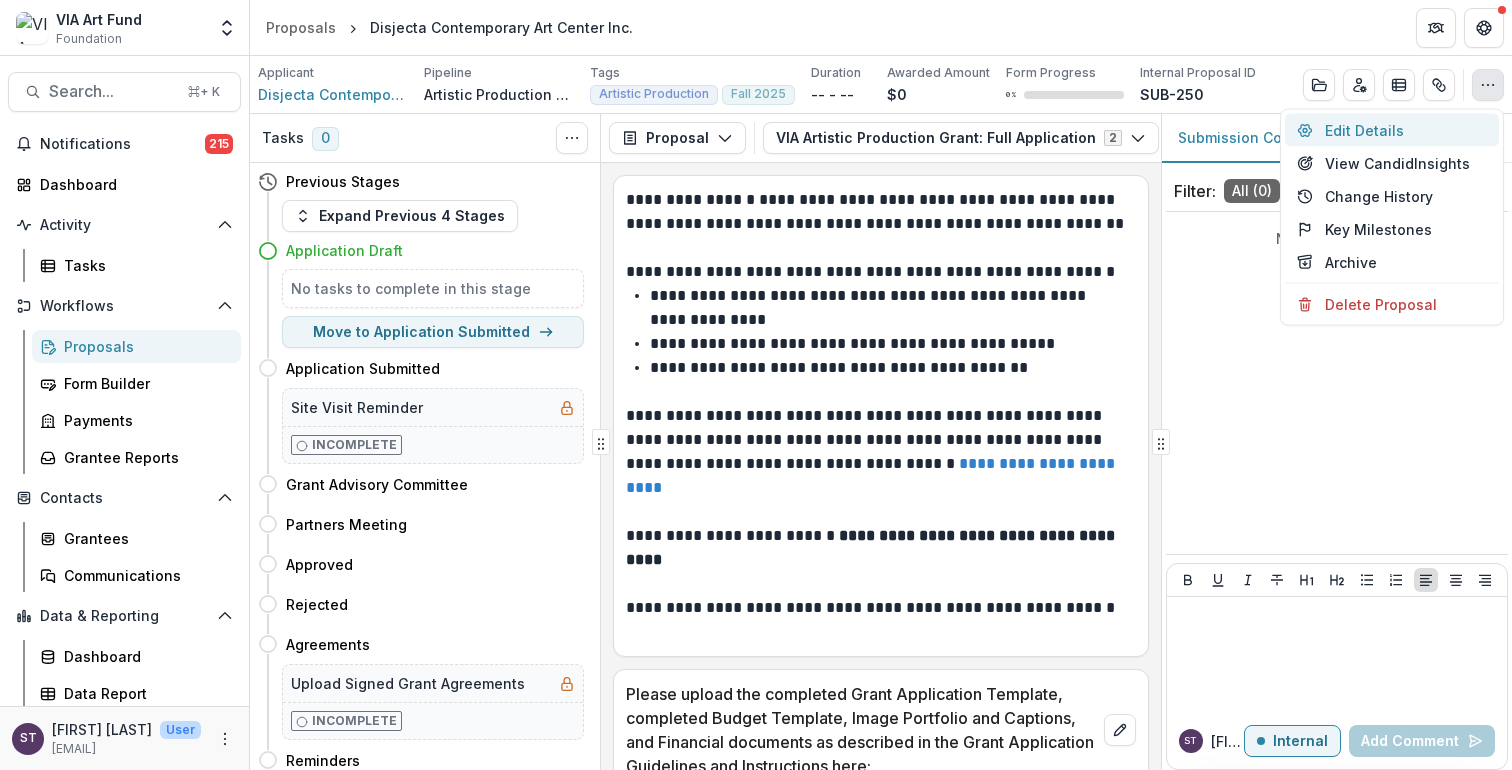 click on "Edit Details" at bounding box center (1392, 130) 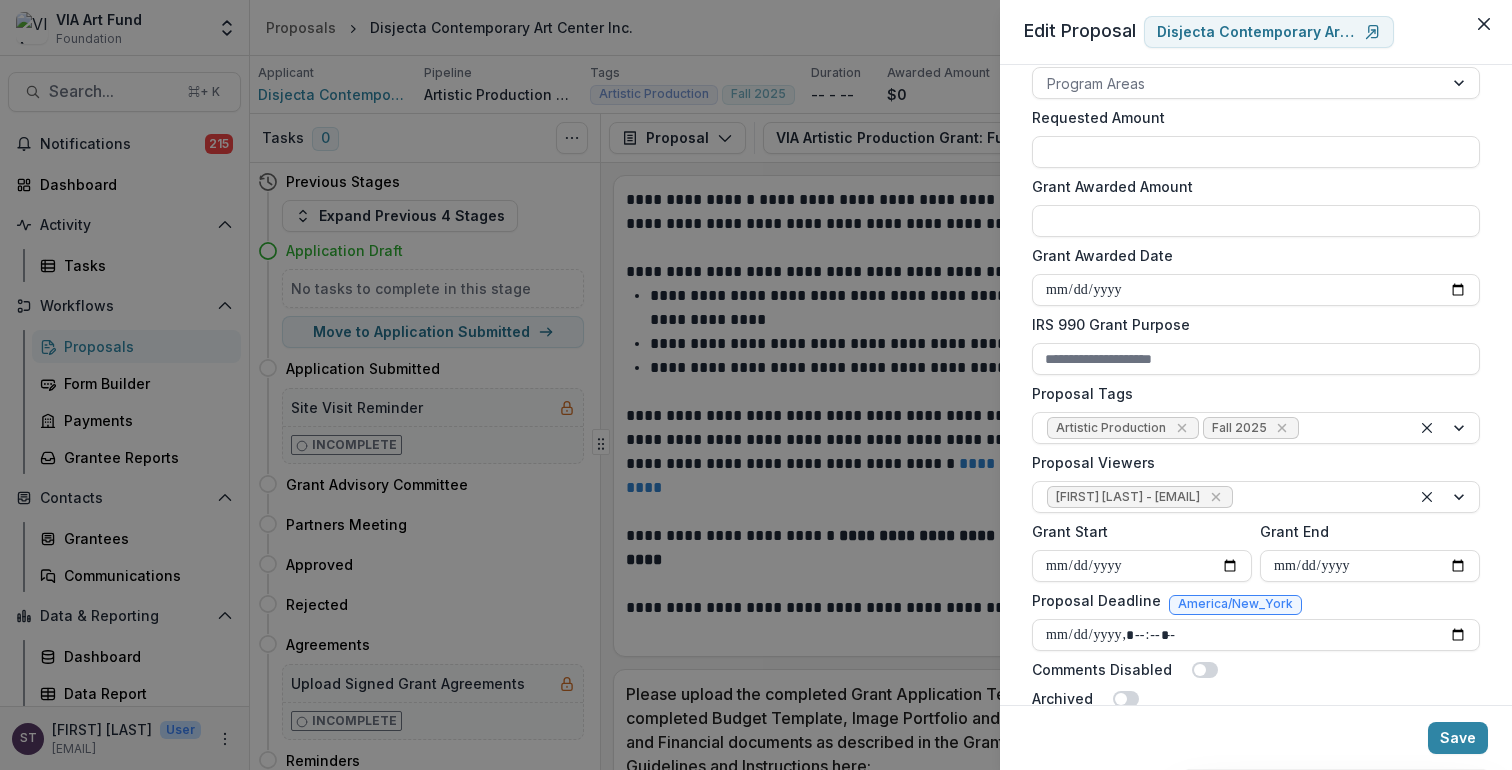 scroll, scrollTop: 525, scrollLeft: 0, axis: vertical 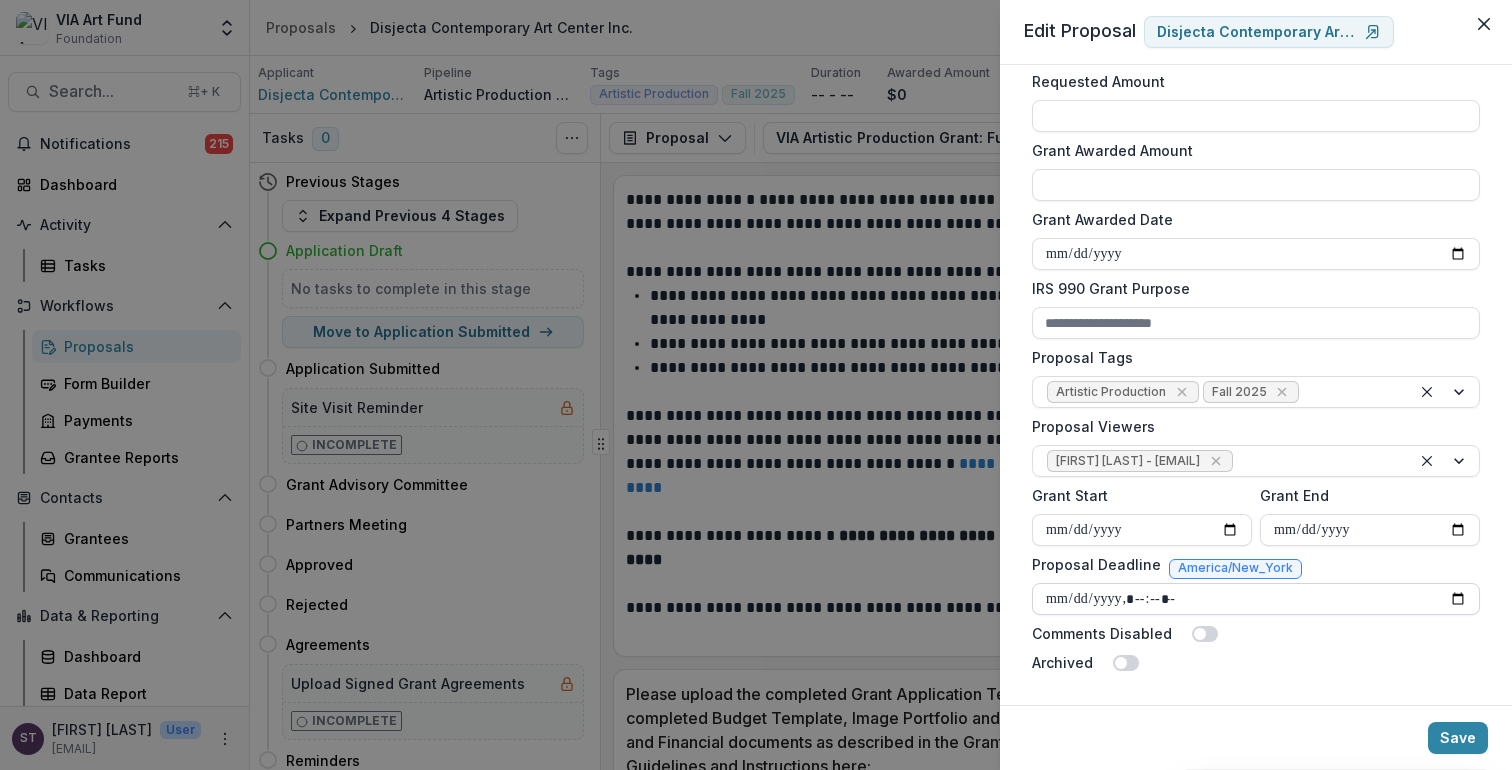 click on "Proposal Deadline" at bounding box center (1256, 599) 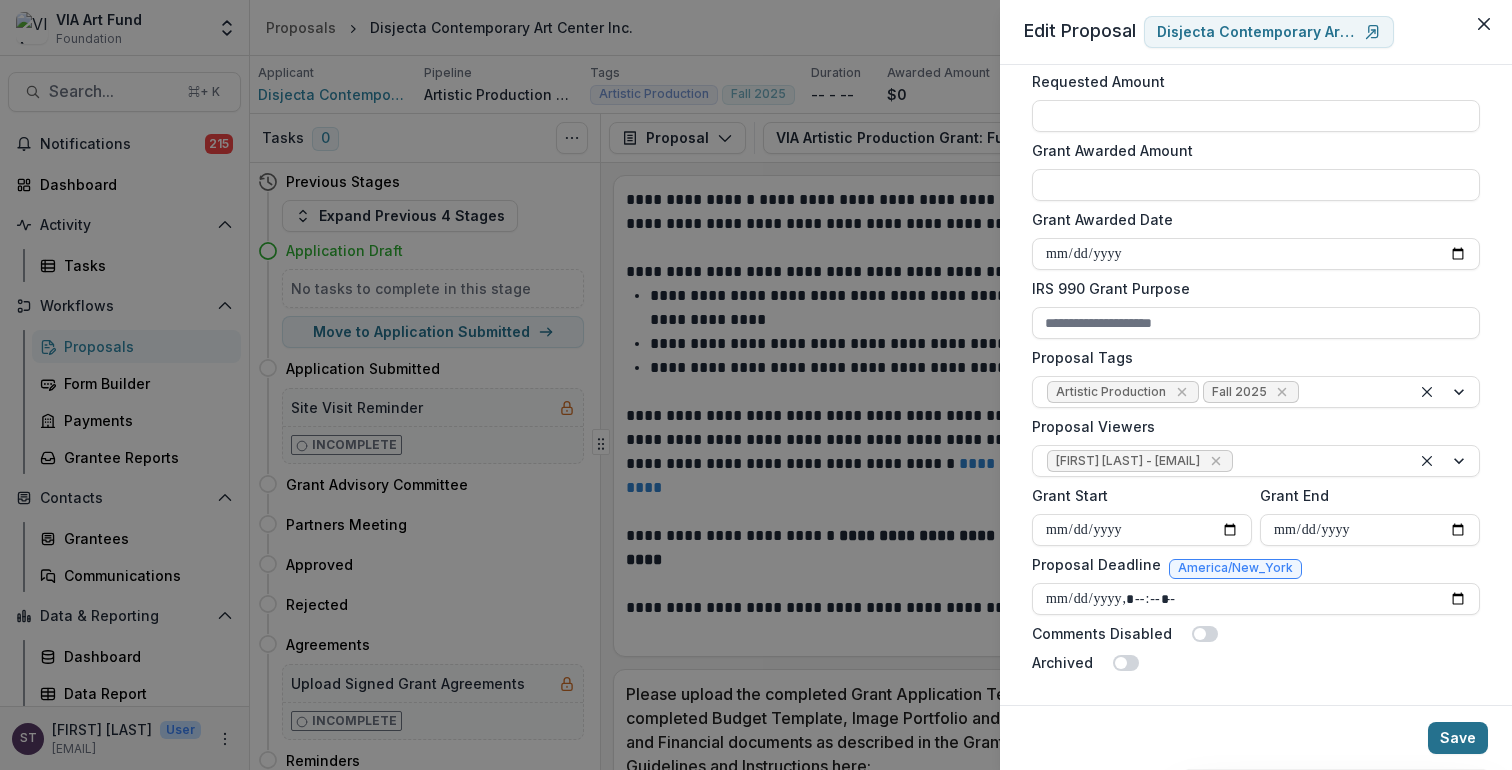 click on "Save" at bounding box center [1458, 738] 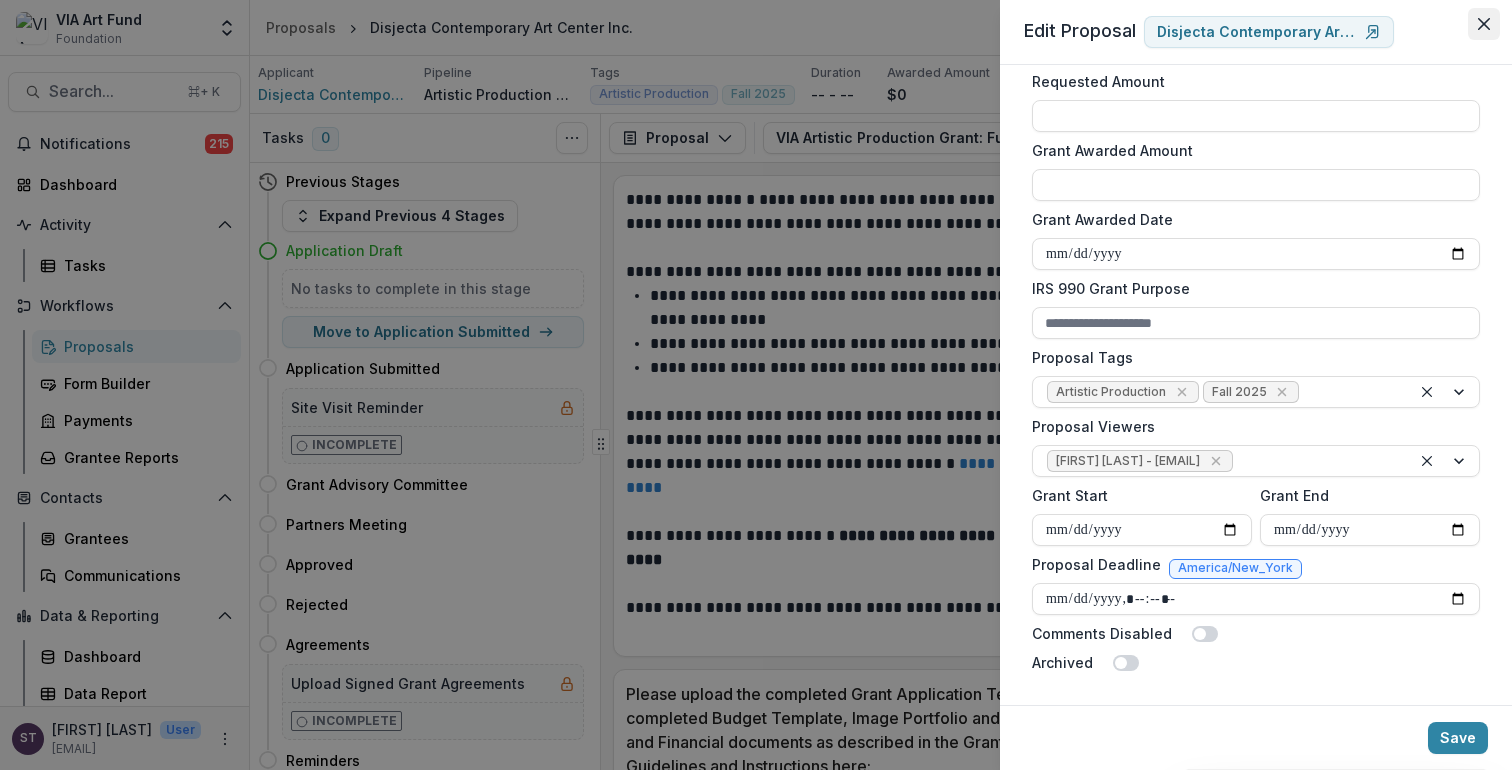click at bounding box center [1484, 24] 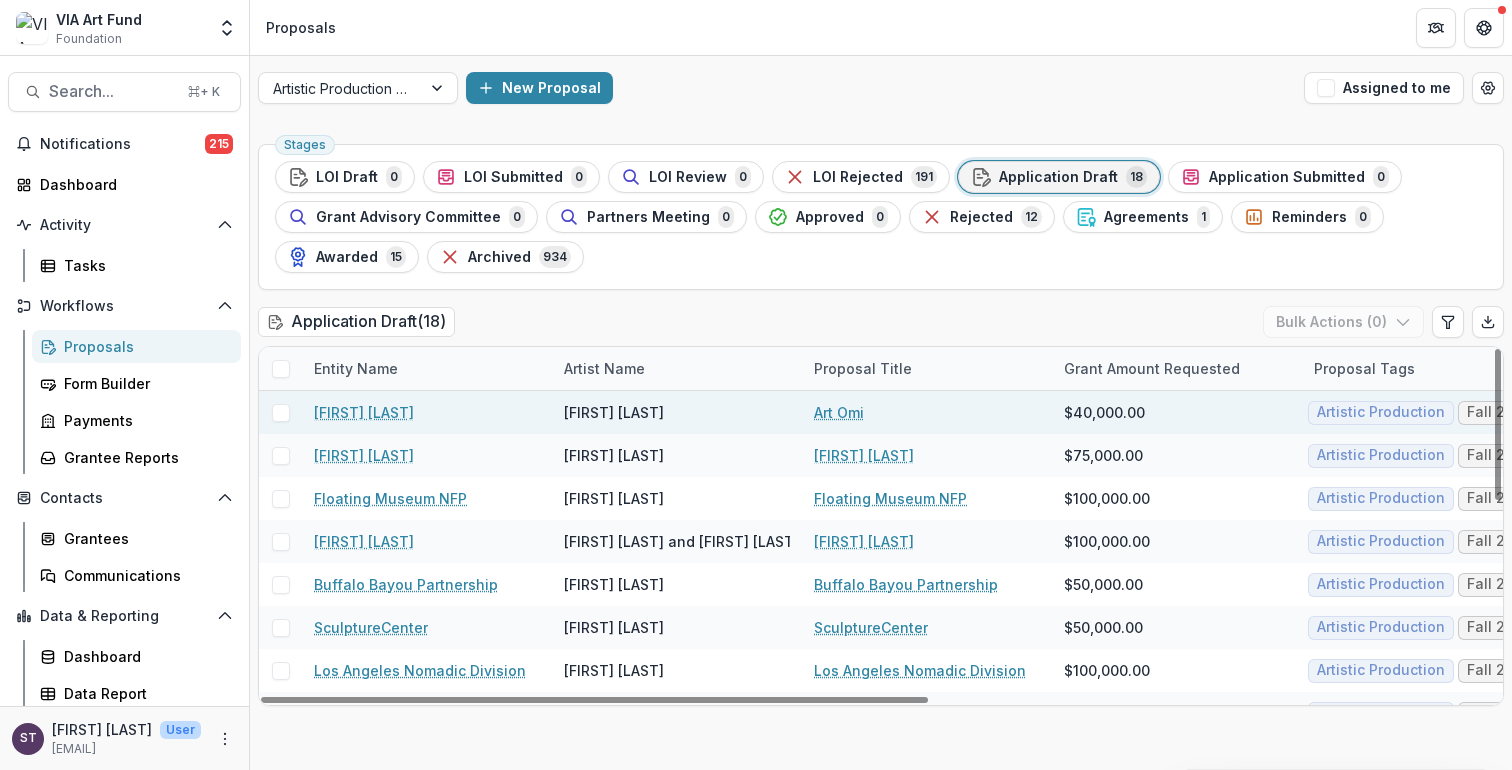 click on "Art Omi" at bounding box center [839, 412] 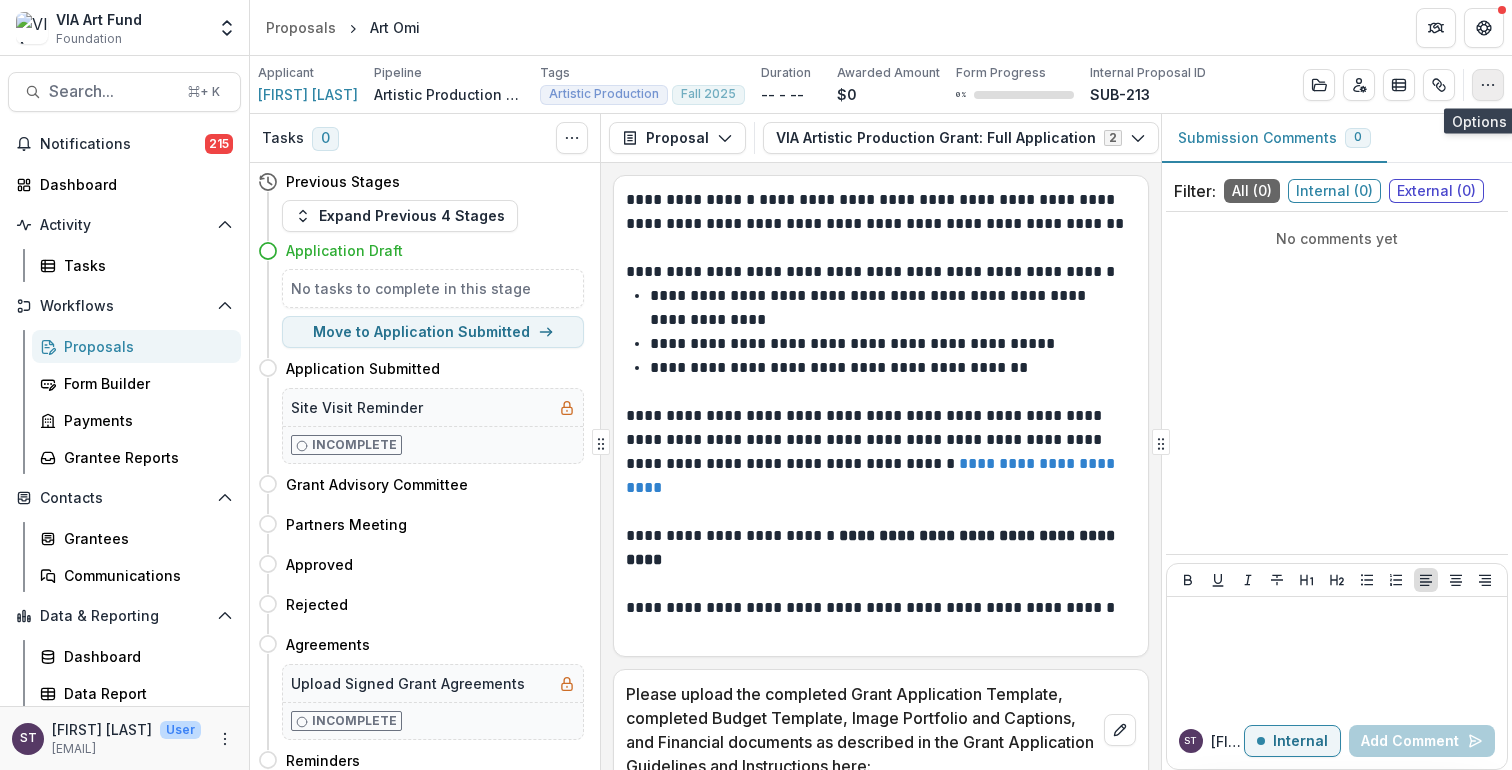 click 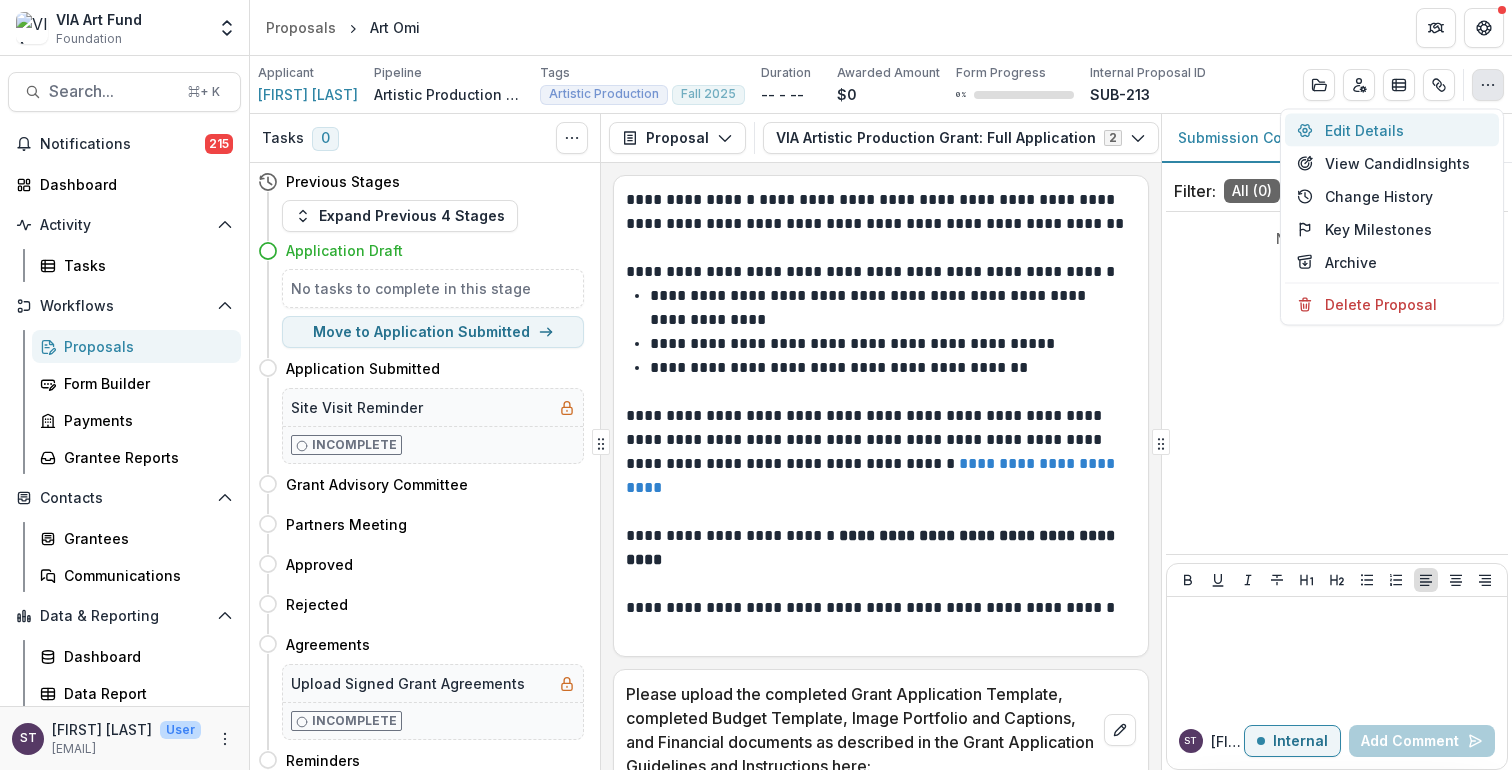 click on "Edit Details" at bounding box center [1392, 130] 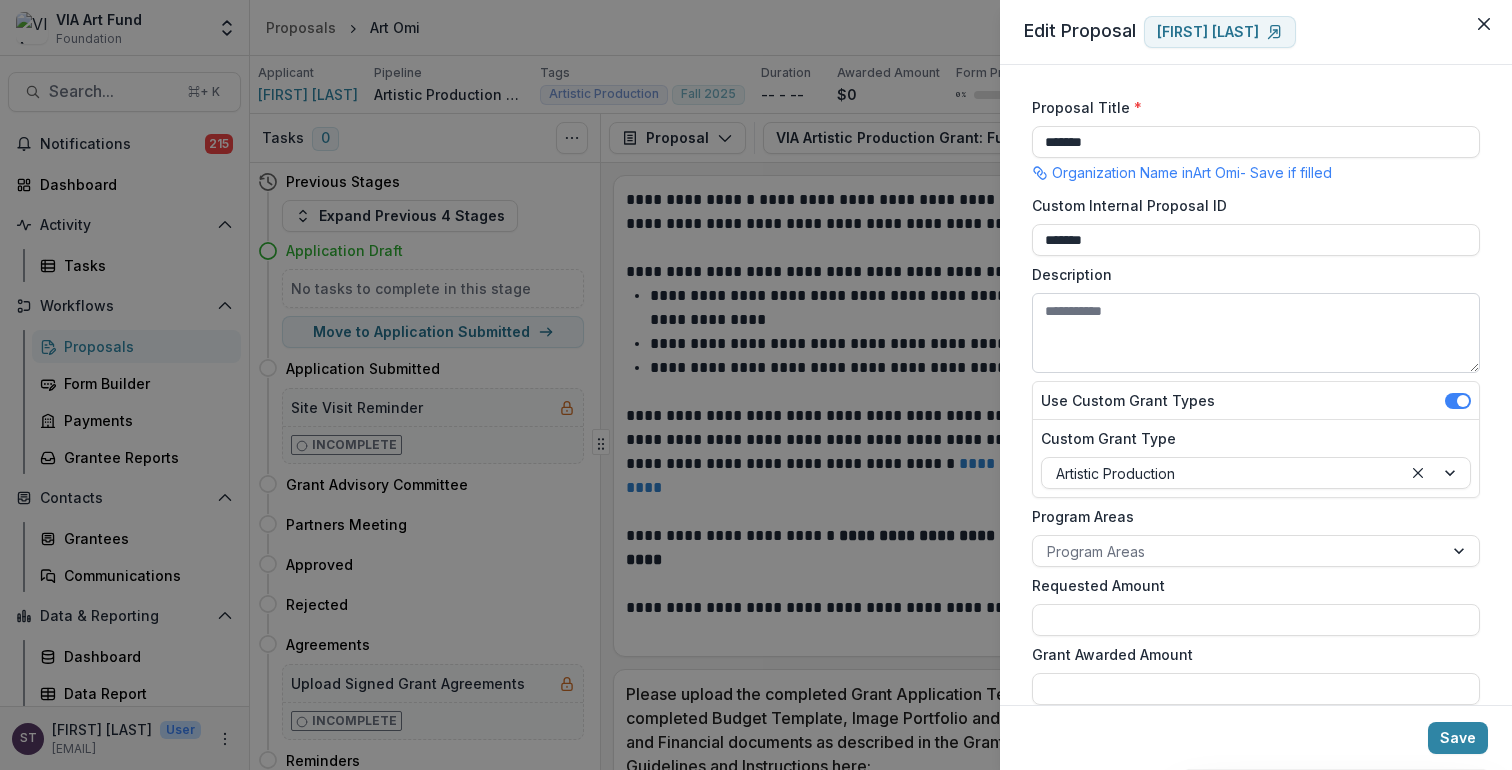 scroll, scrollTop: 504, scrollLeft: 0, axis: vertical 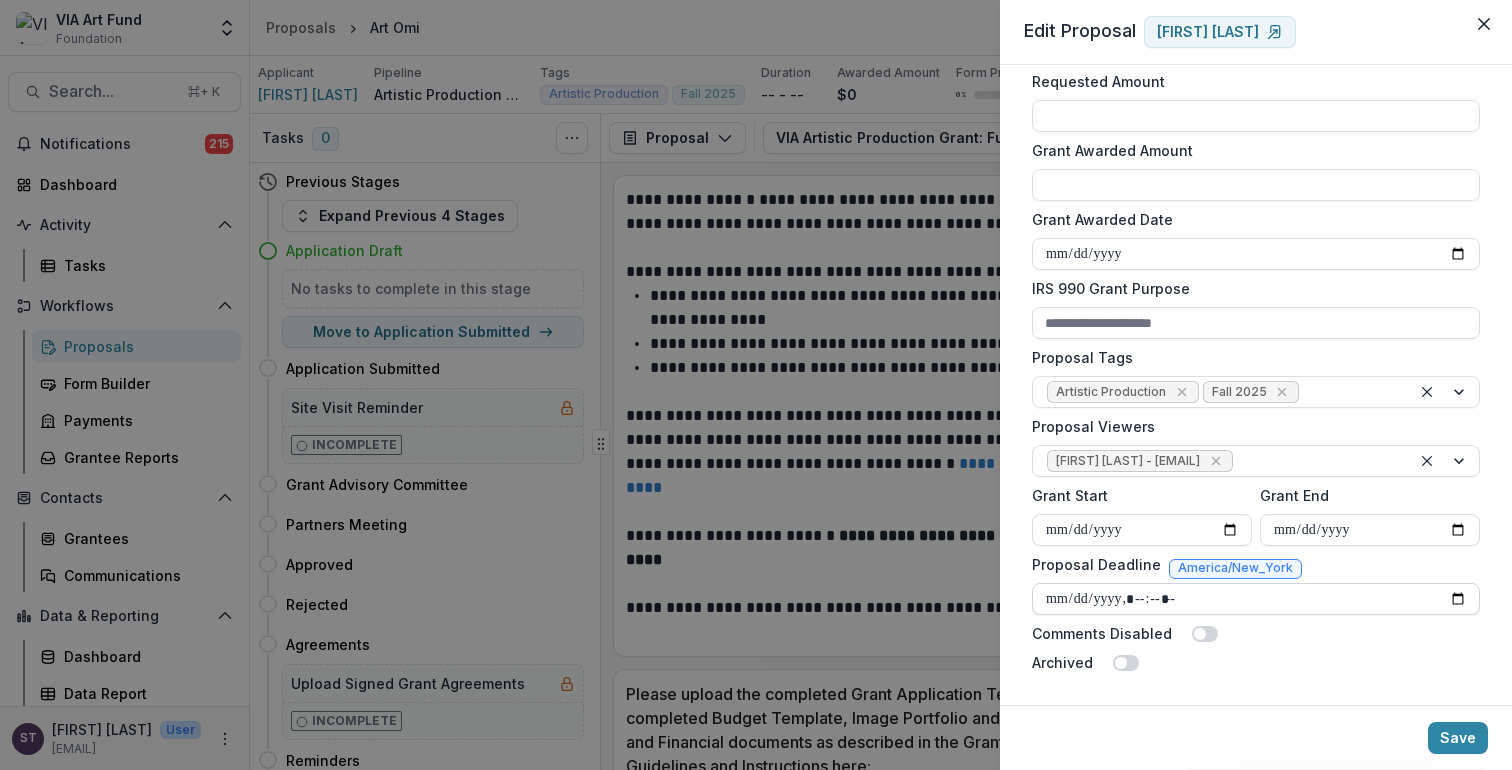 click on "Proposal Deadline" at bounding box center [1256, 599] 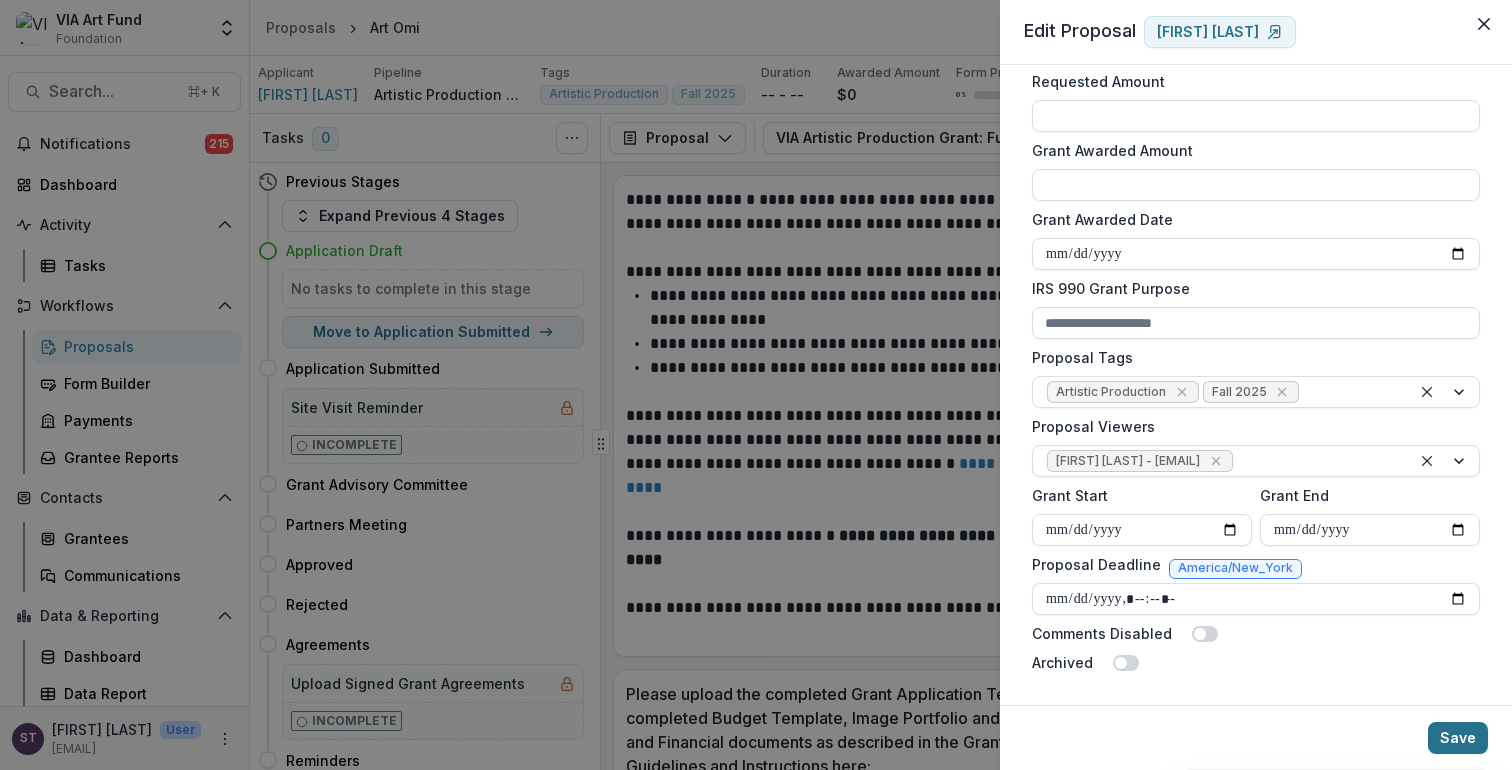 click on "Save" at bounding box center [1458, 738] 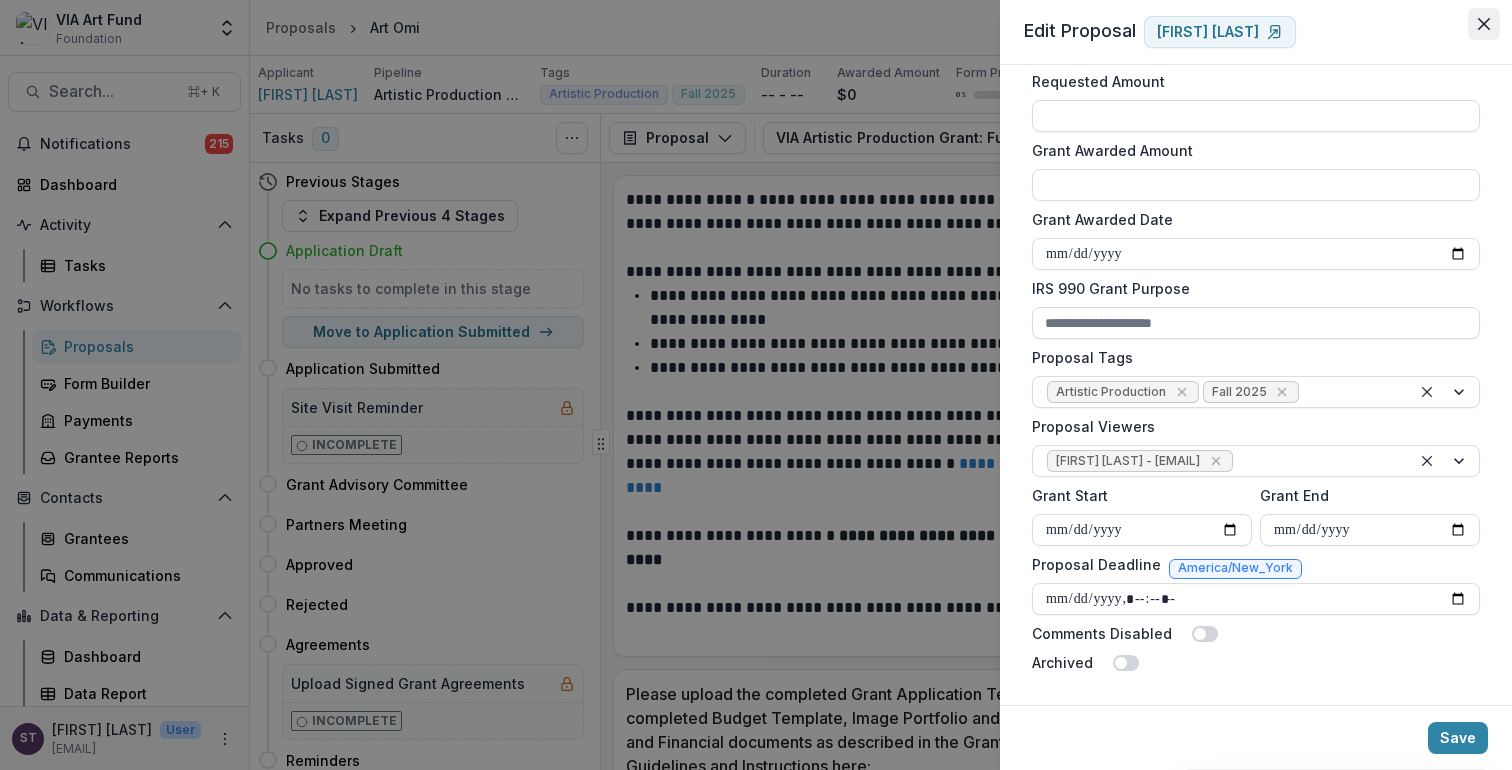 click 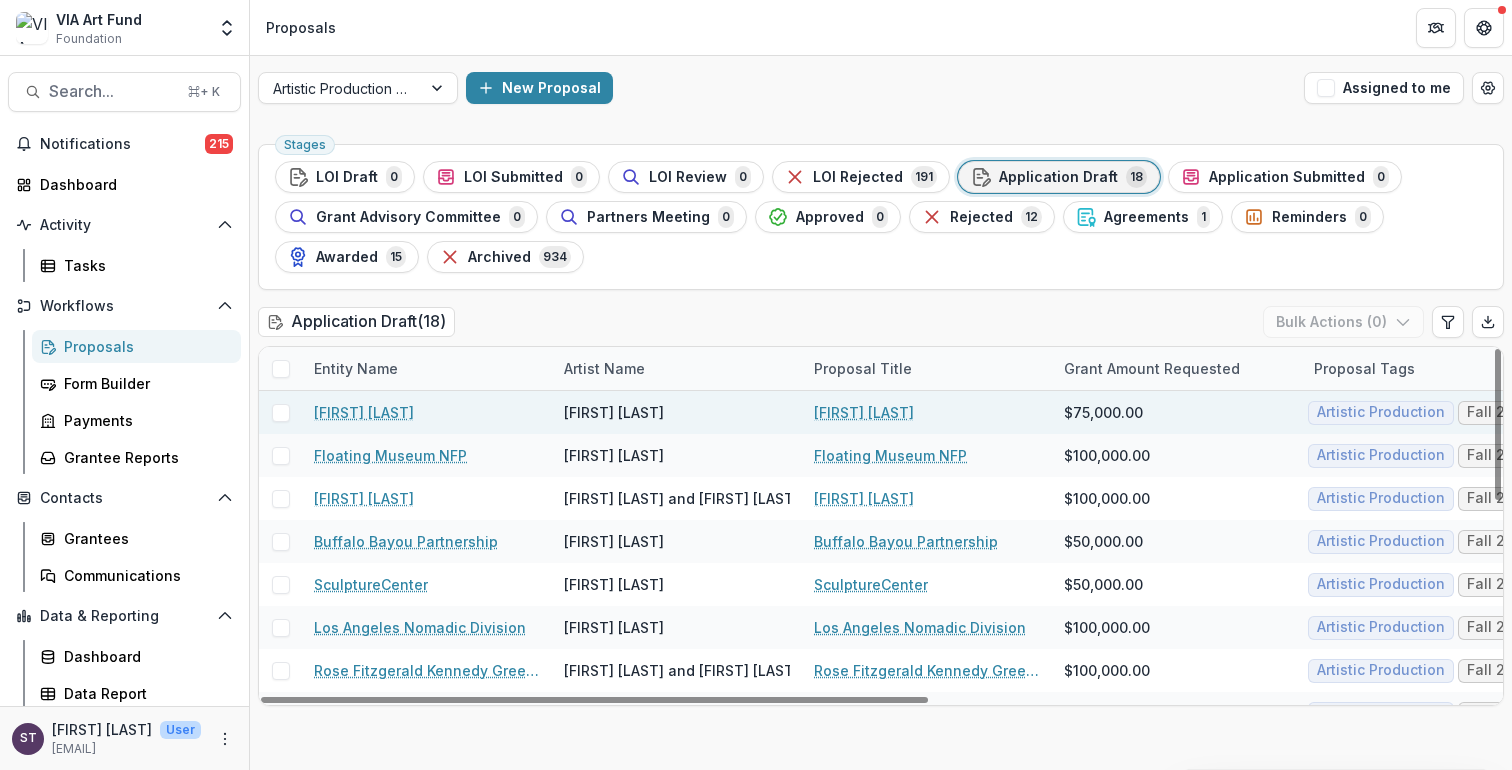 click on "[FIRST] [LAST]" at bounding box center (864, 412) 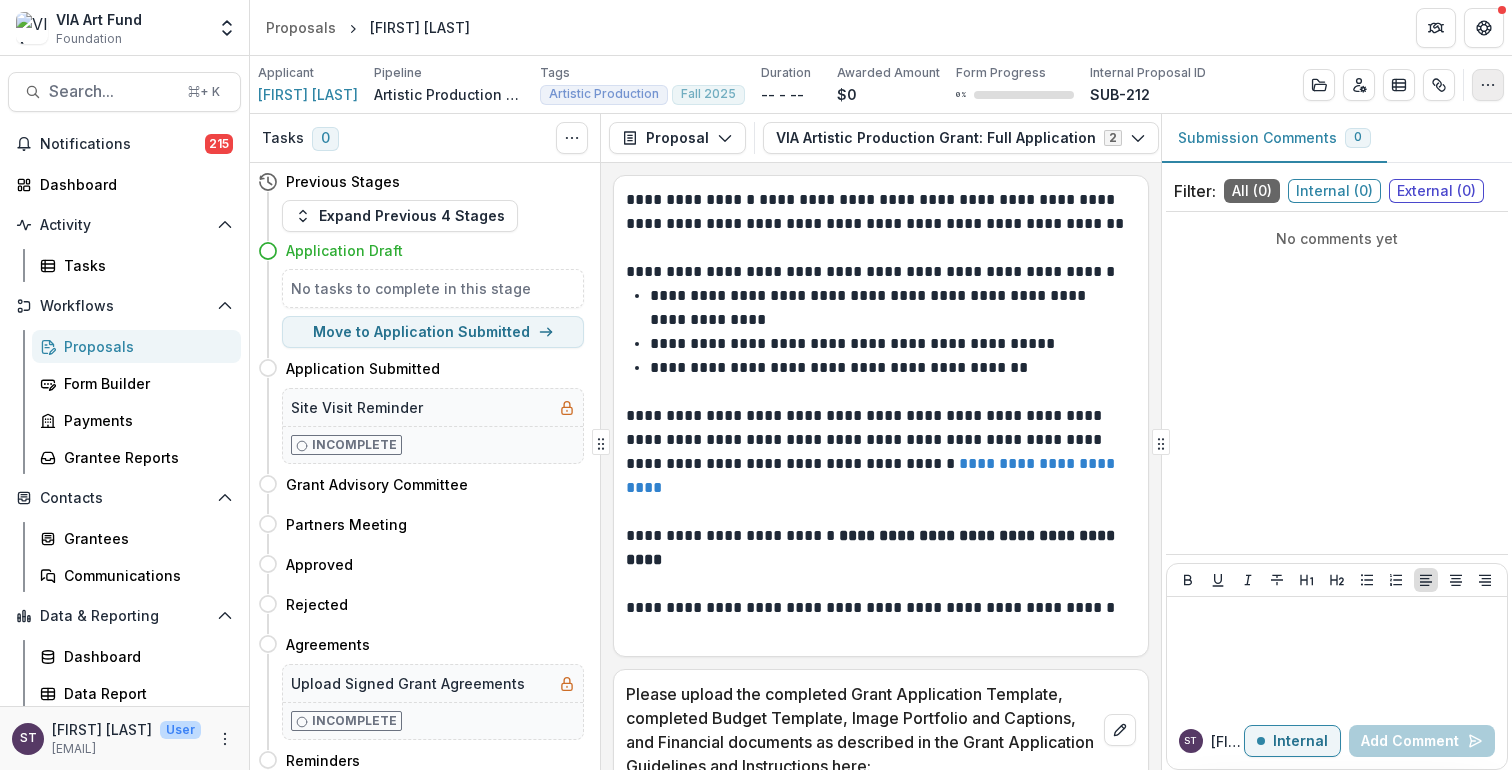 click at bounding box center [1488, 85] 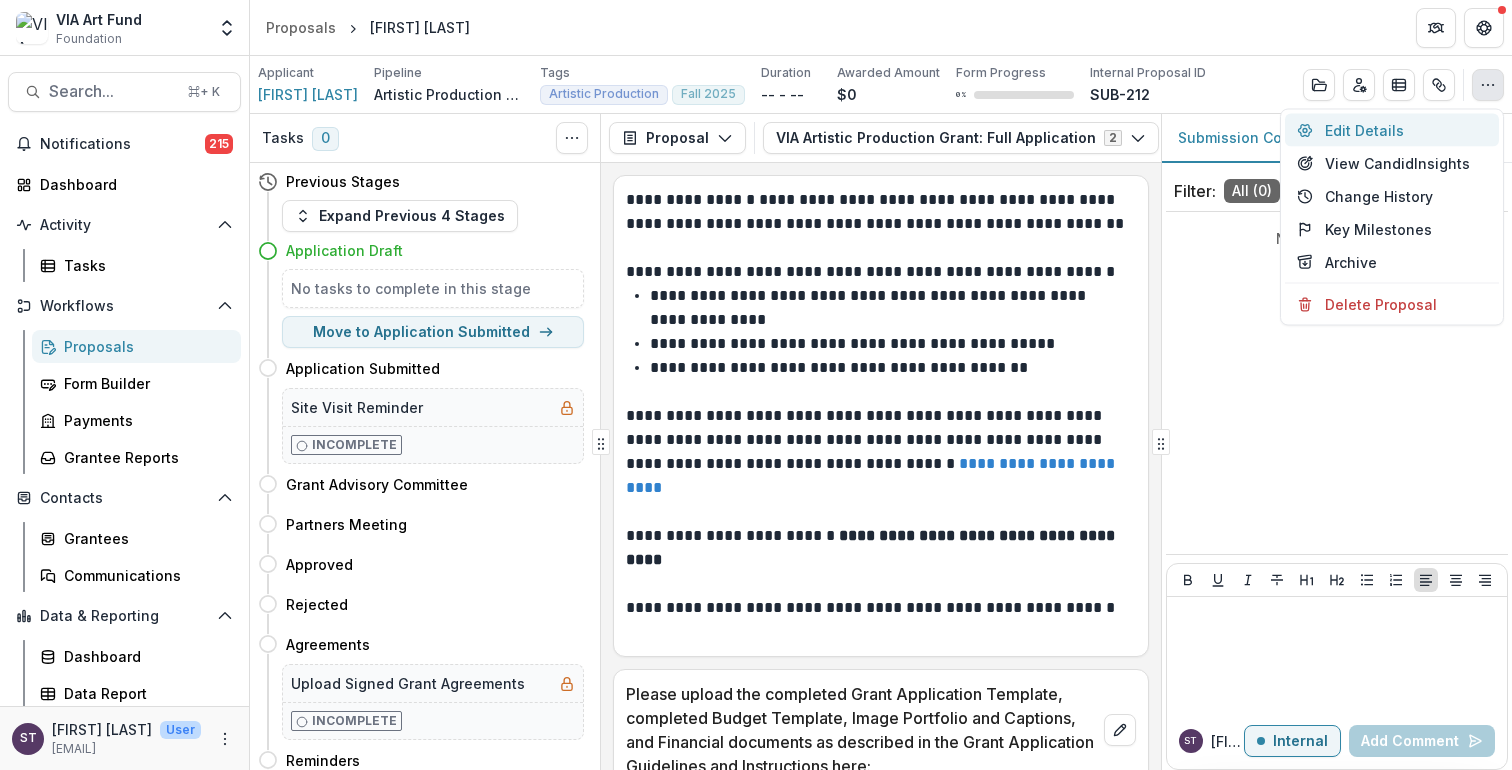click on "Edit Details" at bounding box center (1392, 130) 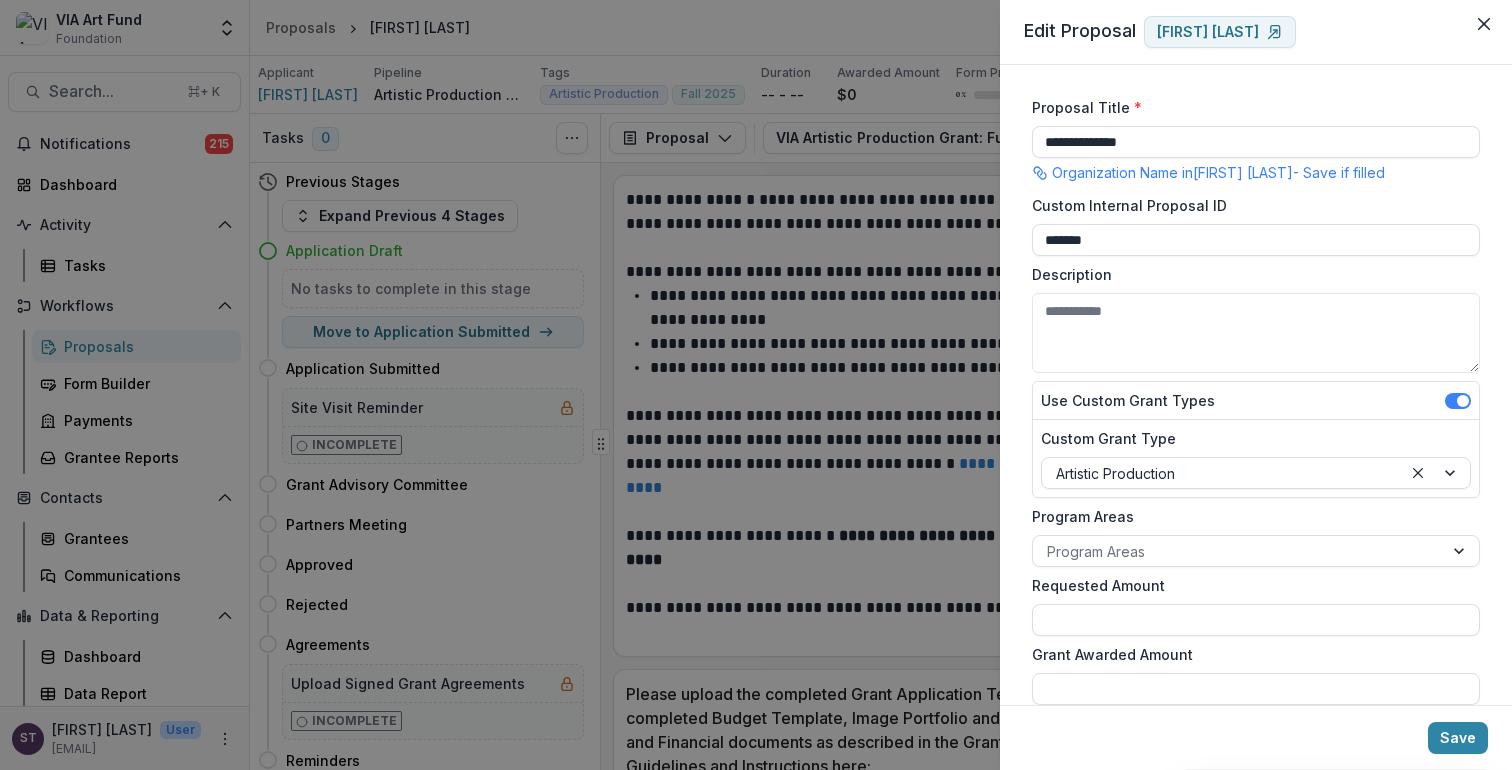 scroll, scrollTop: 504, scrollLeft: 0, axis: vertical 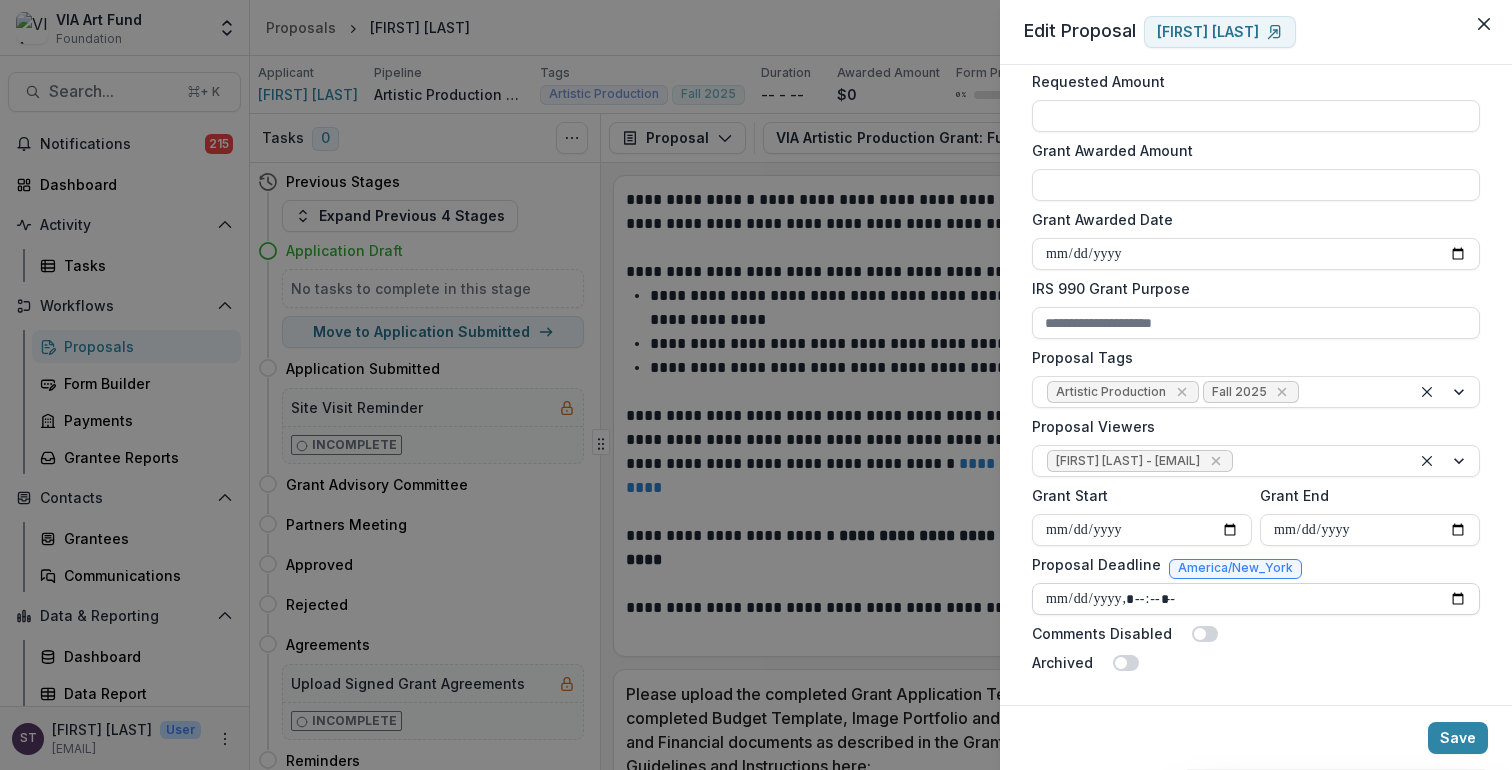 click on "Proposal Deadline" at bounding box center [1256, 599] 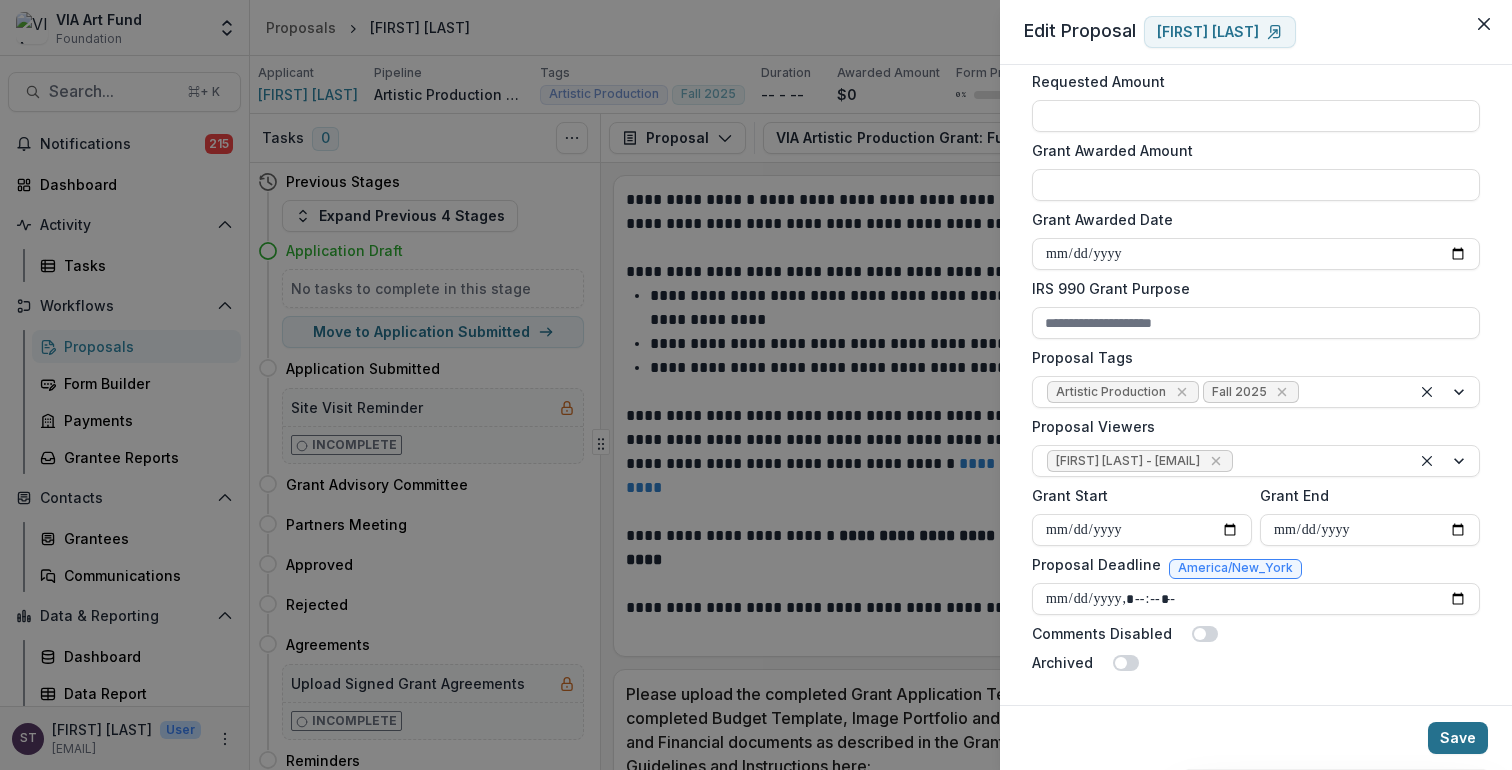 click on "Save" at bounding box center [1458, 738] 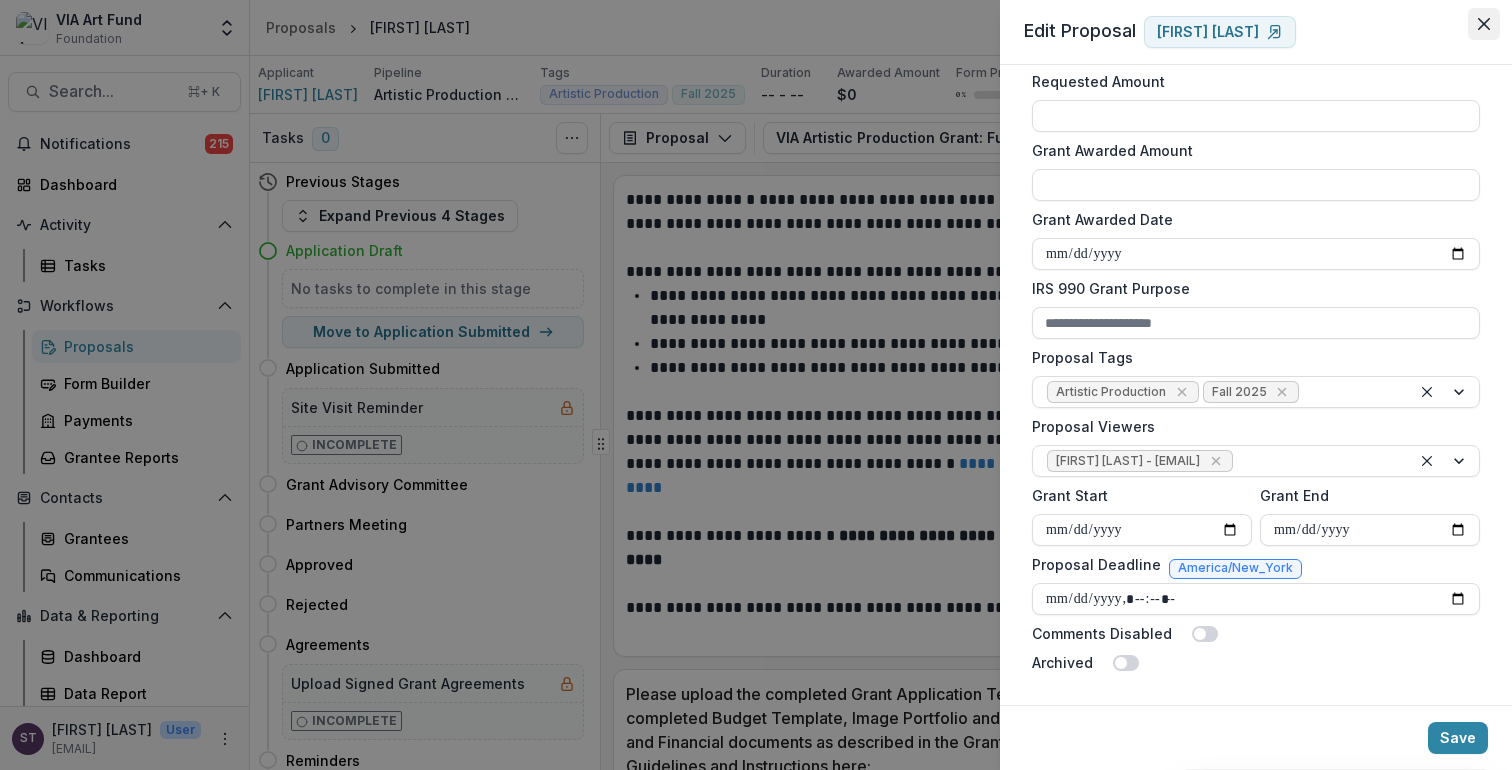click at bounding box center [1484, 24] 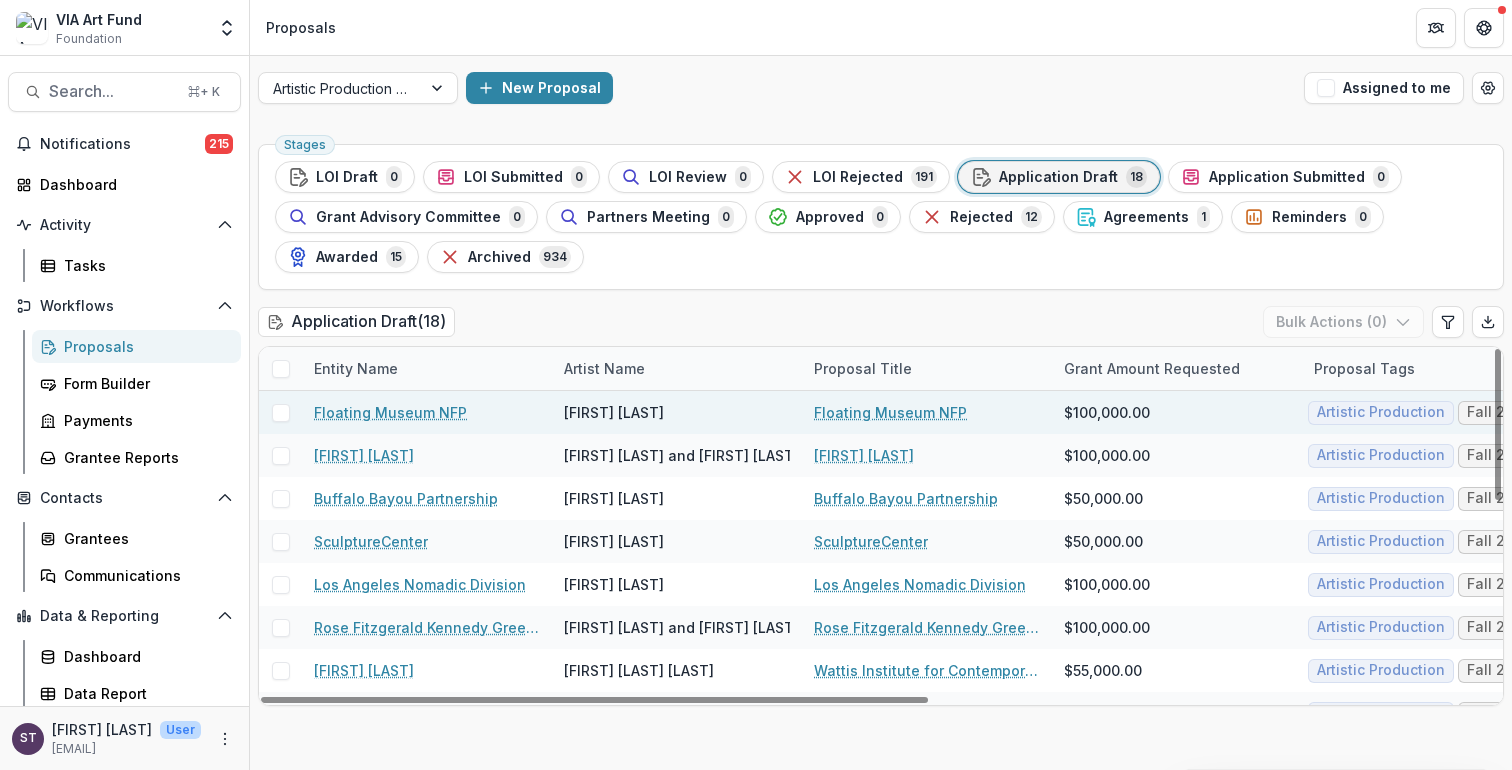 click on "Floating Museum NFP" at bounding box center [890, 412] 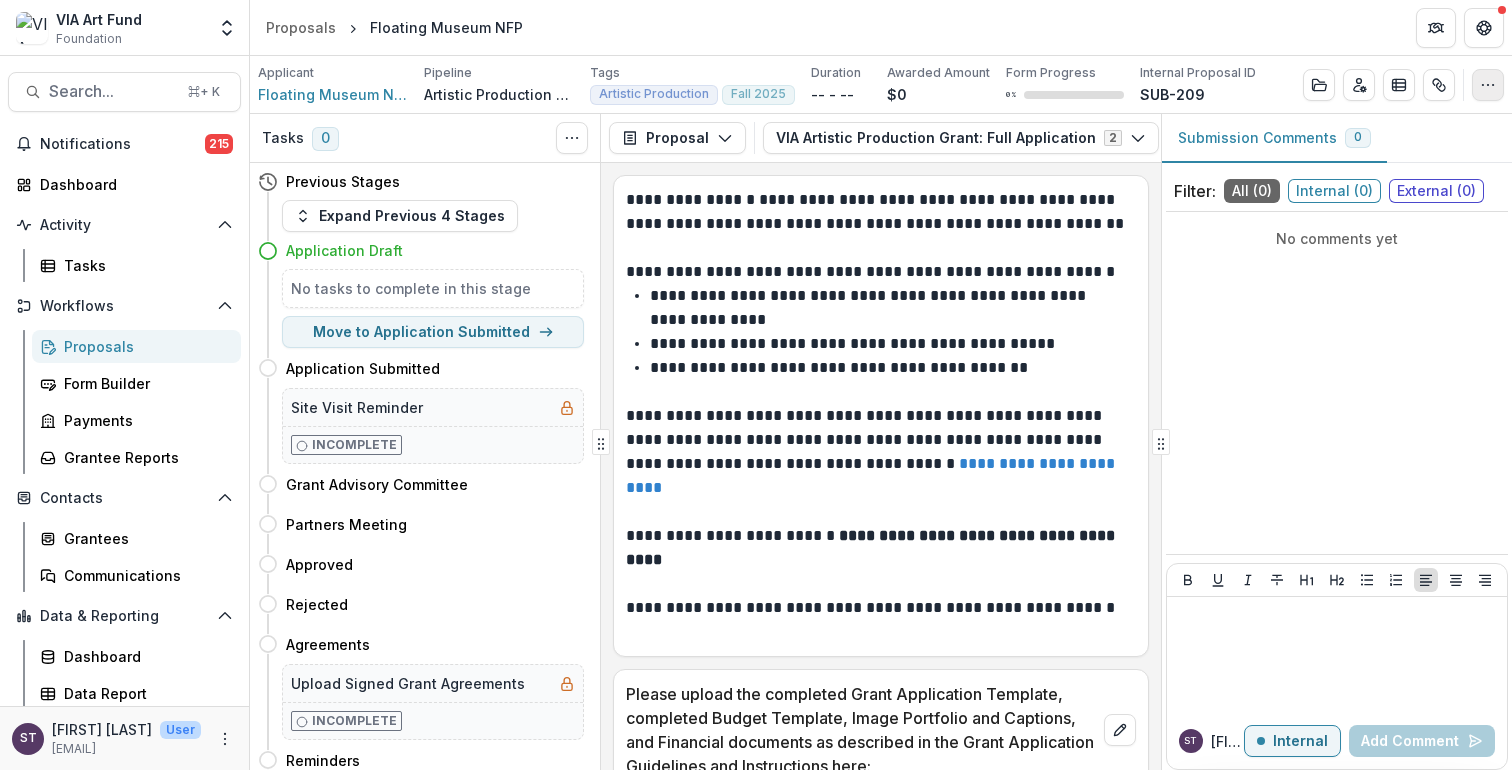 click at bounding box center (1488, 85) 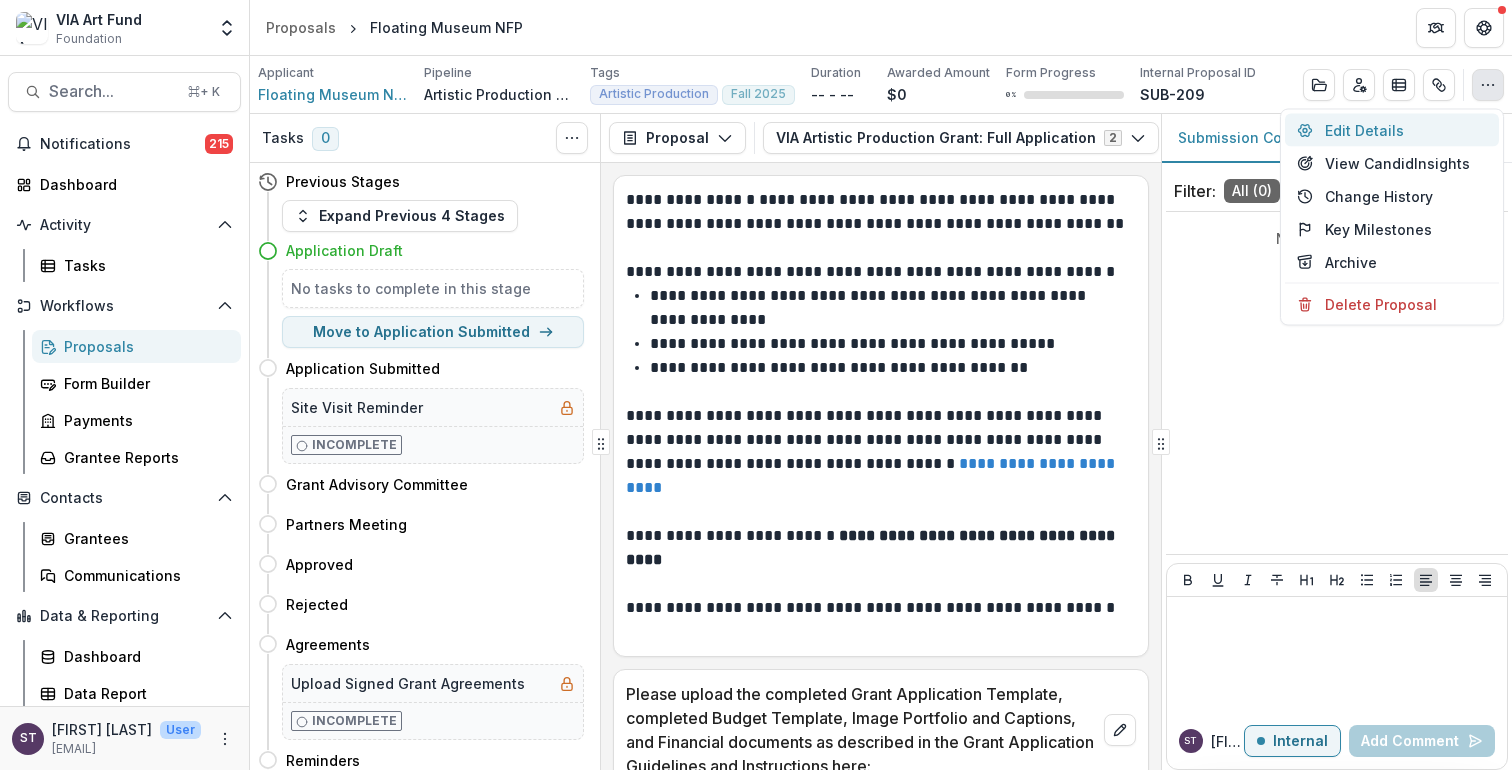 click on "Edit Details" at bounding box center [1392, 130] 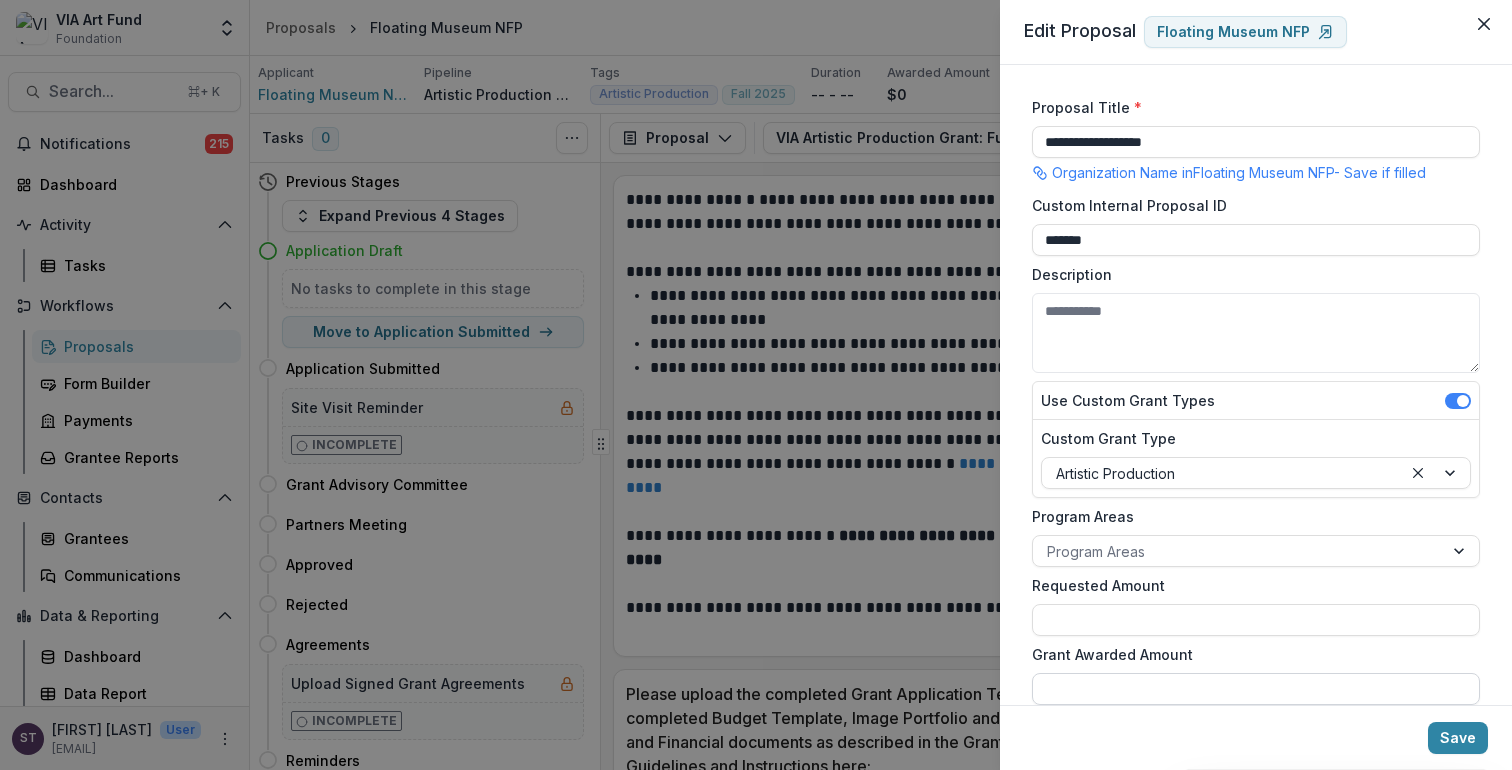 scroll, scrollTop: 504, scrollLeft: 0, axis: vertical 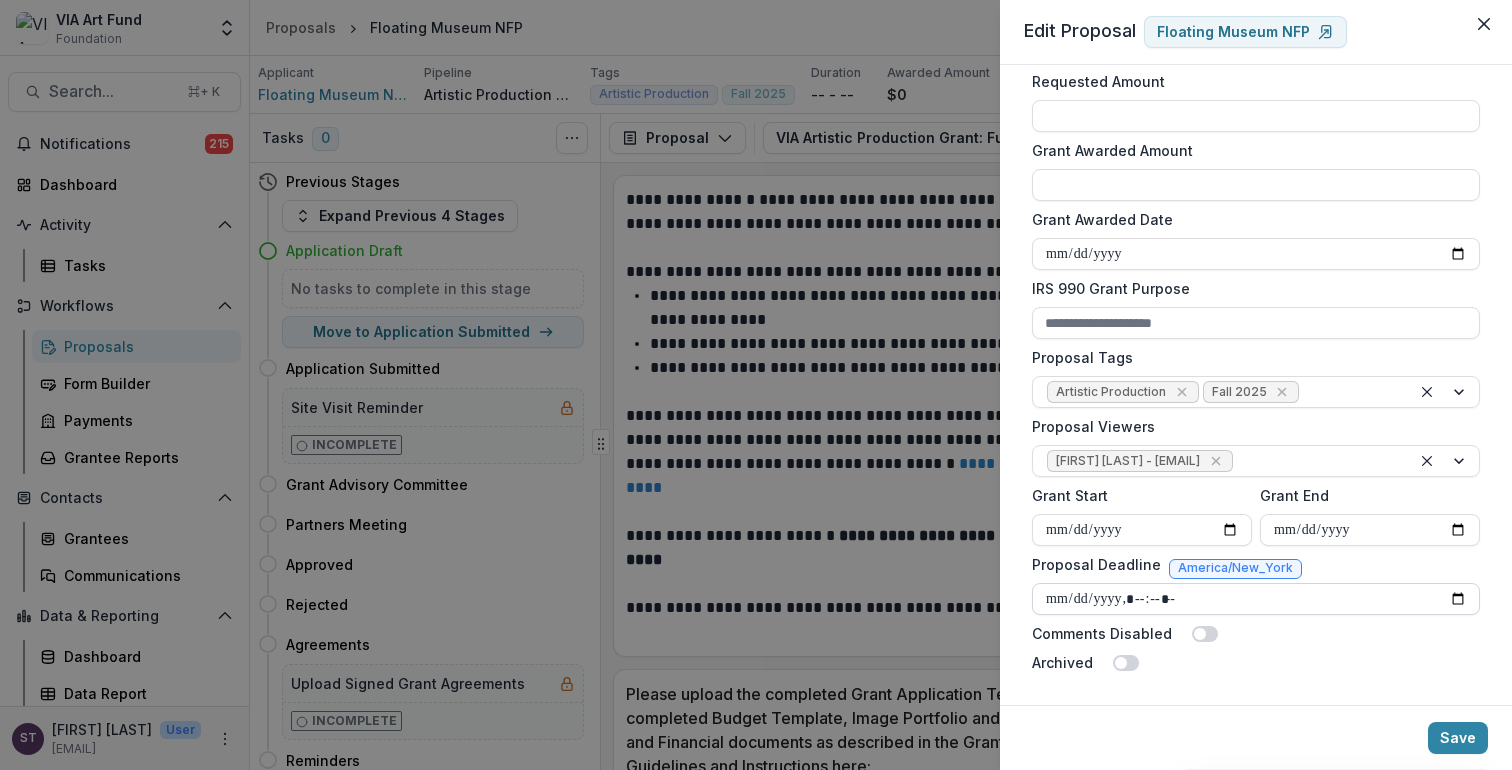 click on "Proposal Deadline" at bounding box center [1256, 599] 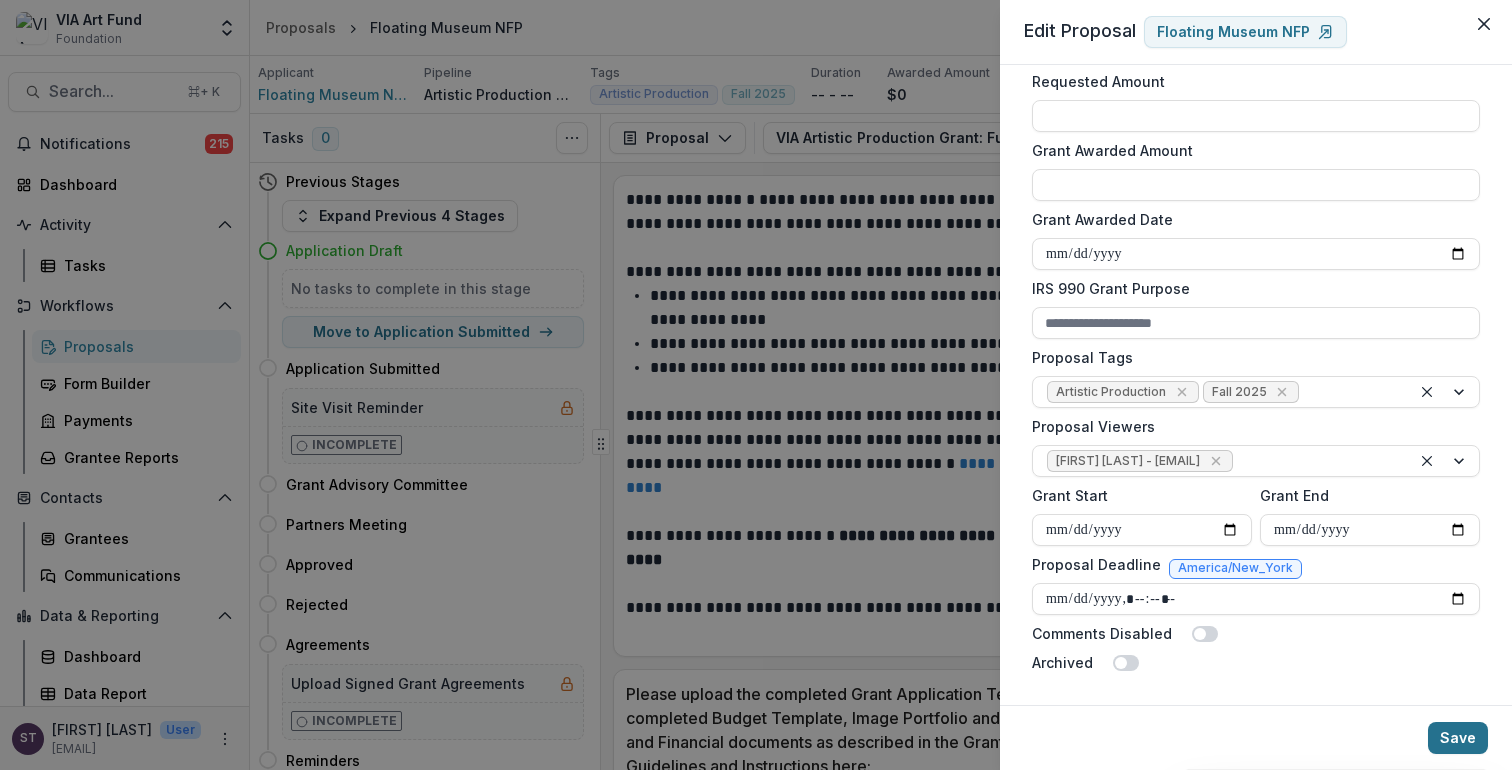 click on "Save" at bounding box center [1458, 738] 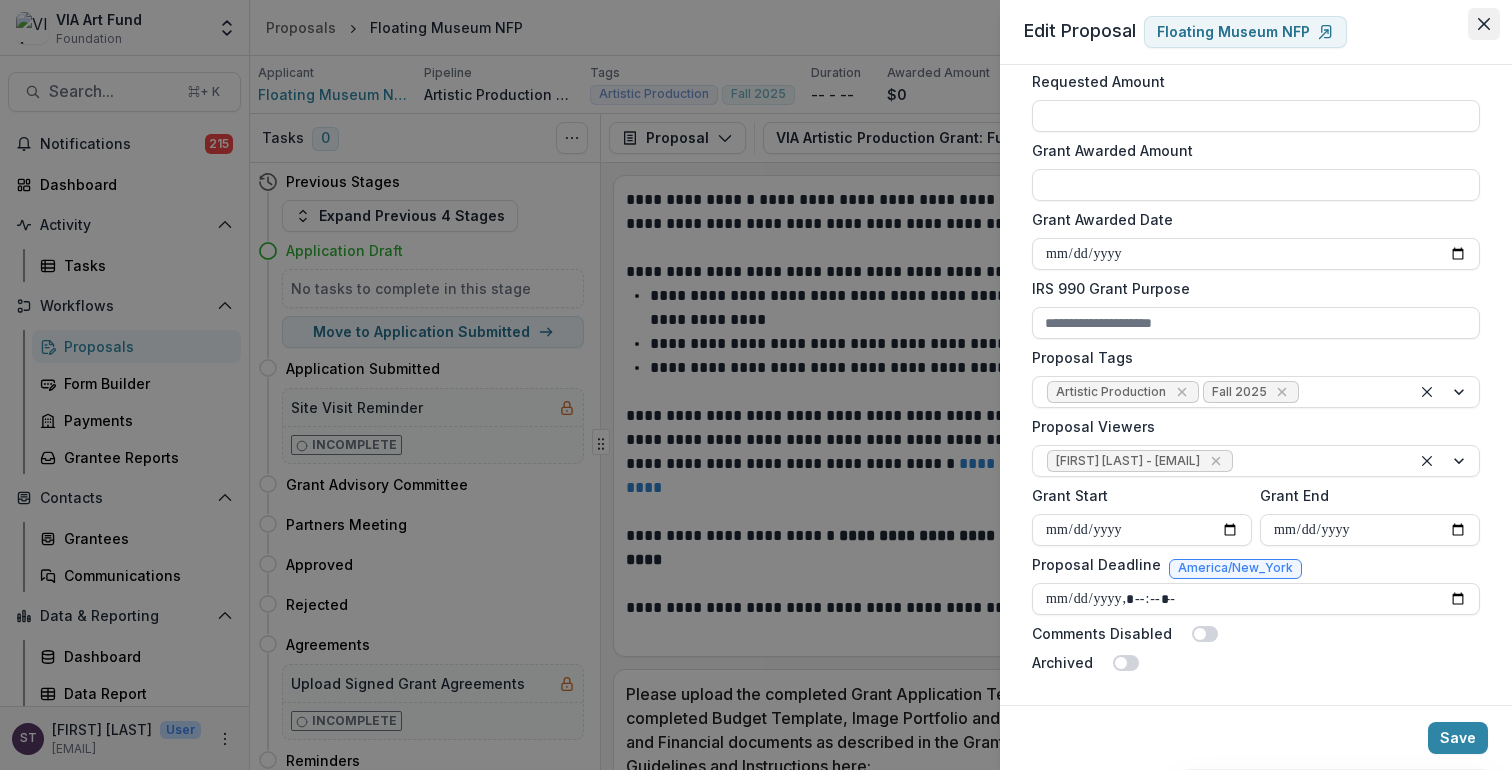 click at bounding box center [1484, 24] 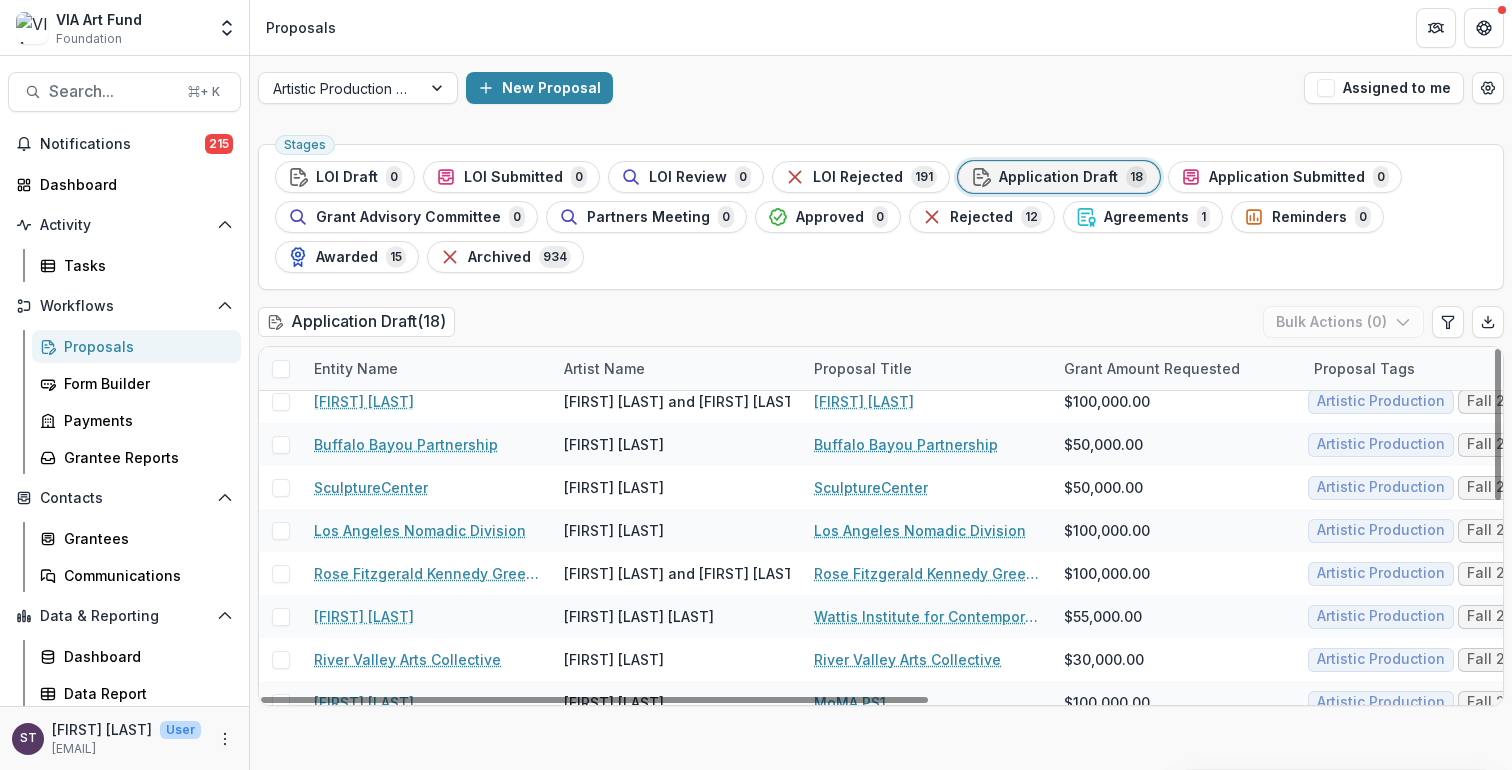 scroll, scrollTop: 0, scrollLeft: 0, axis: both 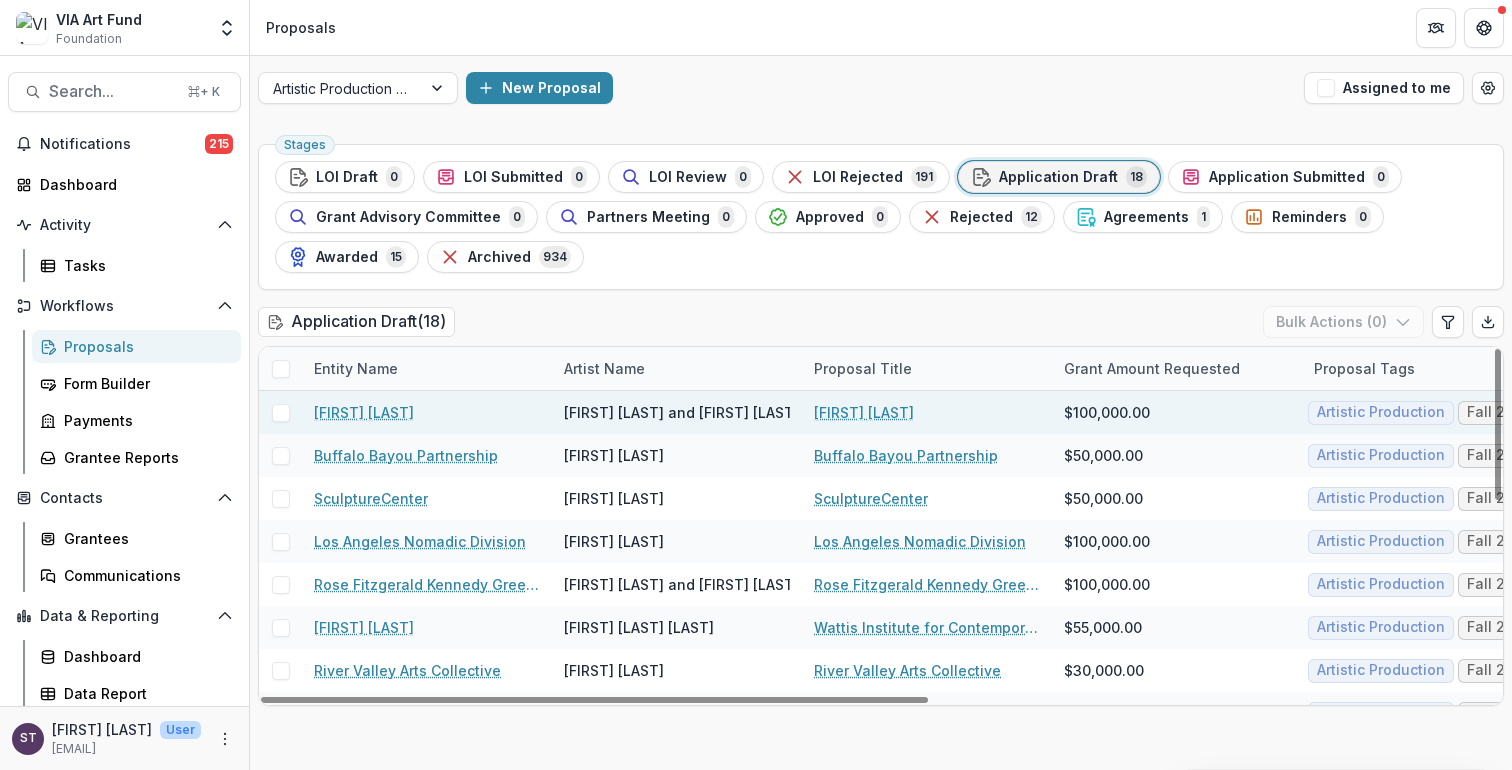 click on "[FIRST] [LAST]" at bounding box center [864, 412] 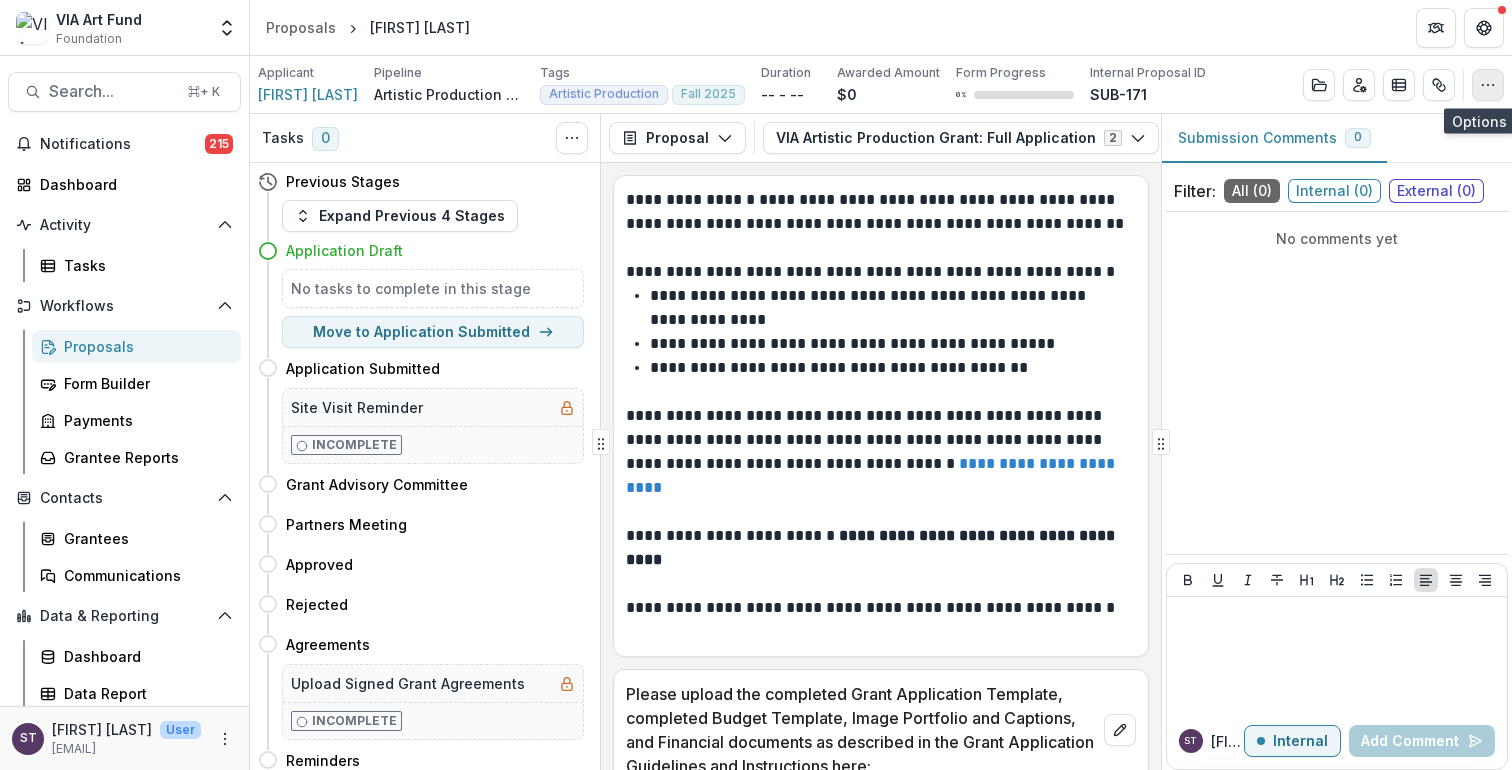 click 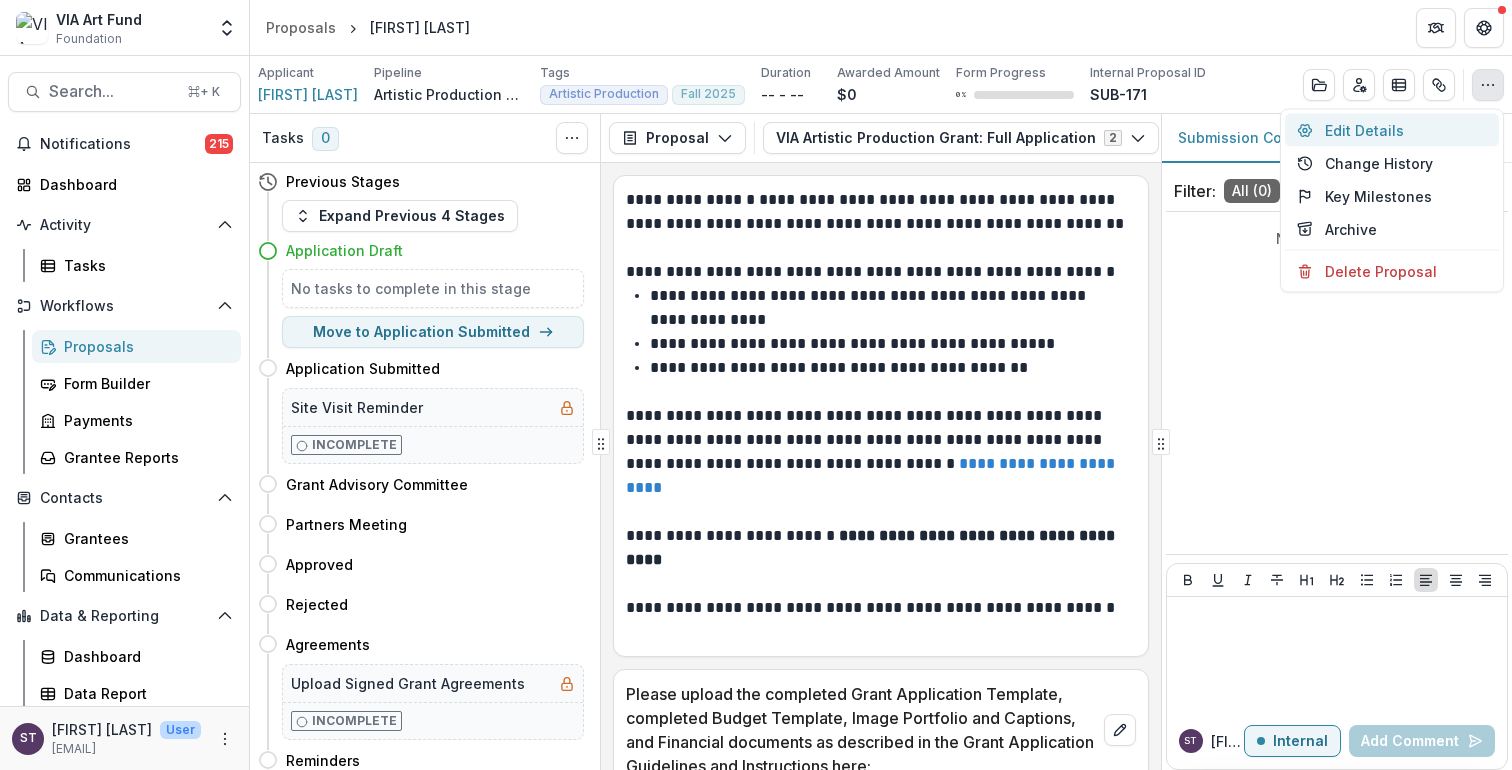 click on "Edit Details" at bounding box center (1392, 130) 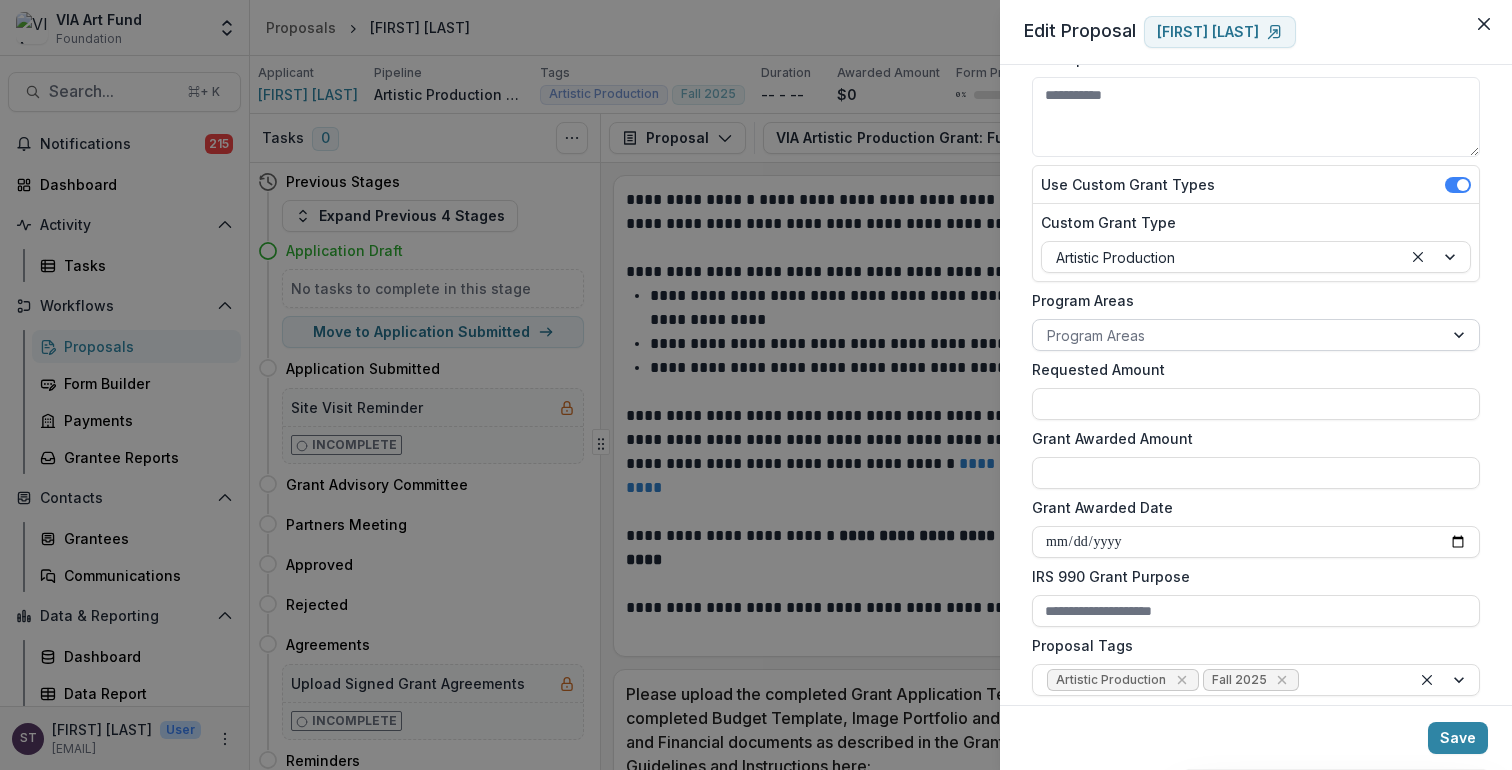 scroll, scrollTop: 504, scrollLeft: 0, axis: vertical 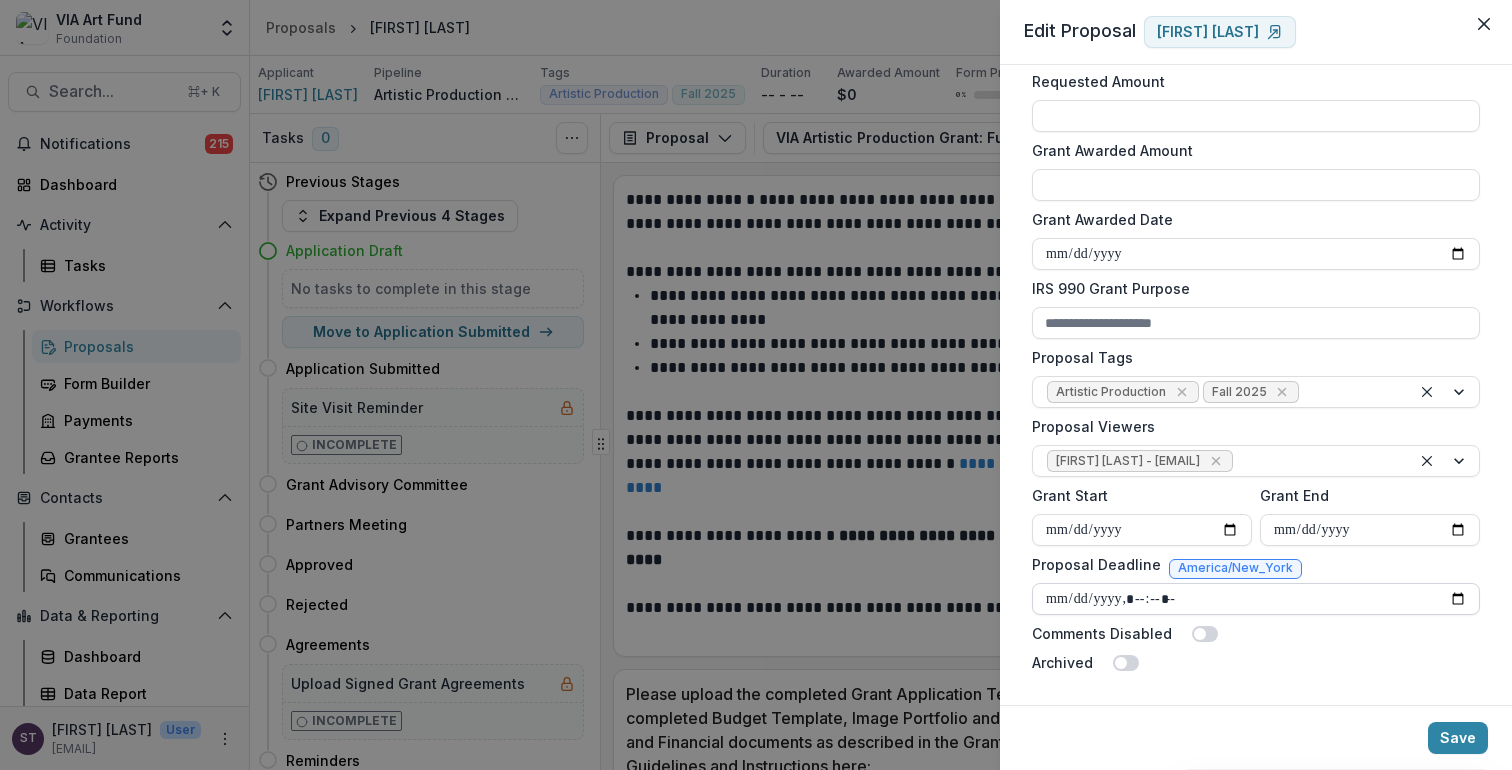 click on "Proposal Deadline" at bounding box center [1256, 599] 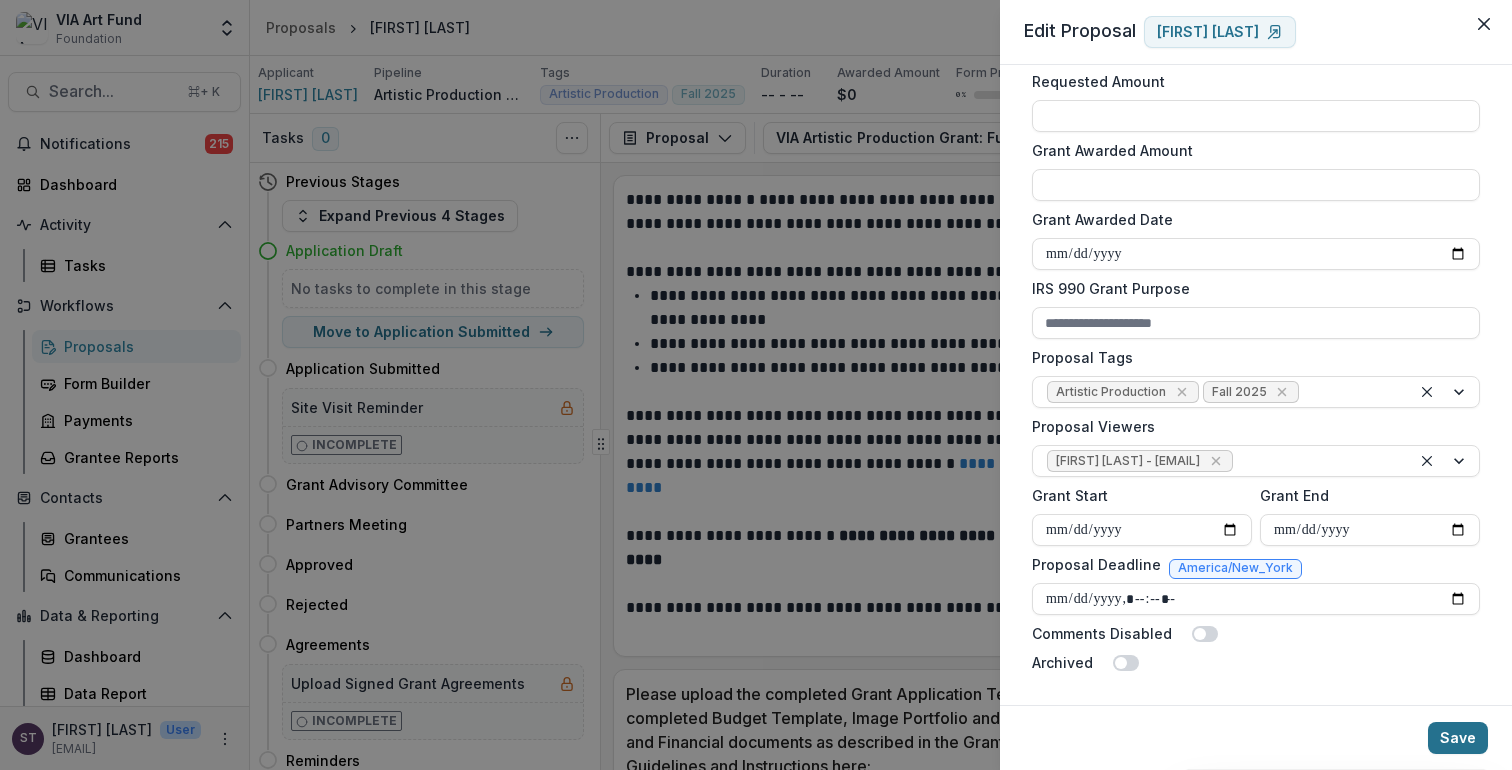 click on "Save" at bounding box center (1458, 738) 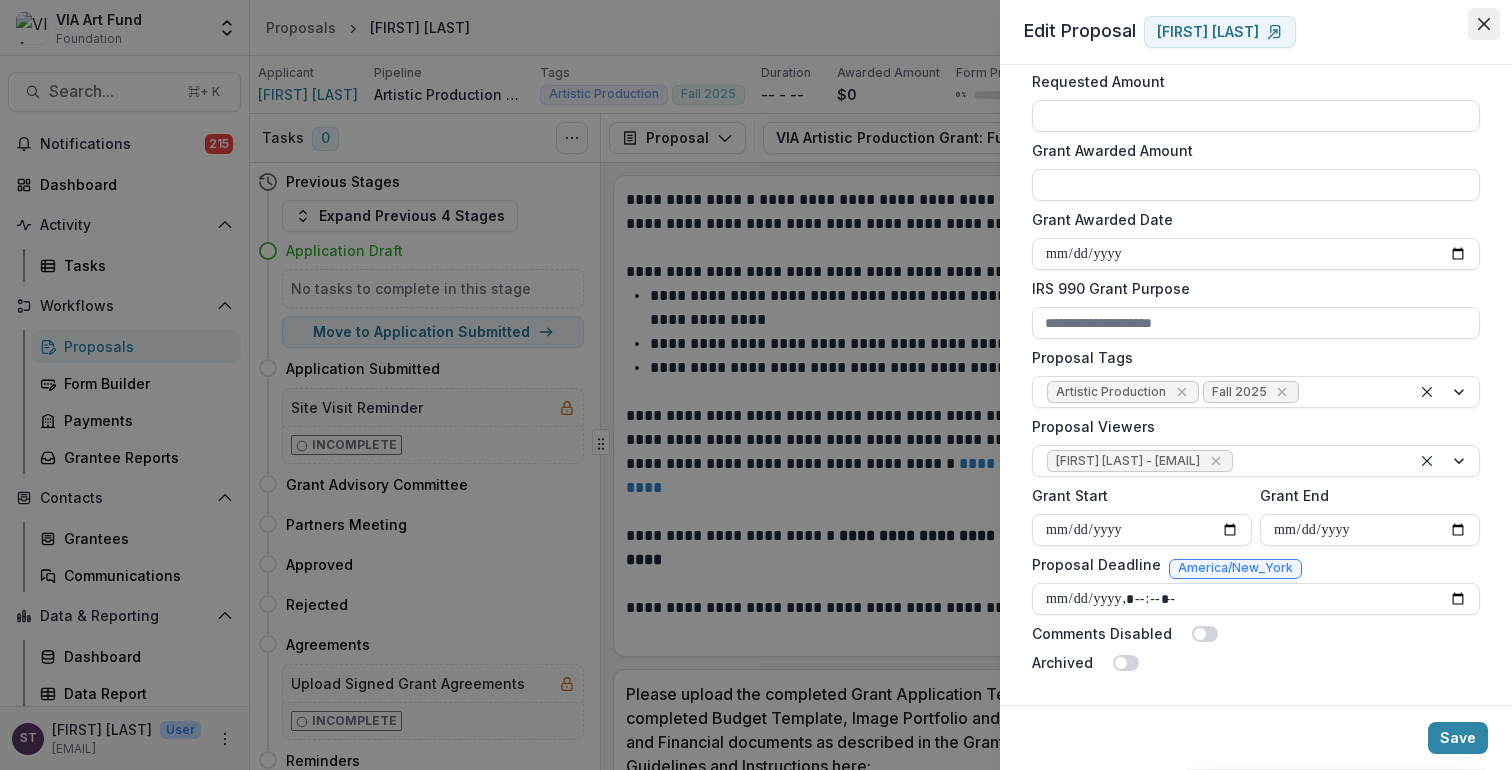 click 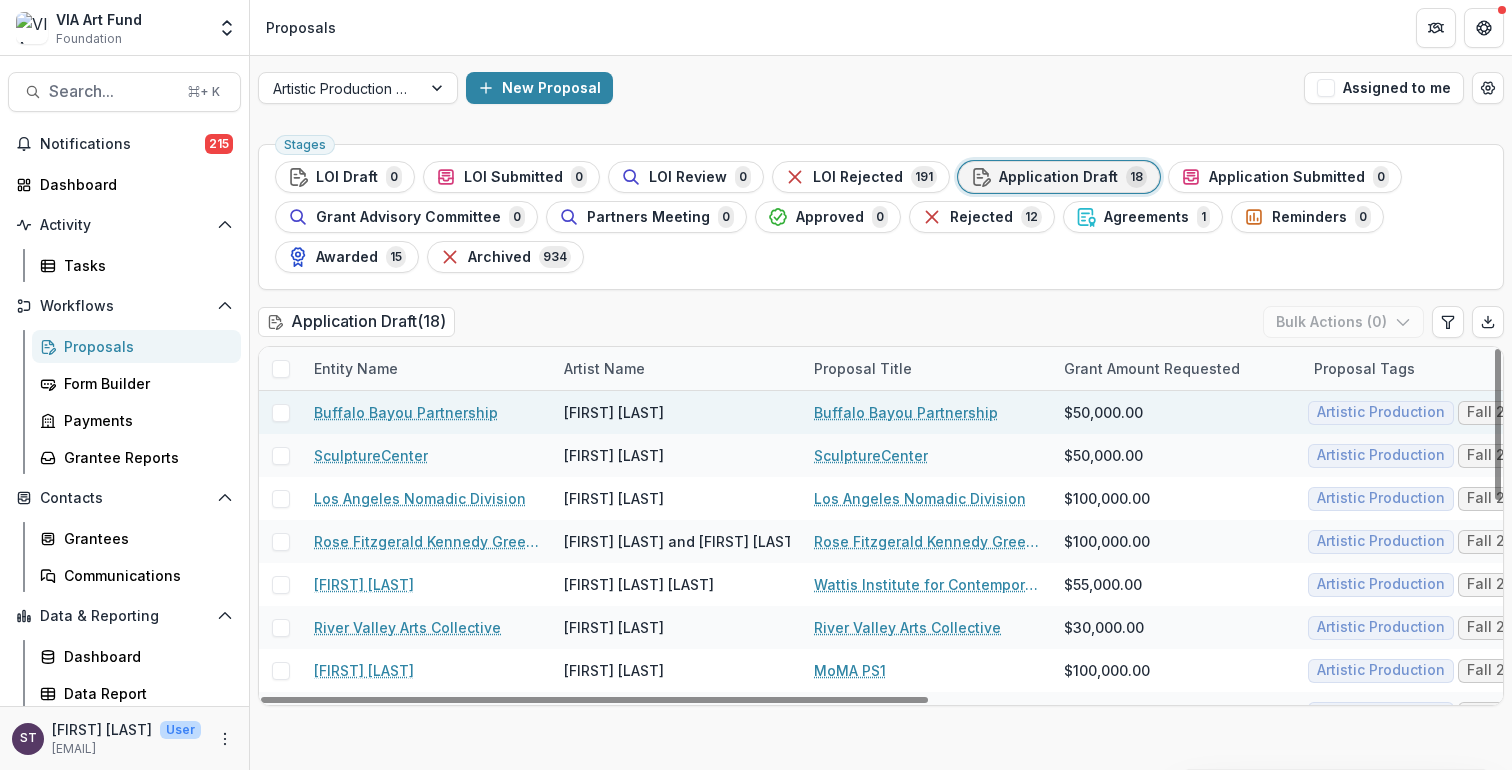 click on "Buffalo Bayou Partnership" at bounding box center [906, 412] 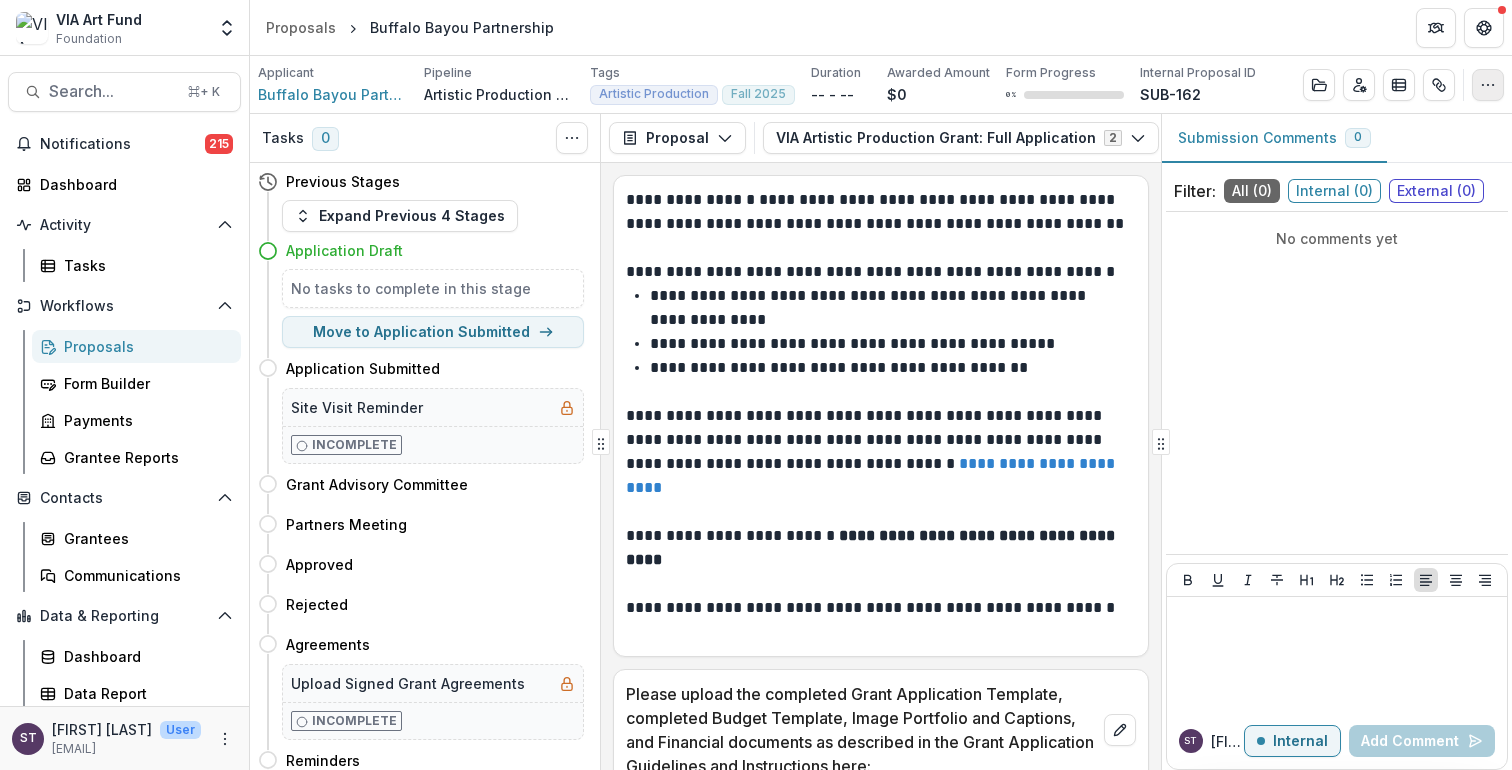 click 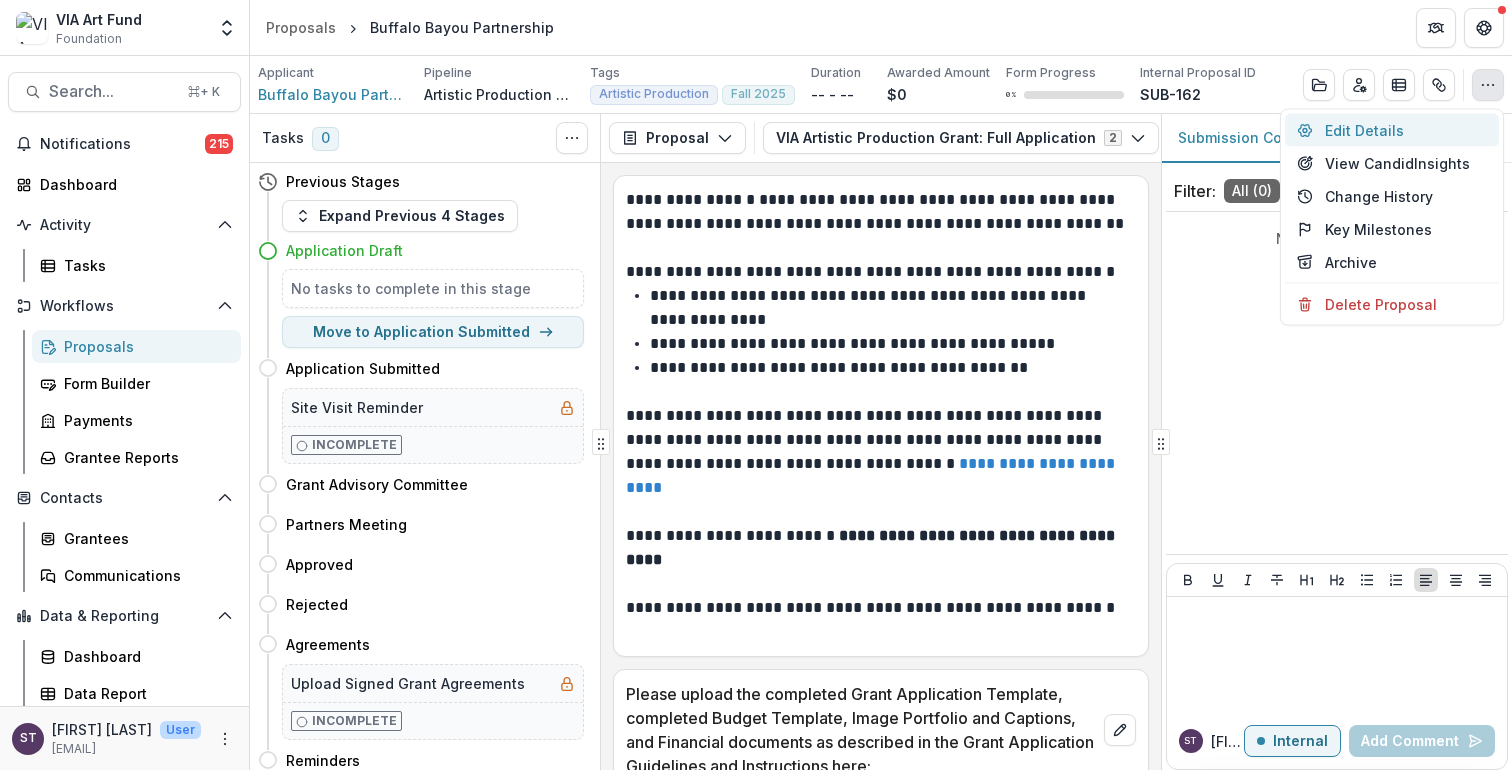 click on "Edit Details" at bounding box center [1392, 130] 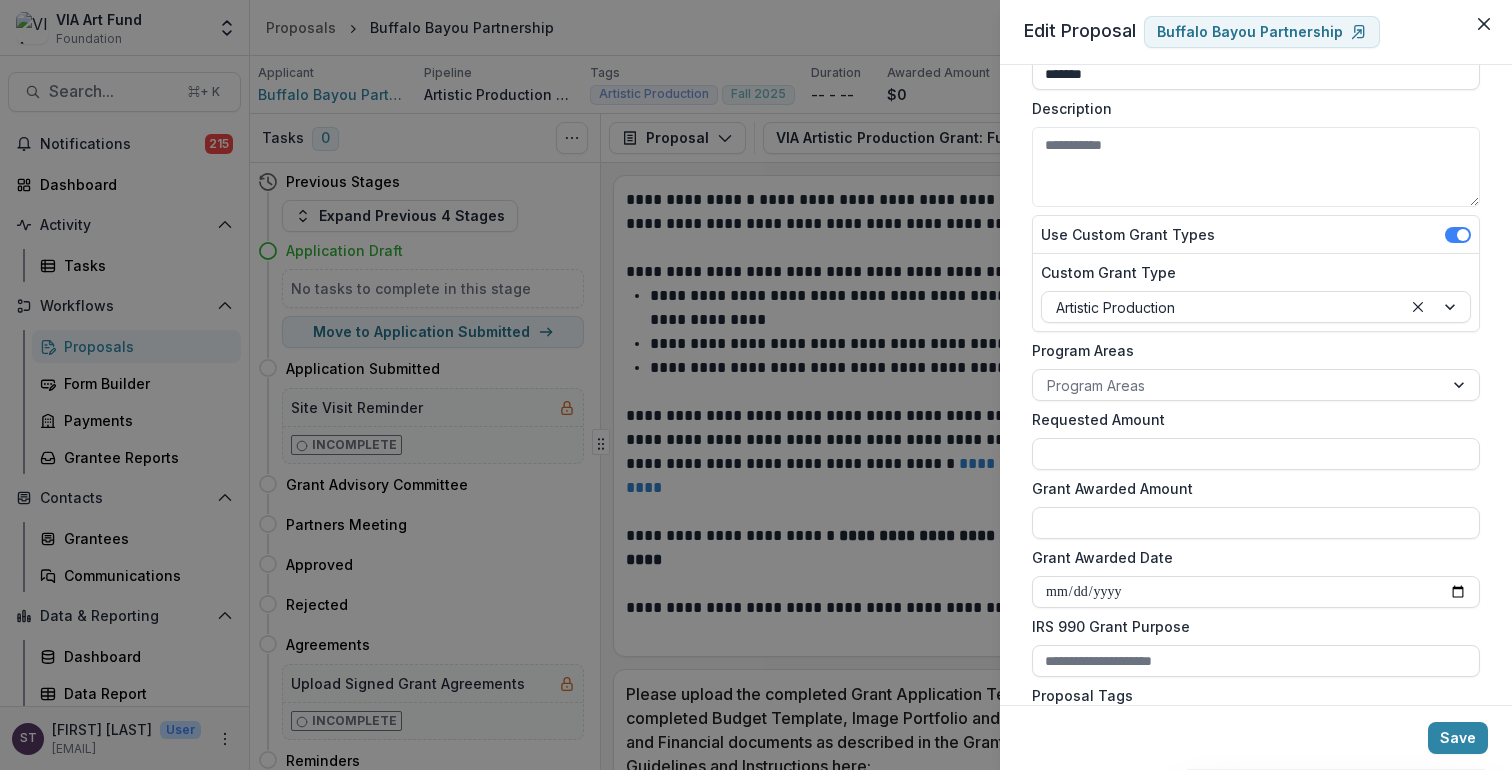 scroll, scrollTop: 504, scrollLeft: 0, axis: vertical 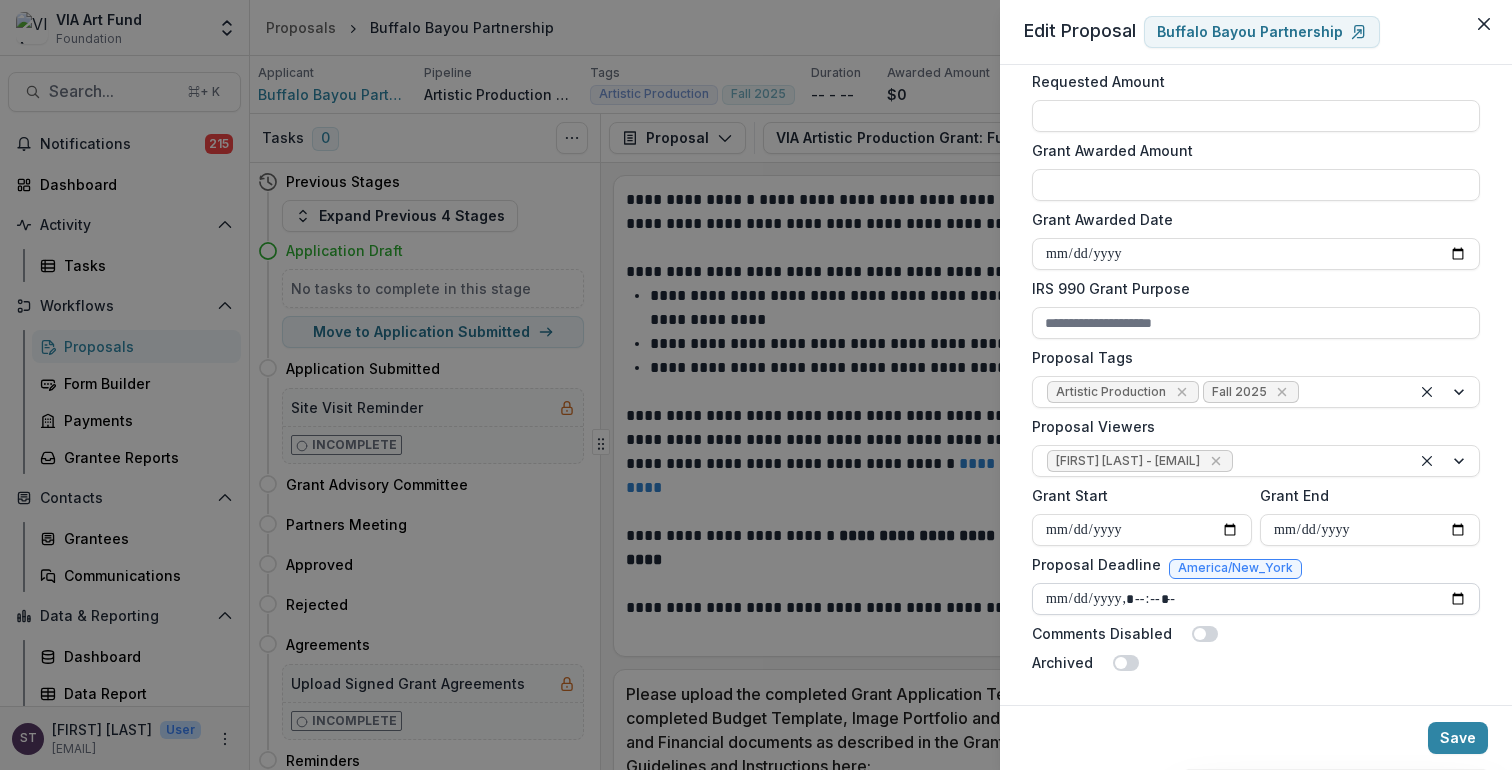 click on "Proposal Deadline" at bounding box center [1256, 599] 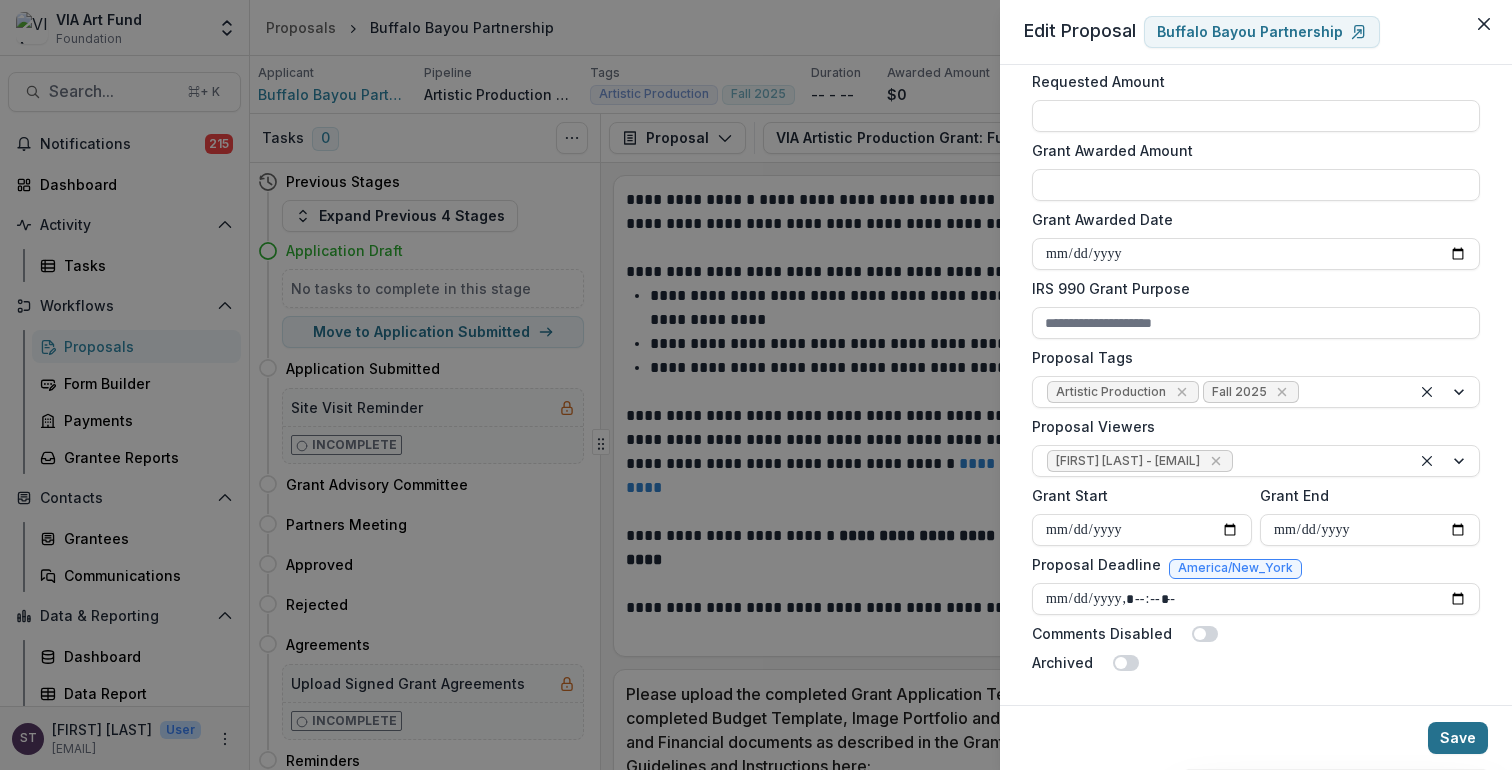 click on "Save" at bounding box center (1458, 738) 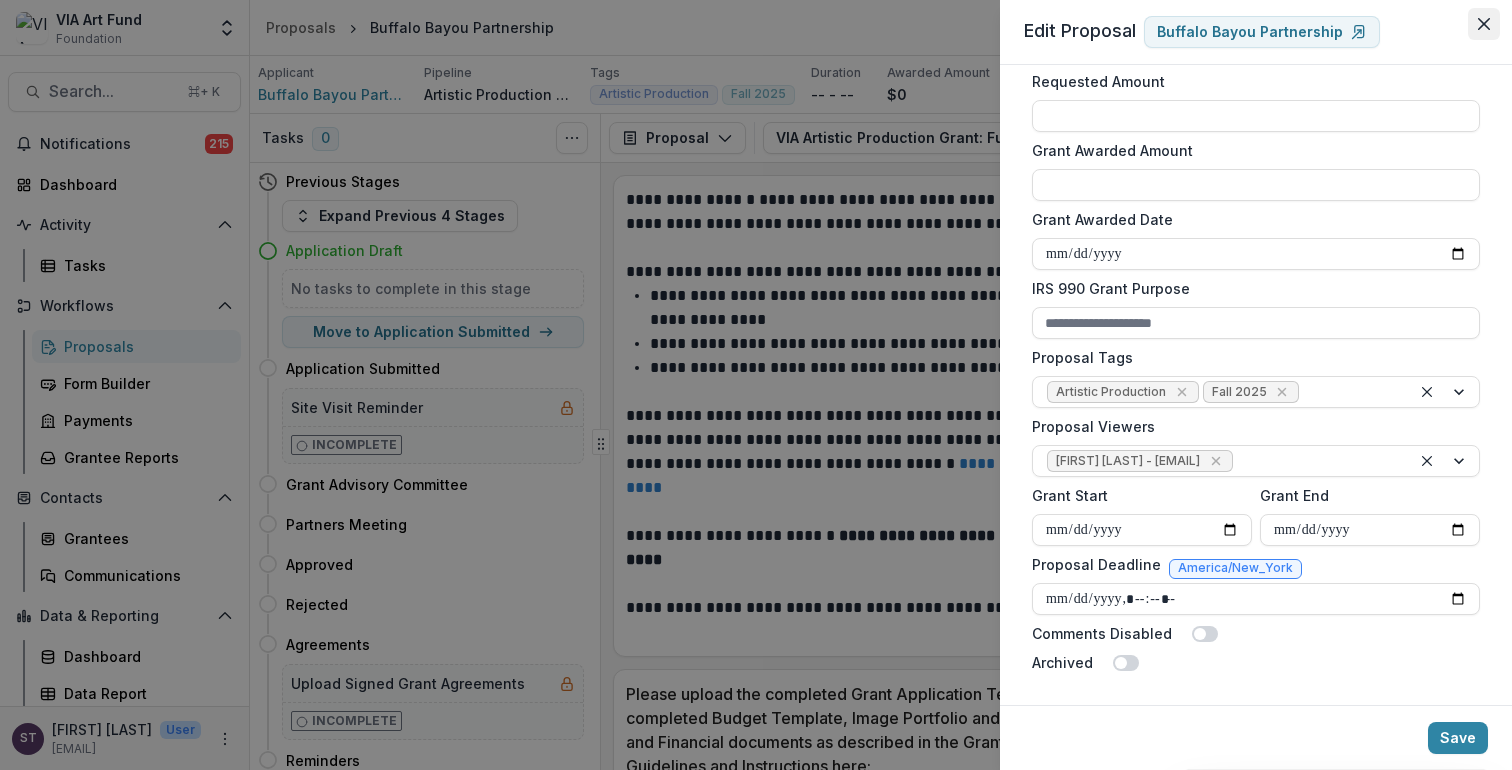 click 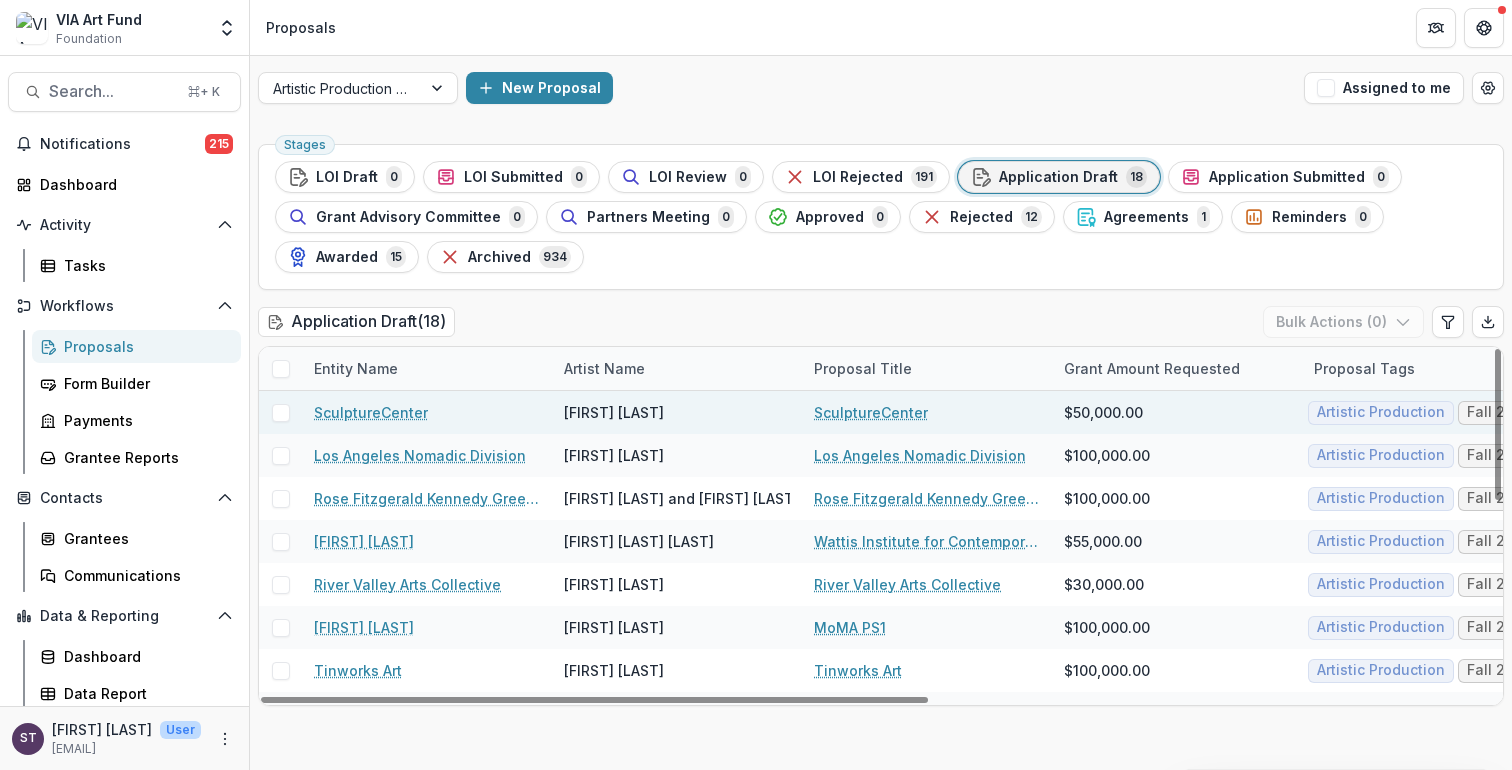 click on "SculptureCenter" at bounding box center (871, 412) 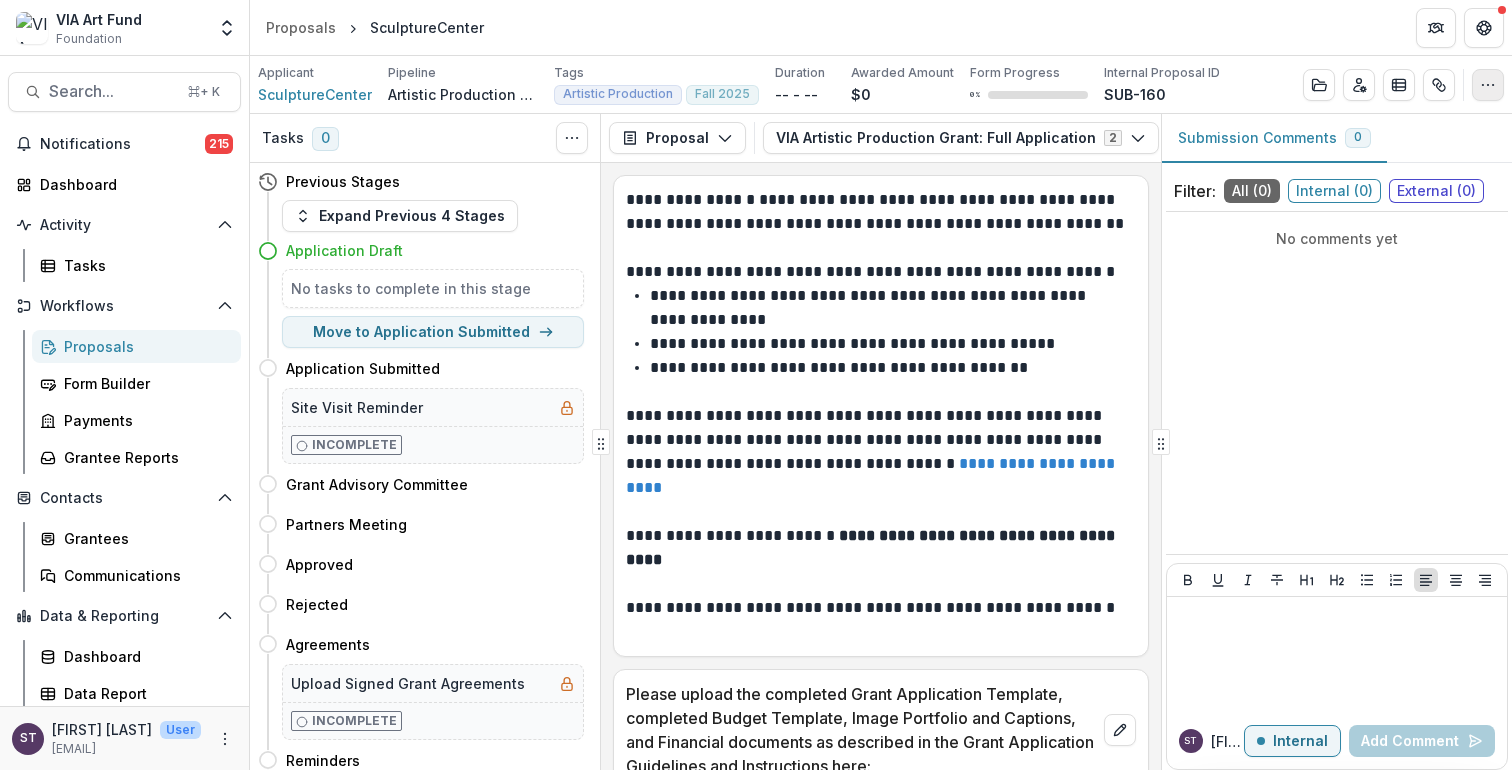 click at bounding box center [1488, 85] 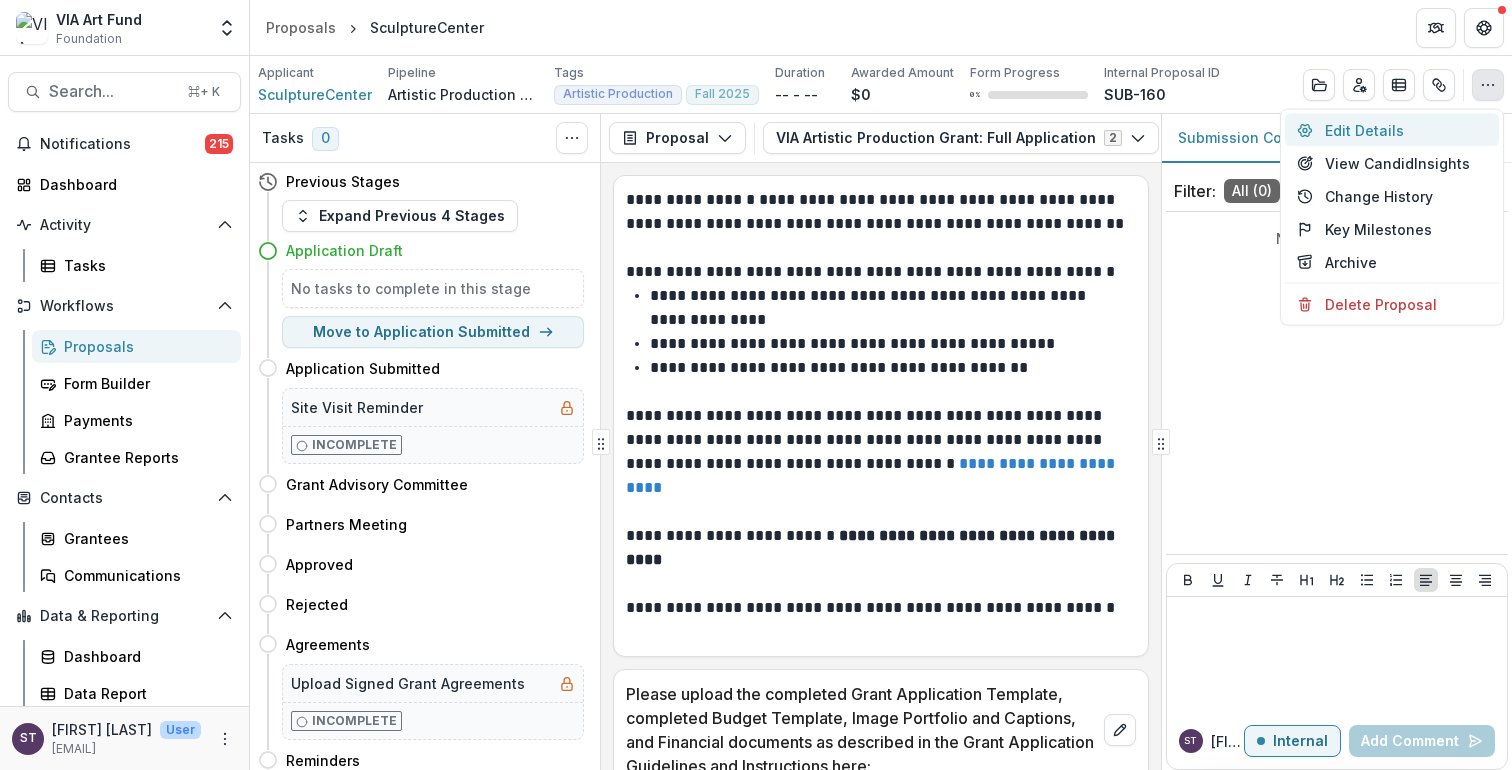 click on "Edit Details" at bounding box center (1392, 130) 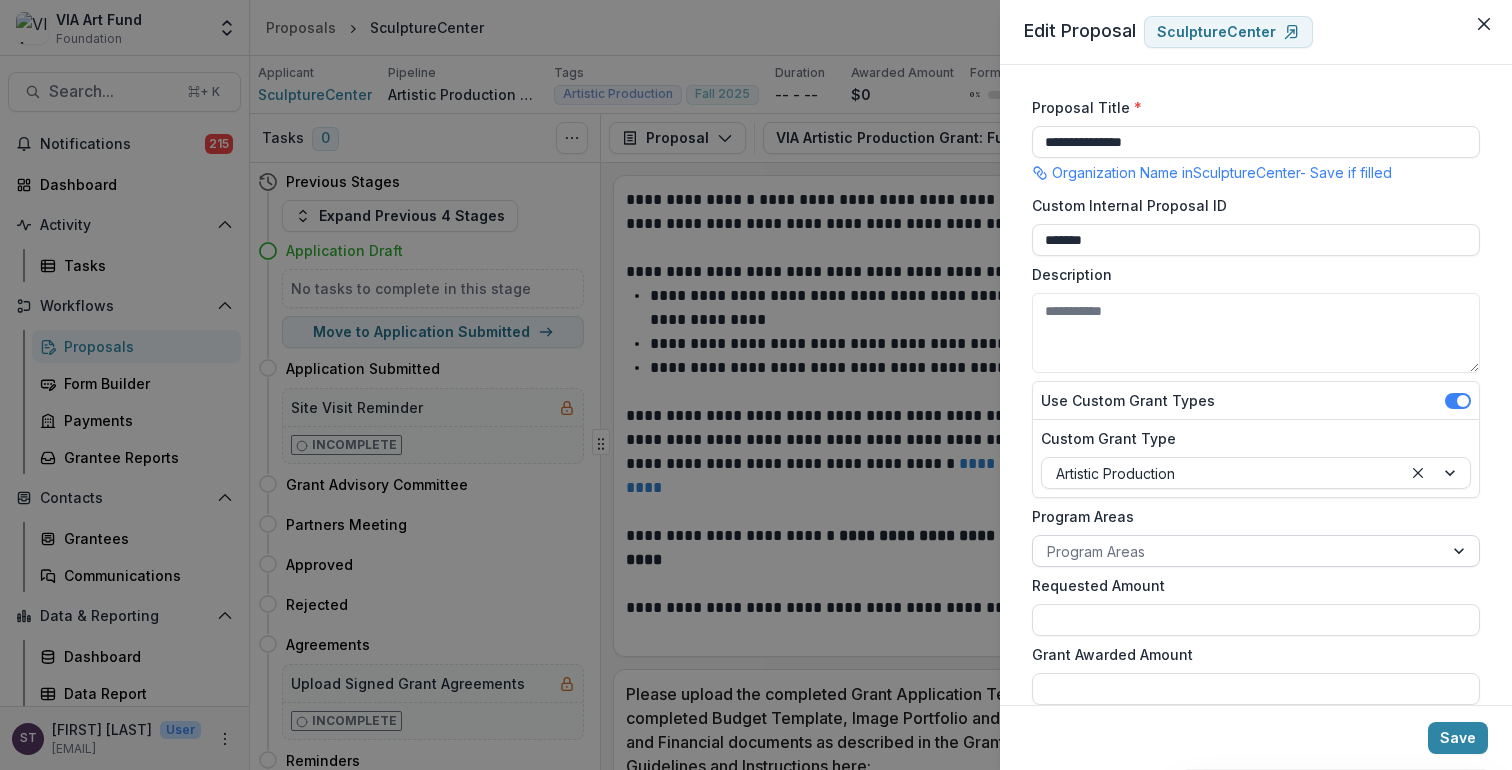 scroll, scrollTop: 504, scrollLeft: 0, axis: vertical 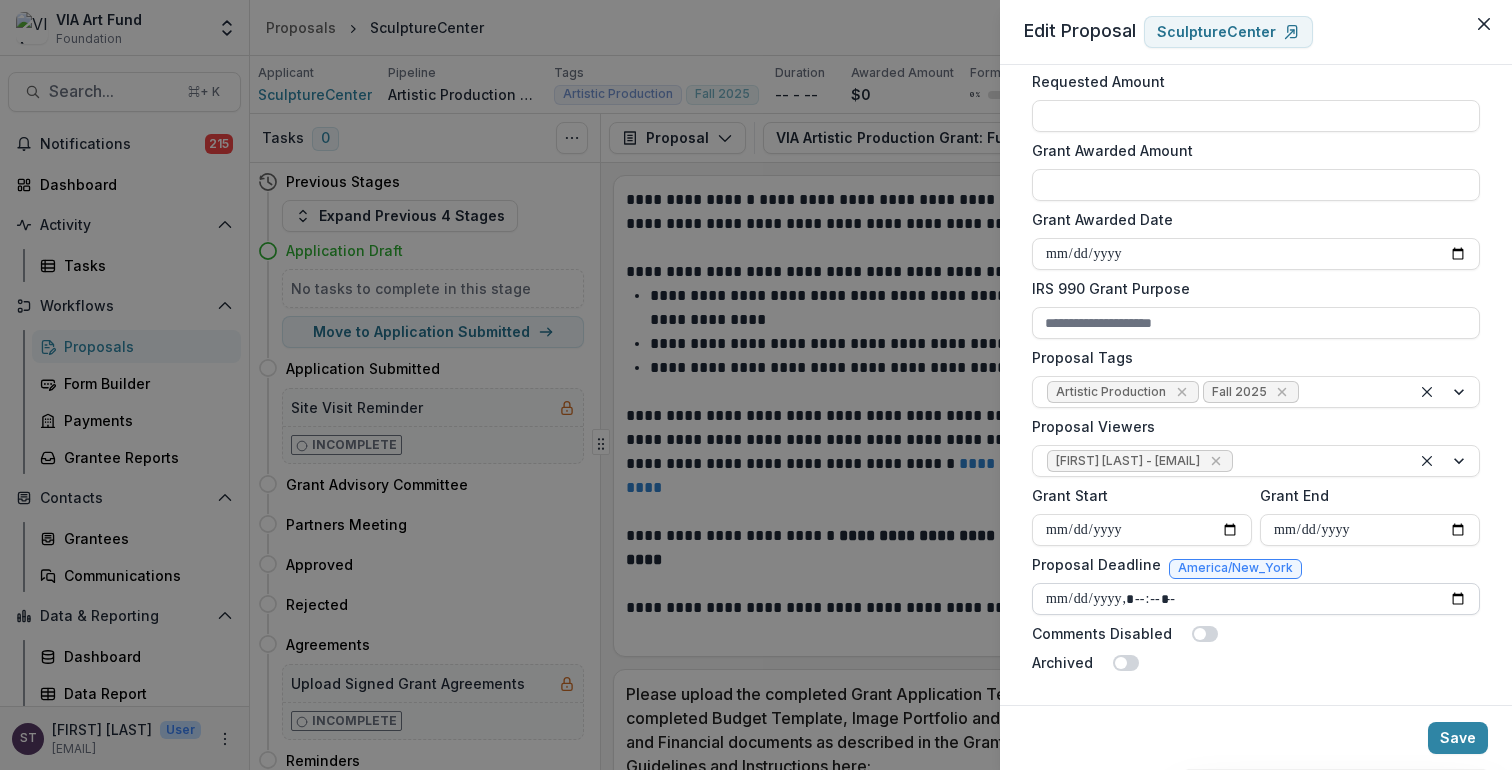 click on "Proposal Deadline" at bounding box center (1256, 599) 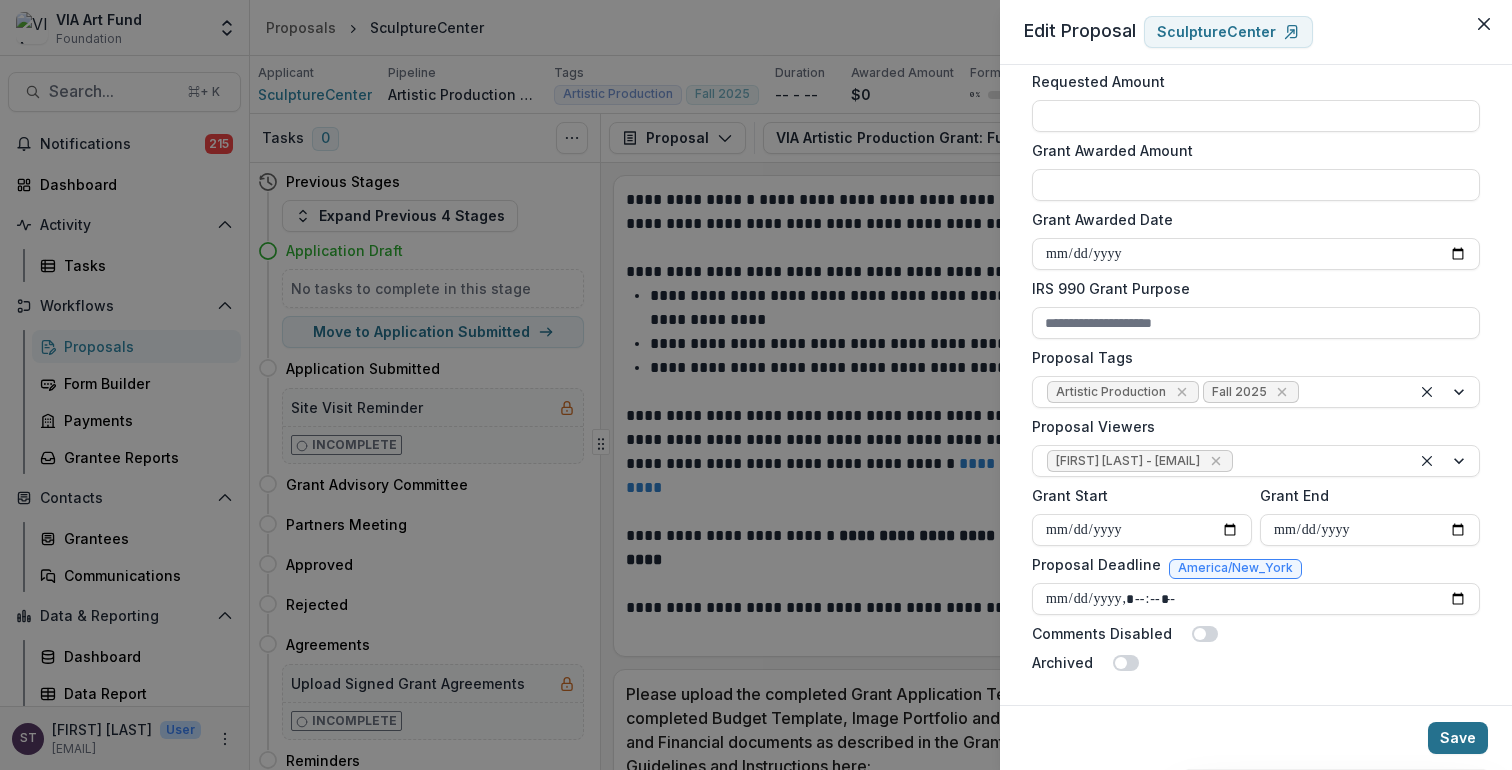 click on "Save" at bounding box center [1458, 738] 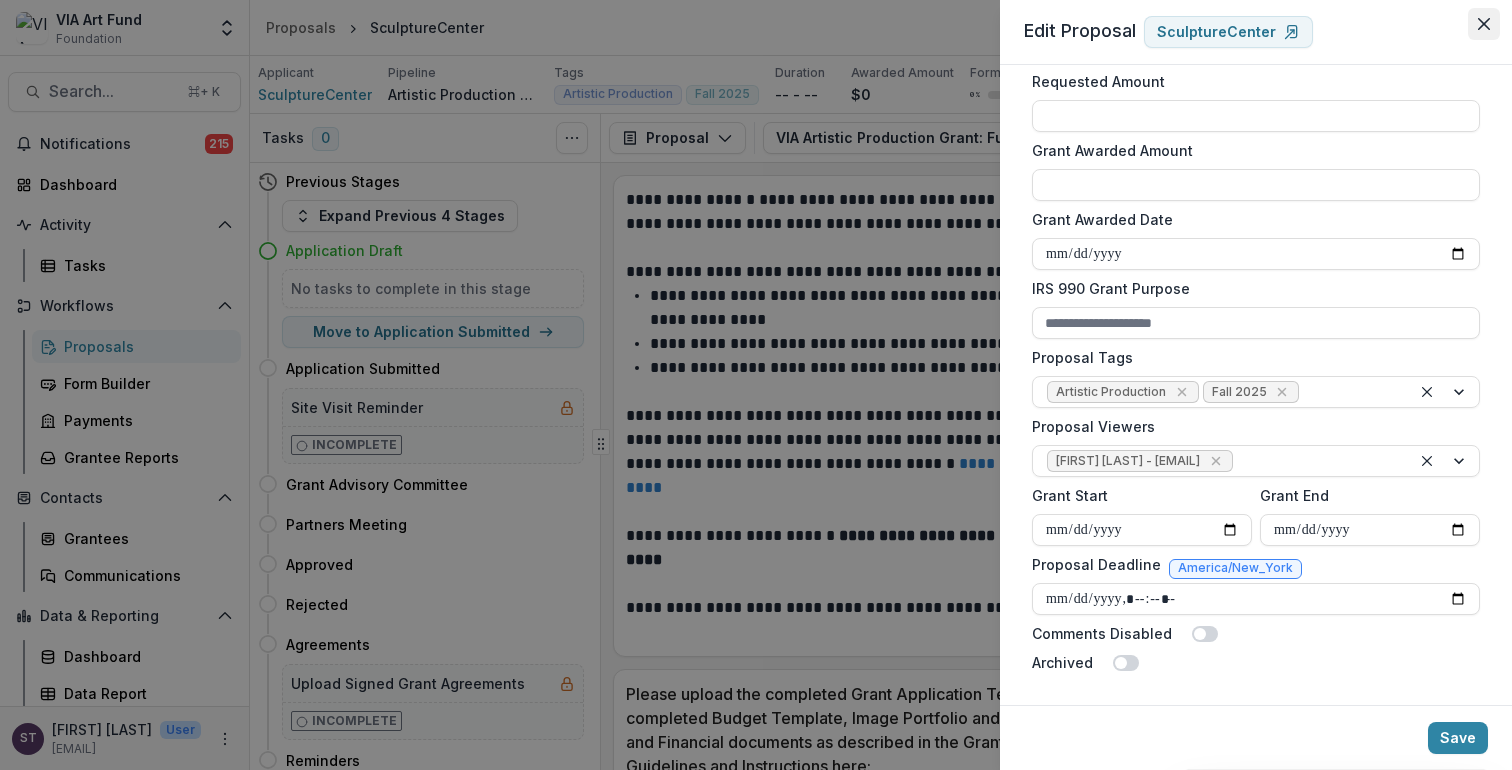 click 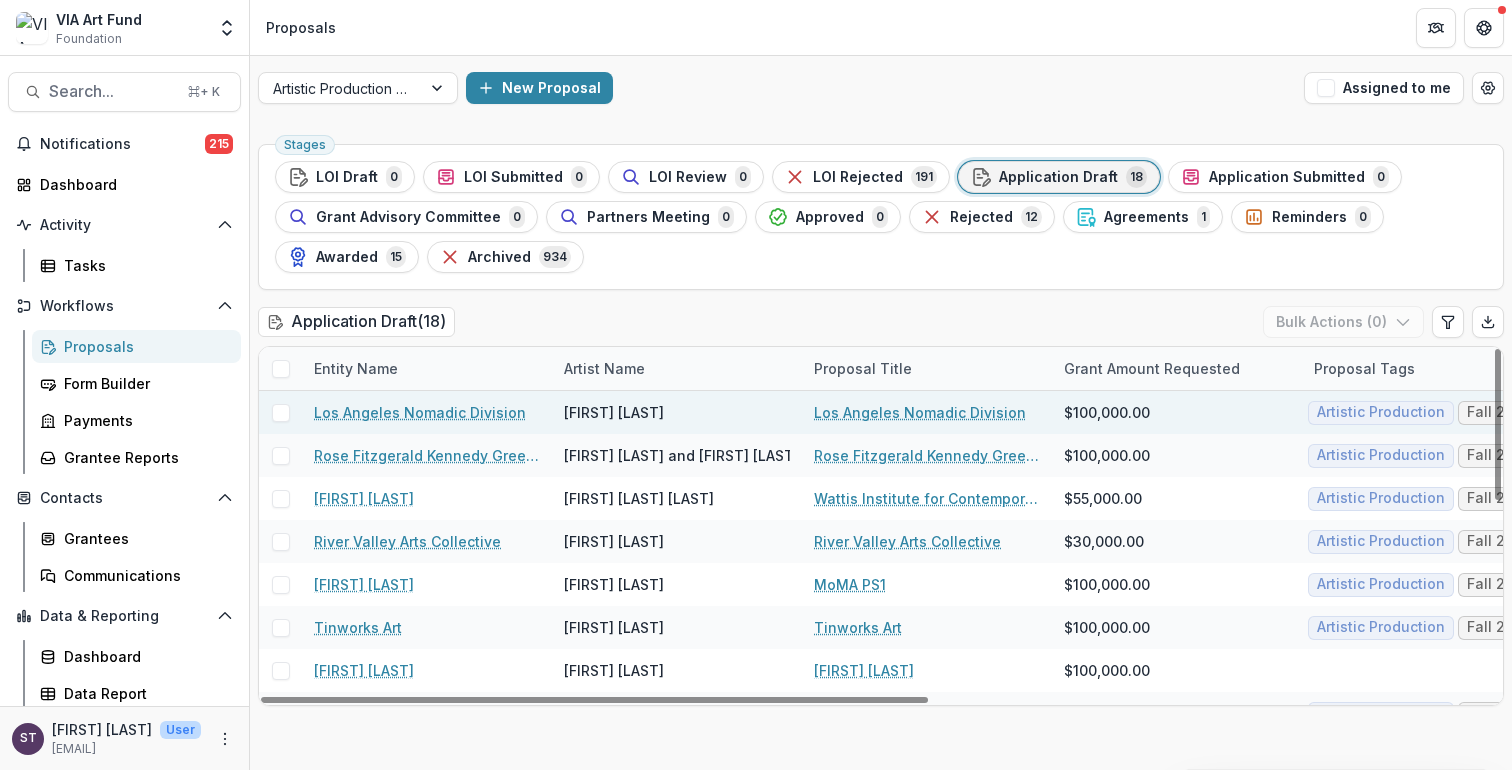 click on "Los Angeles Nomadic Division" at bounding box center [920, 412] 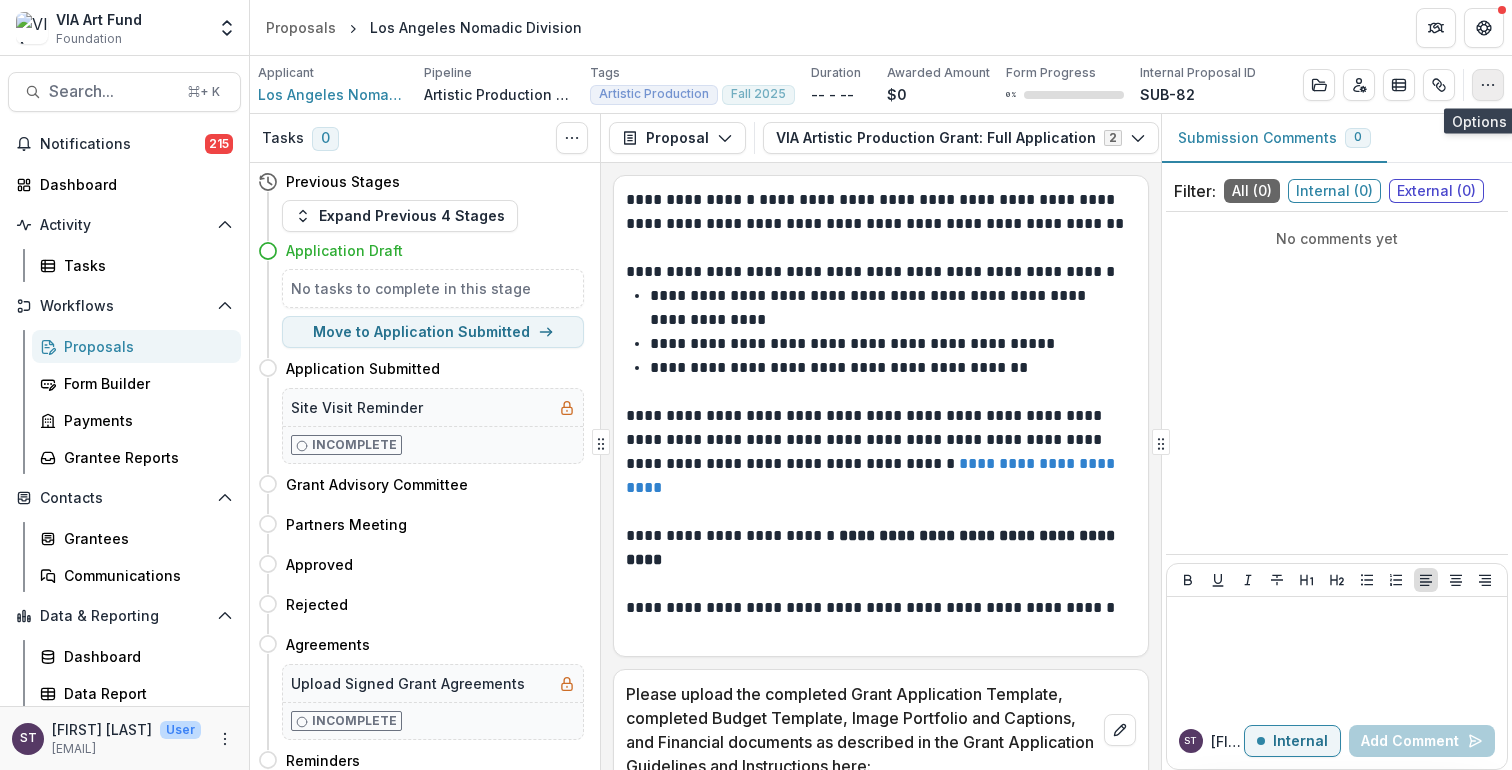 click 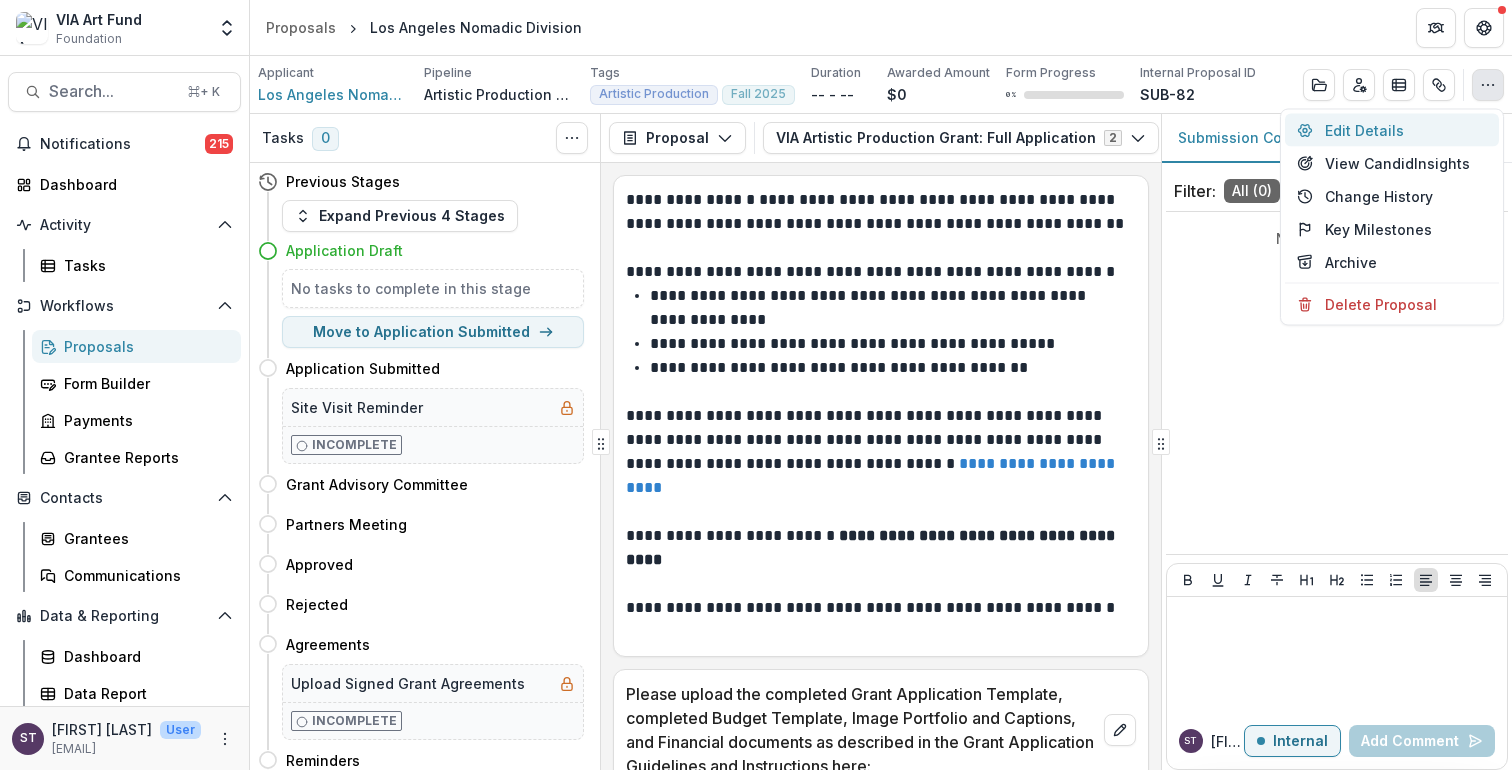 click on "Edit Details" at bounding box center (1392, 130) 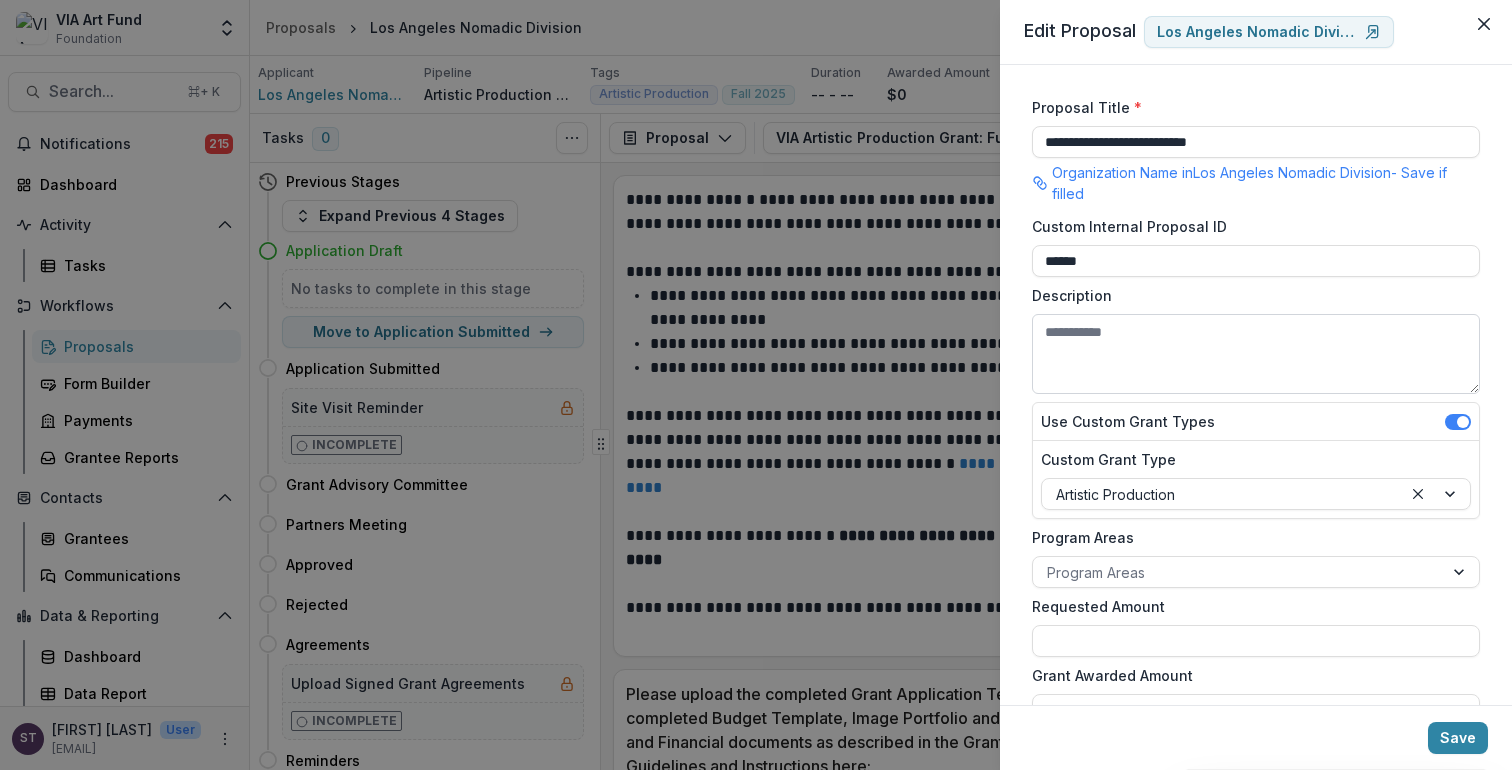 scroll, scrollTop: 525, scrollLeft: 0, axis: vertical 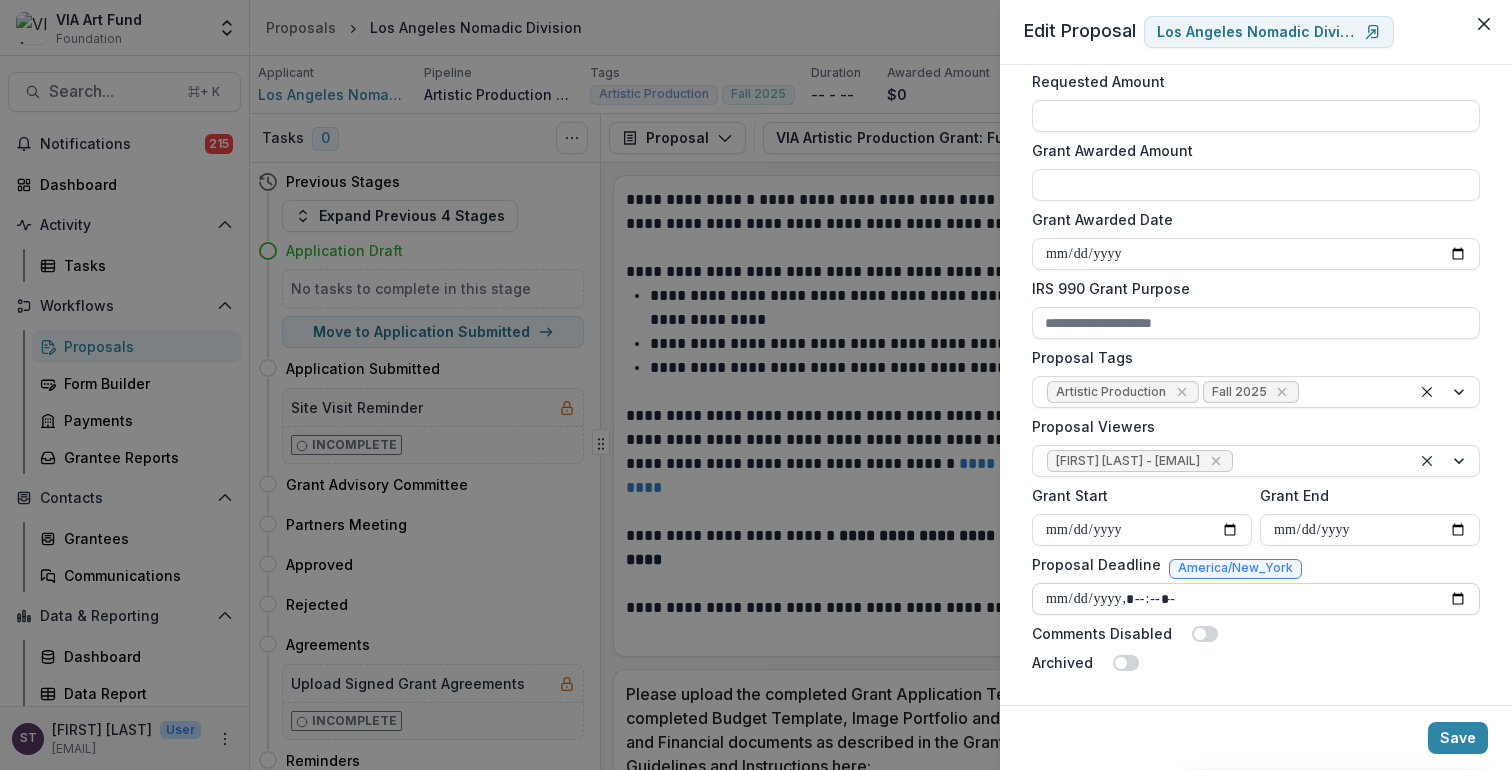 click on "Proposal Deadline" at bounding box center (1256, 599) 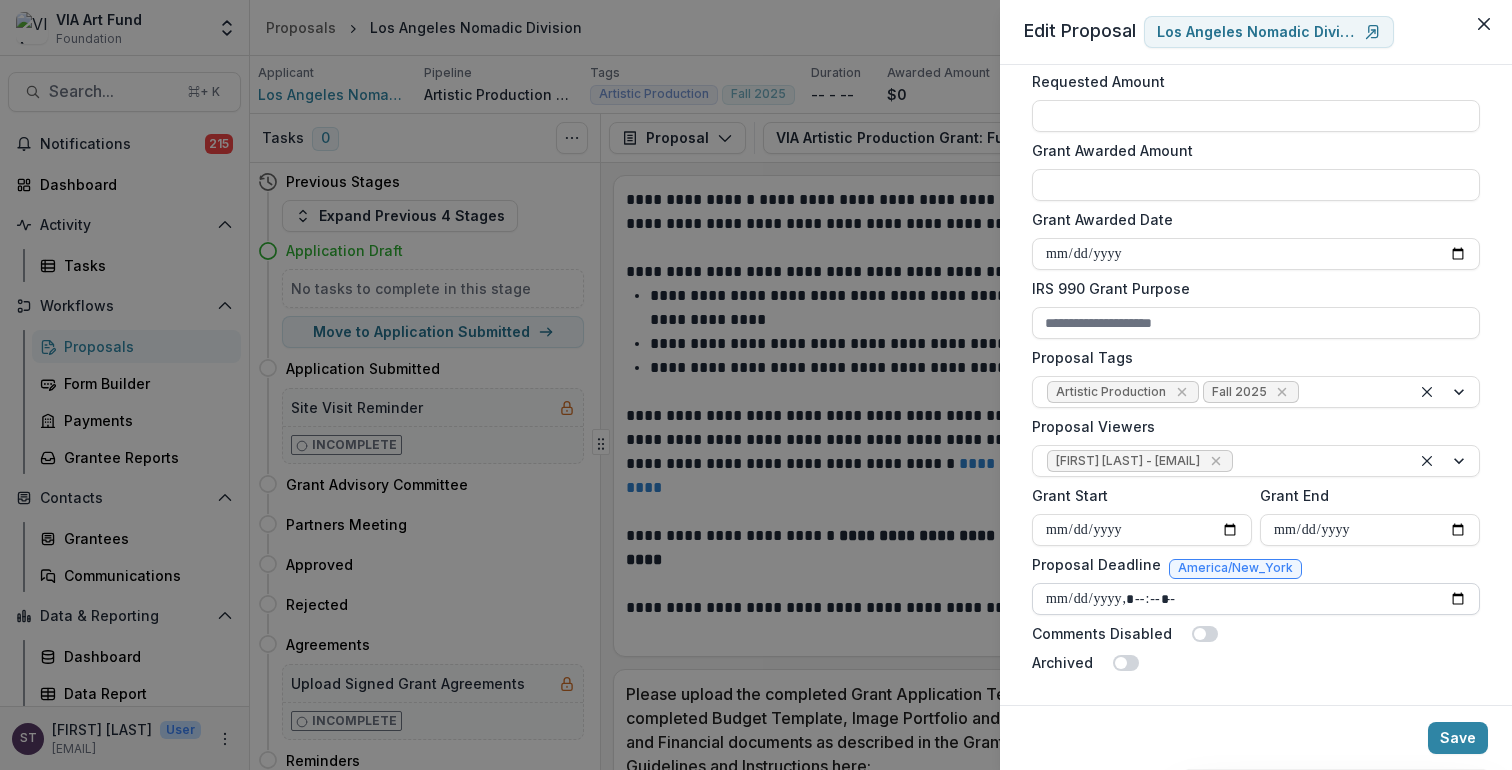 type on "**********" 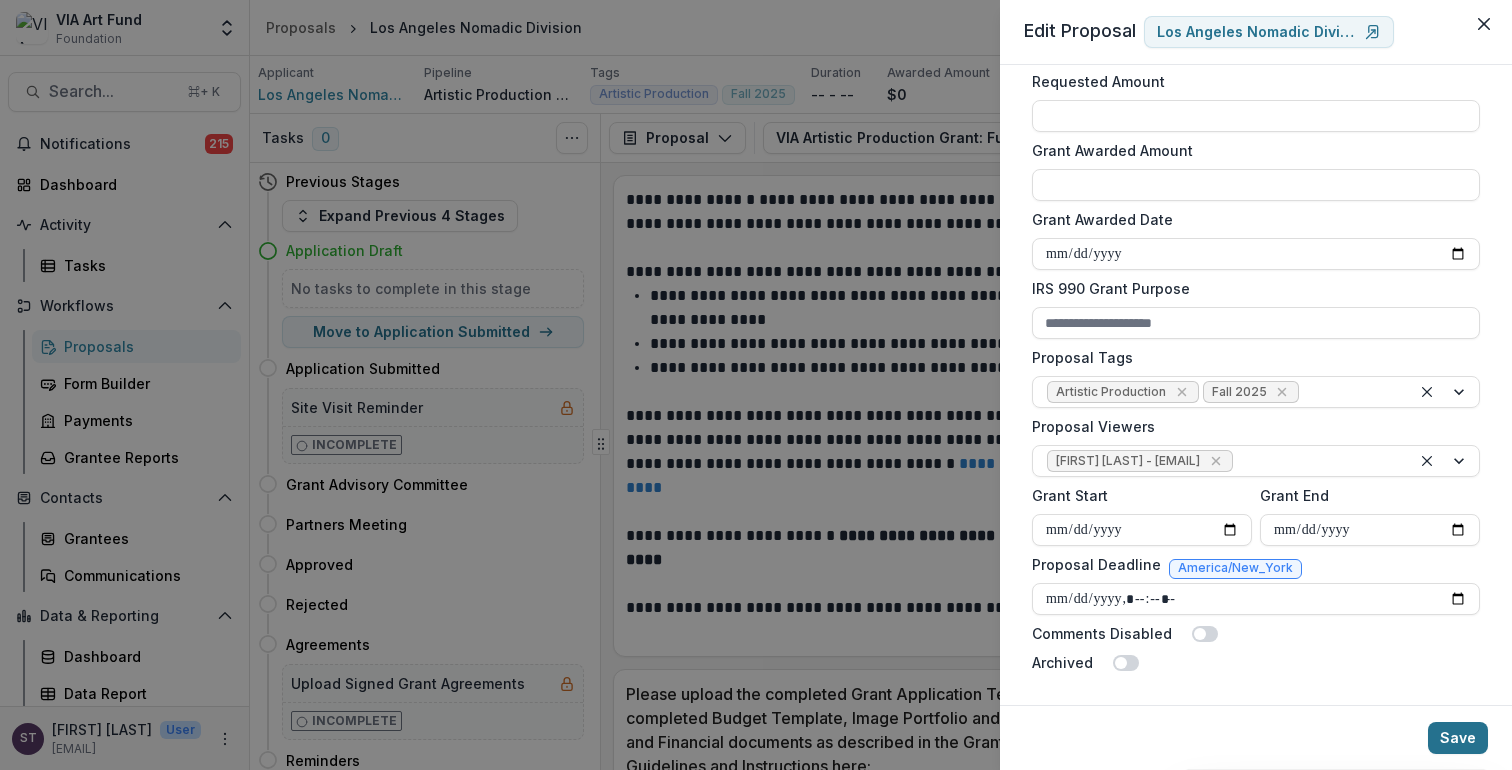 click on "Save" at bounding box center (1458, 738) 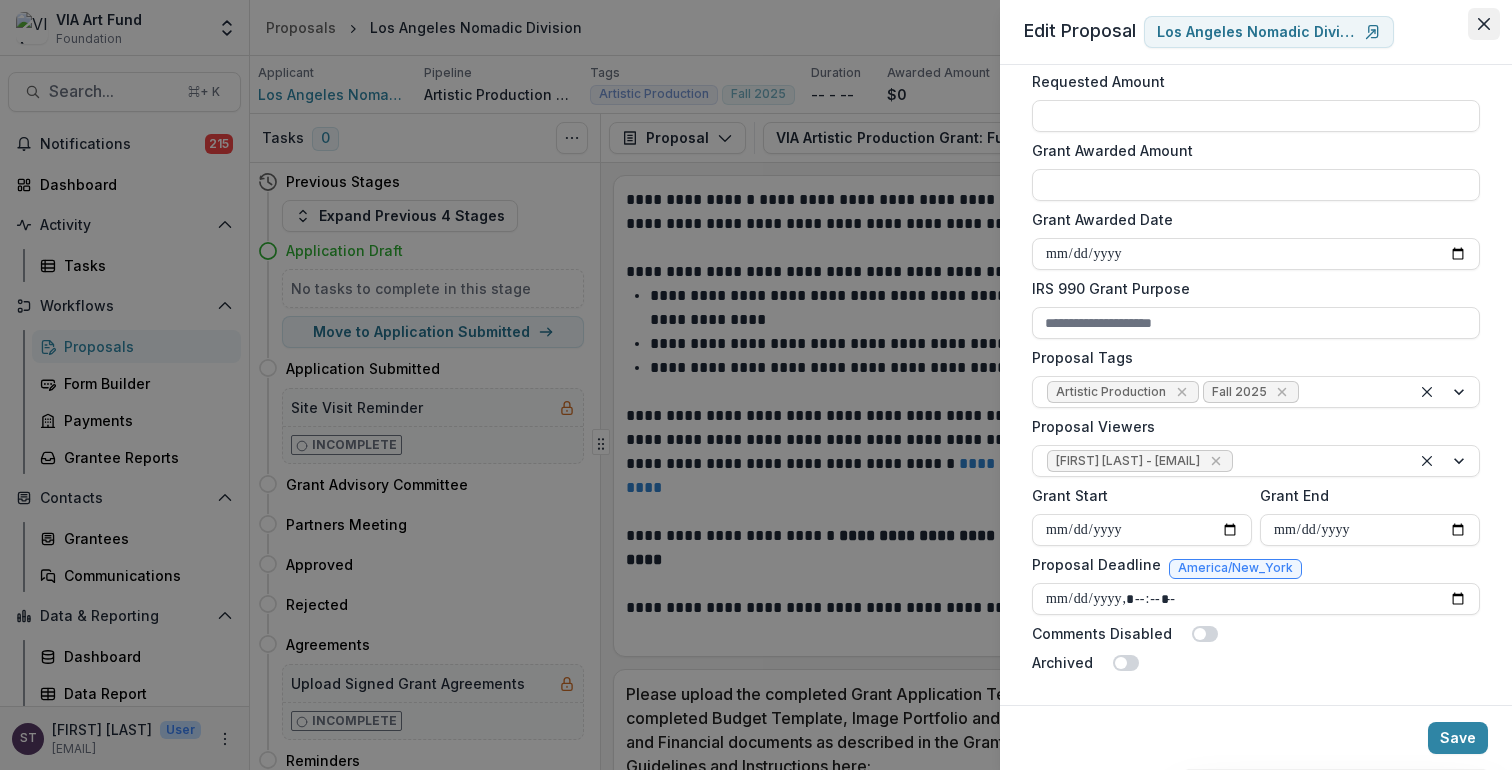 click 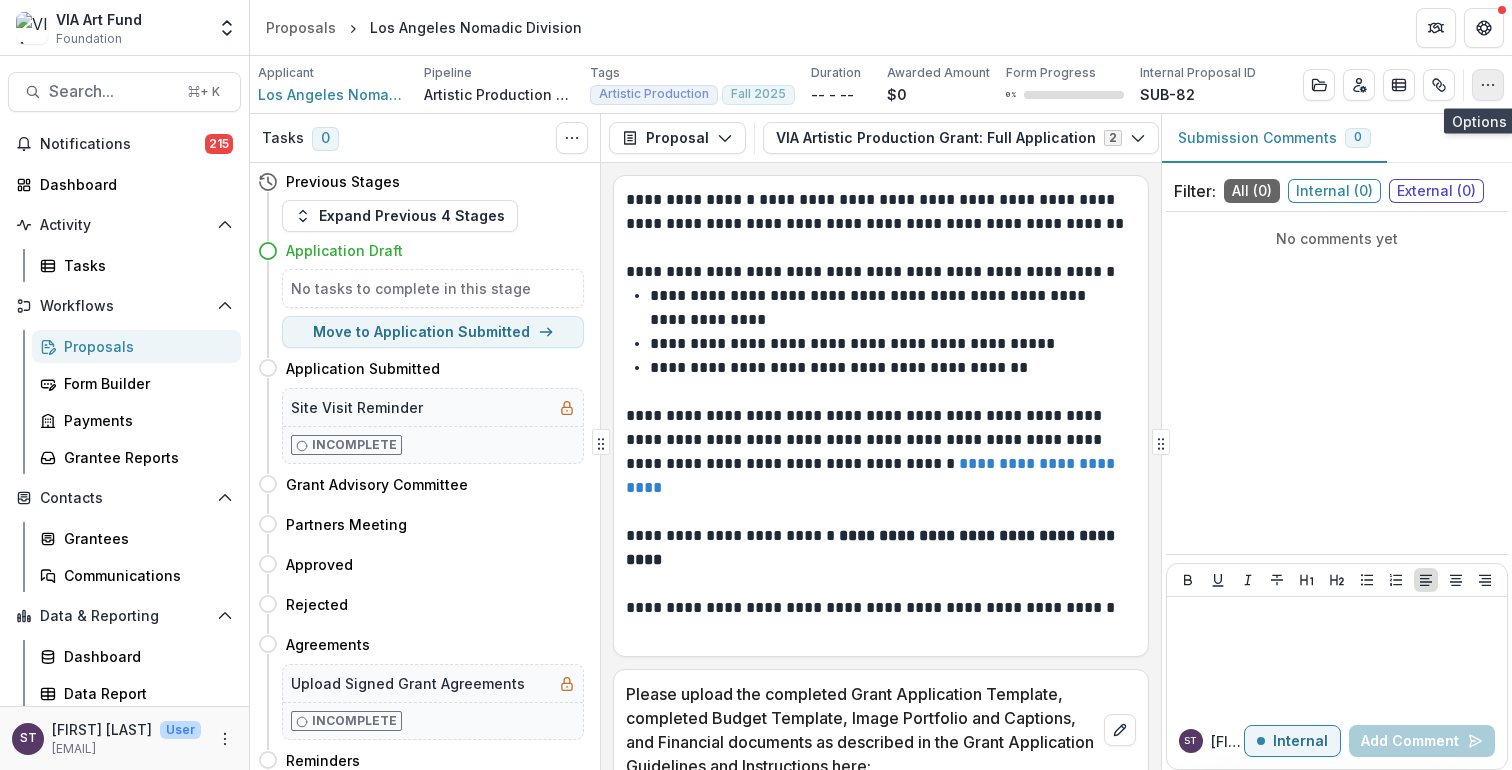 click 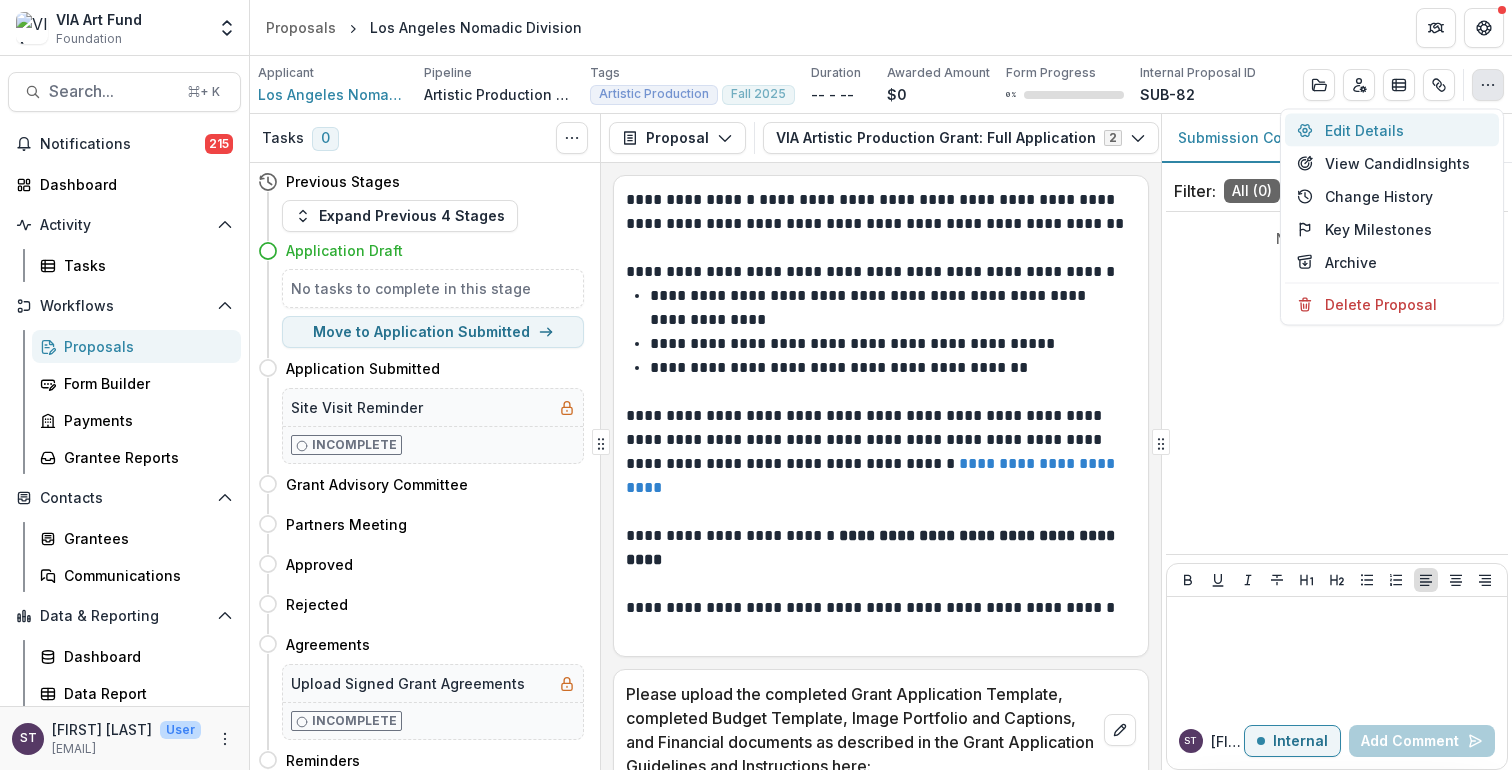 click on "Edit Details" at bounding box center [1392, 130] 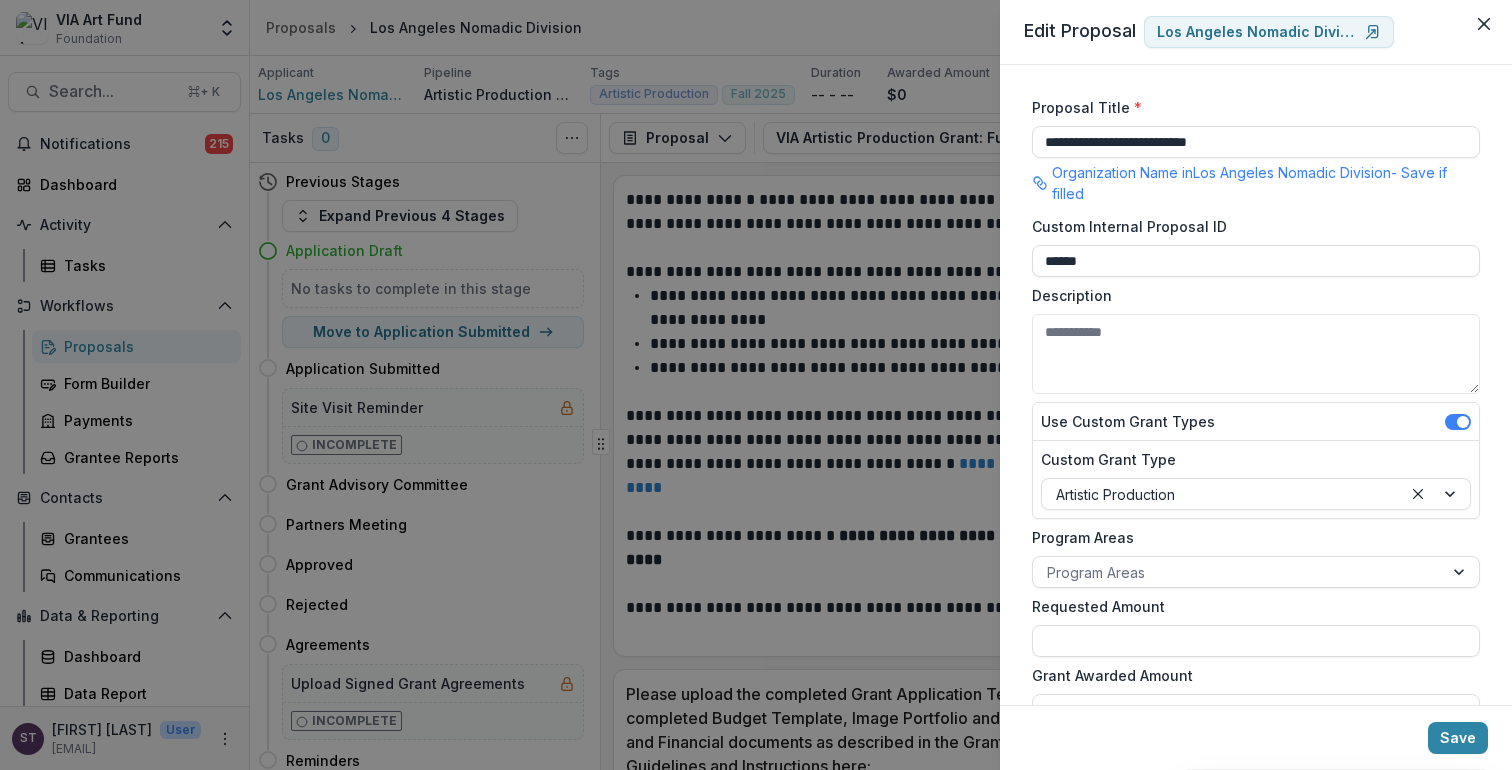 scroll, scrollTop: 525, scrollLeft: 0, axis: vertical 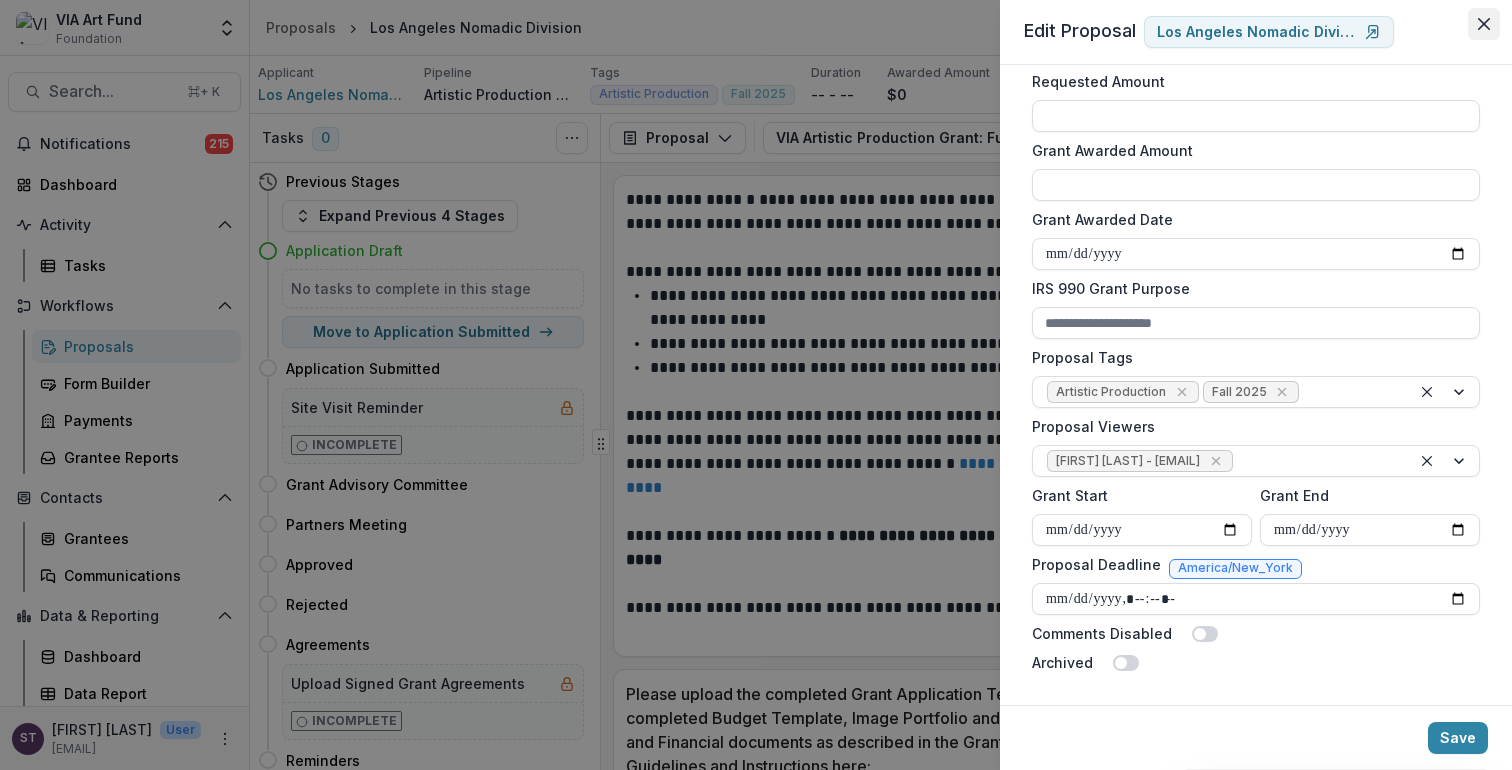 click 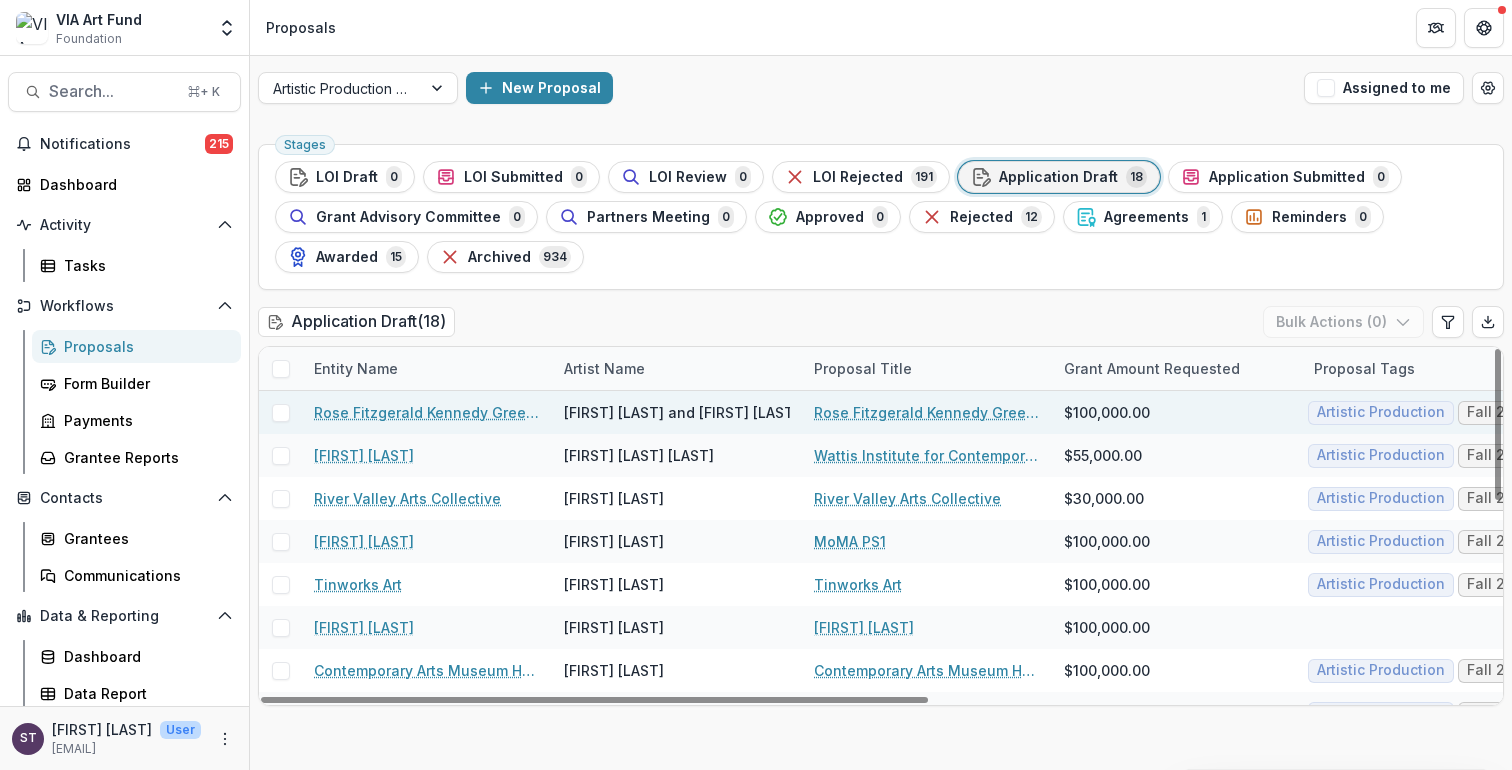 click on "Rose Fitzgerald Kennedy Greenway Conservancy, Inc." at bounding box center [927, 412] 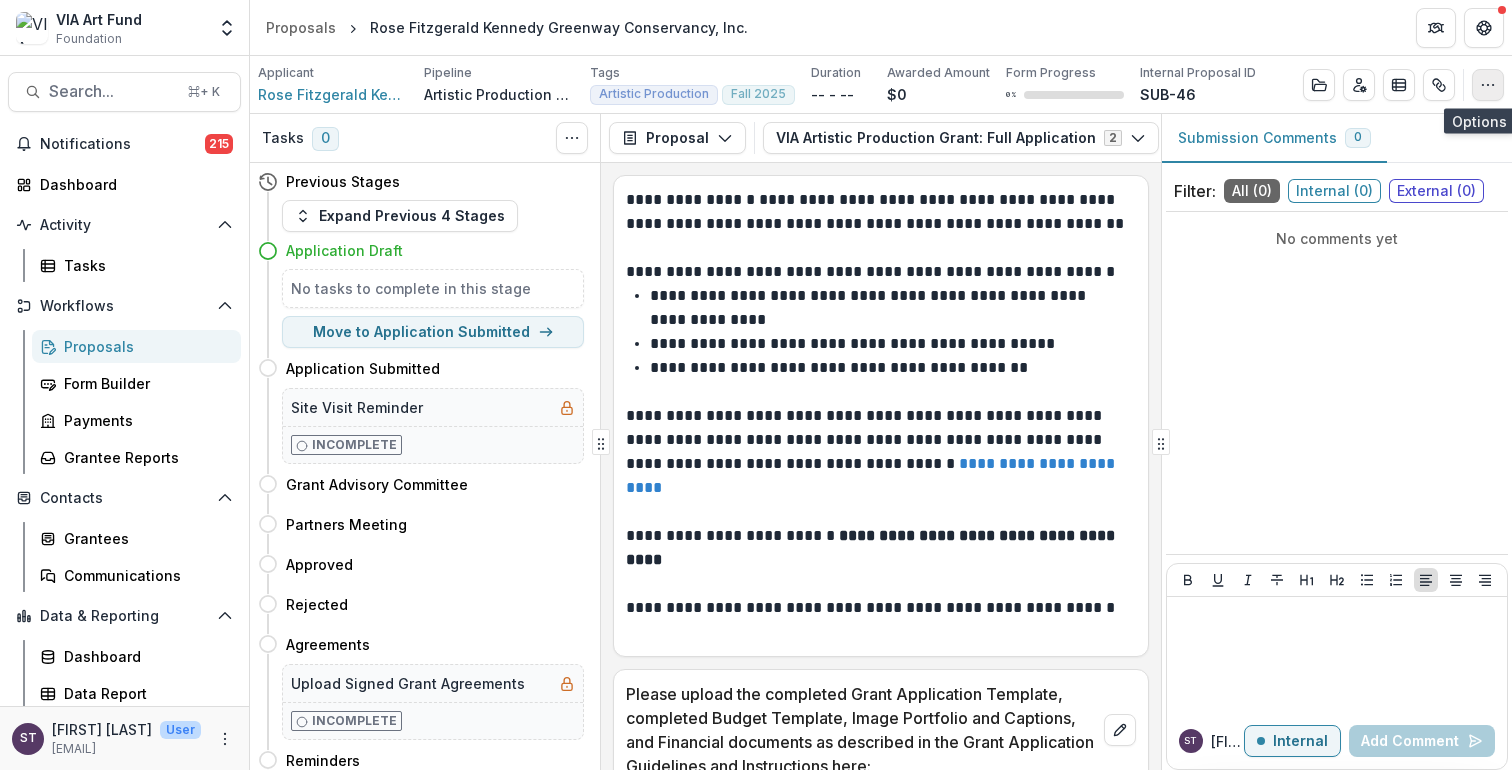 click 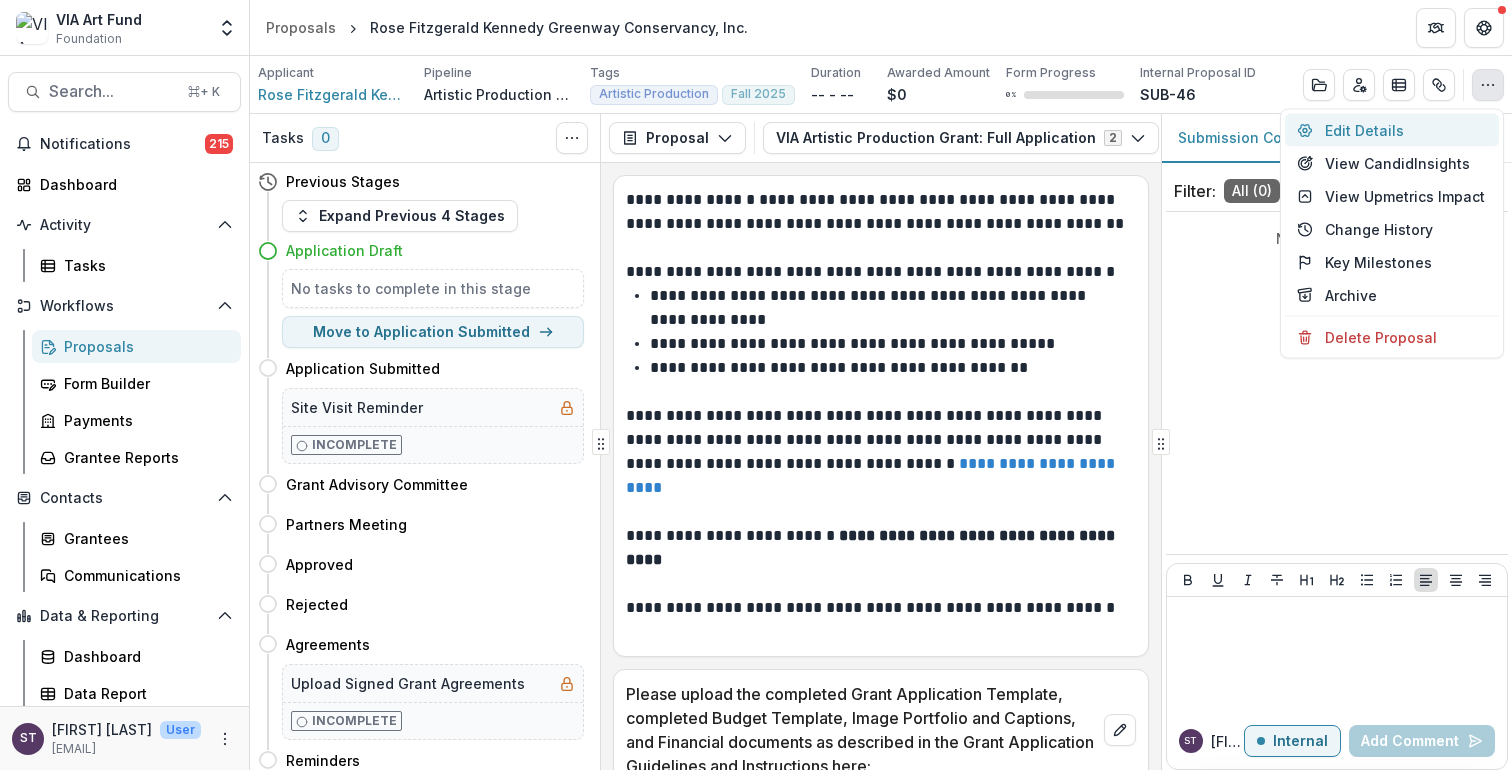 click on "Edit Details" at bounding box center (1392, 130) 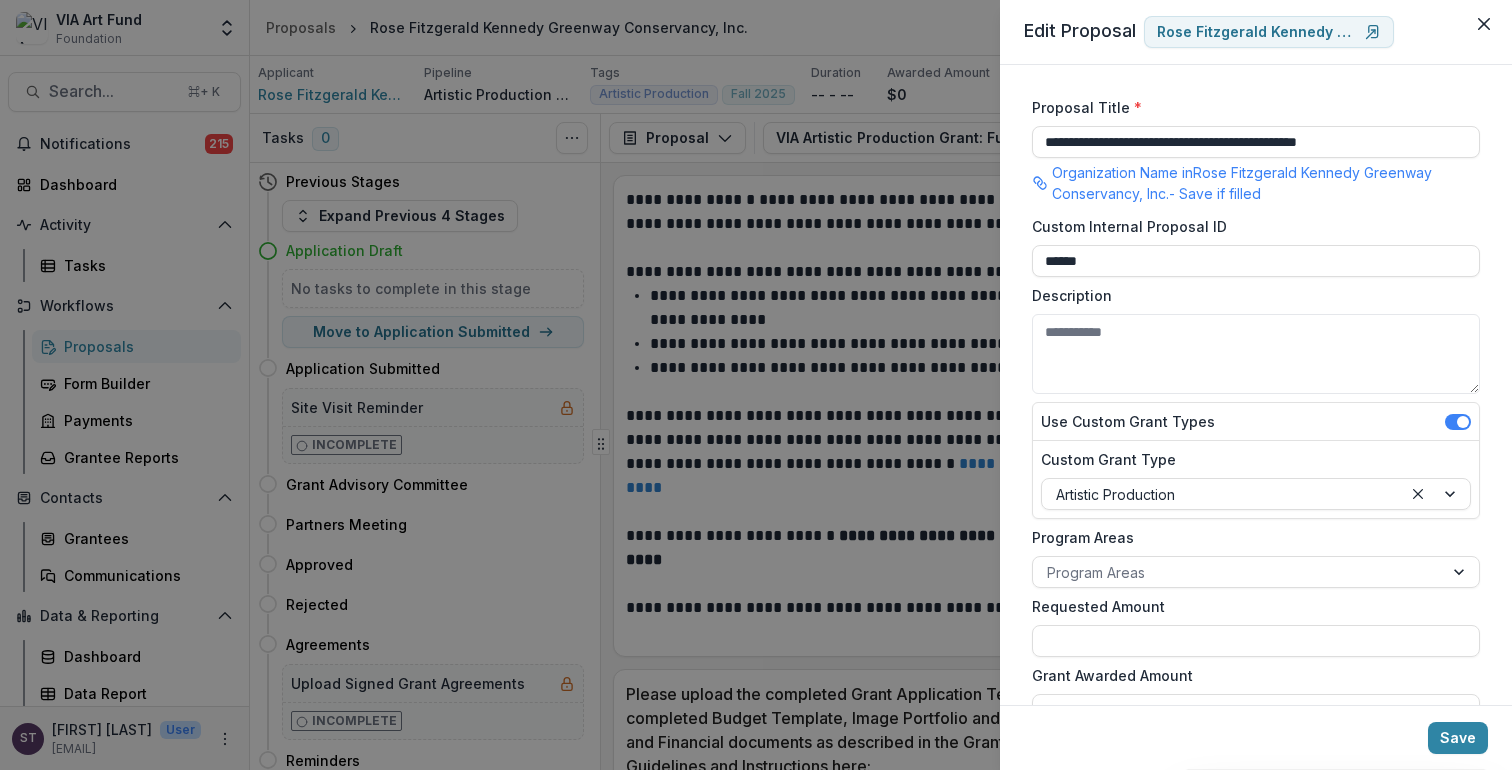 scroll, scrollTop: 525, scrollLeft: 0, axis: vertical 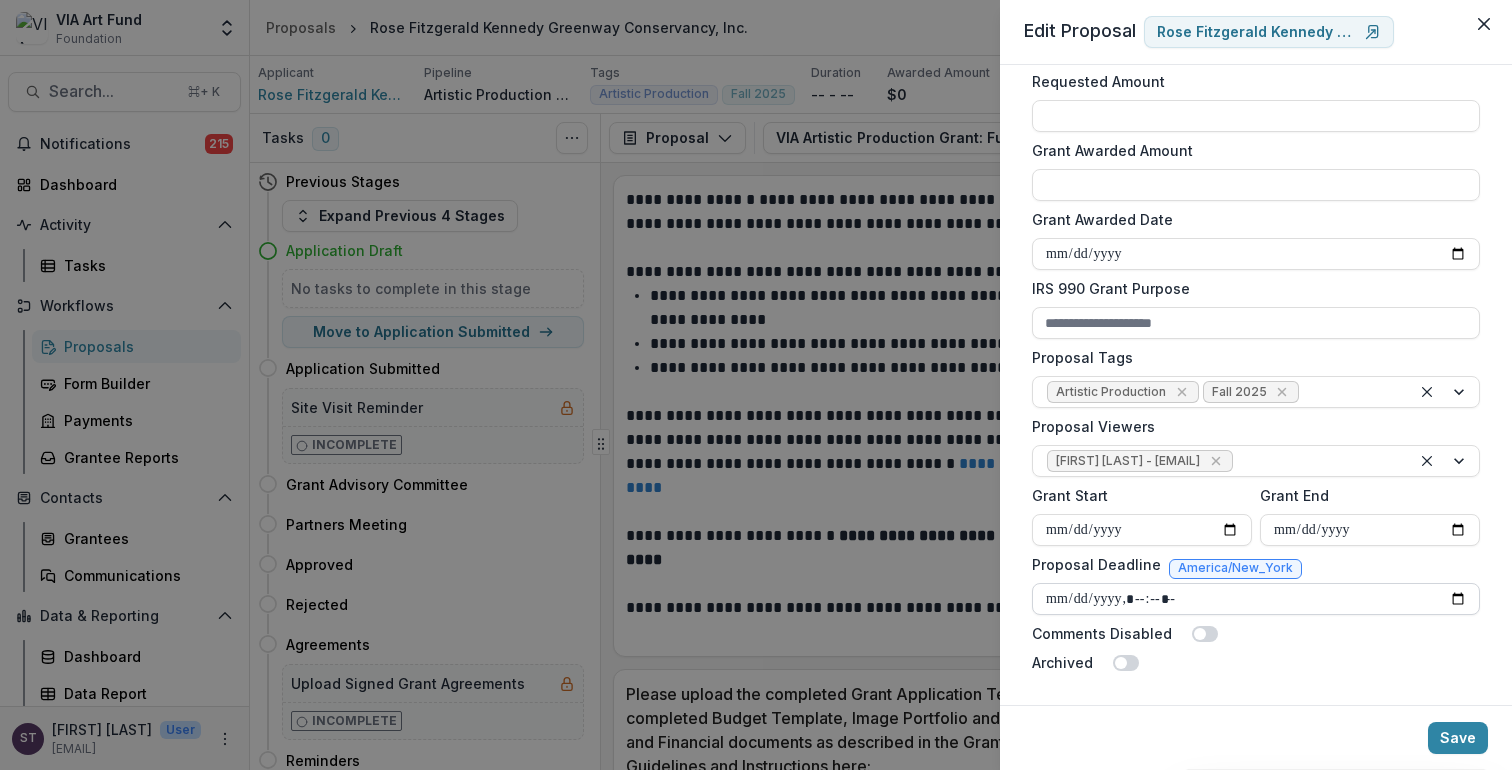 click on "Proposal Deadline" at bounding box center (1256, 599) 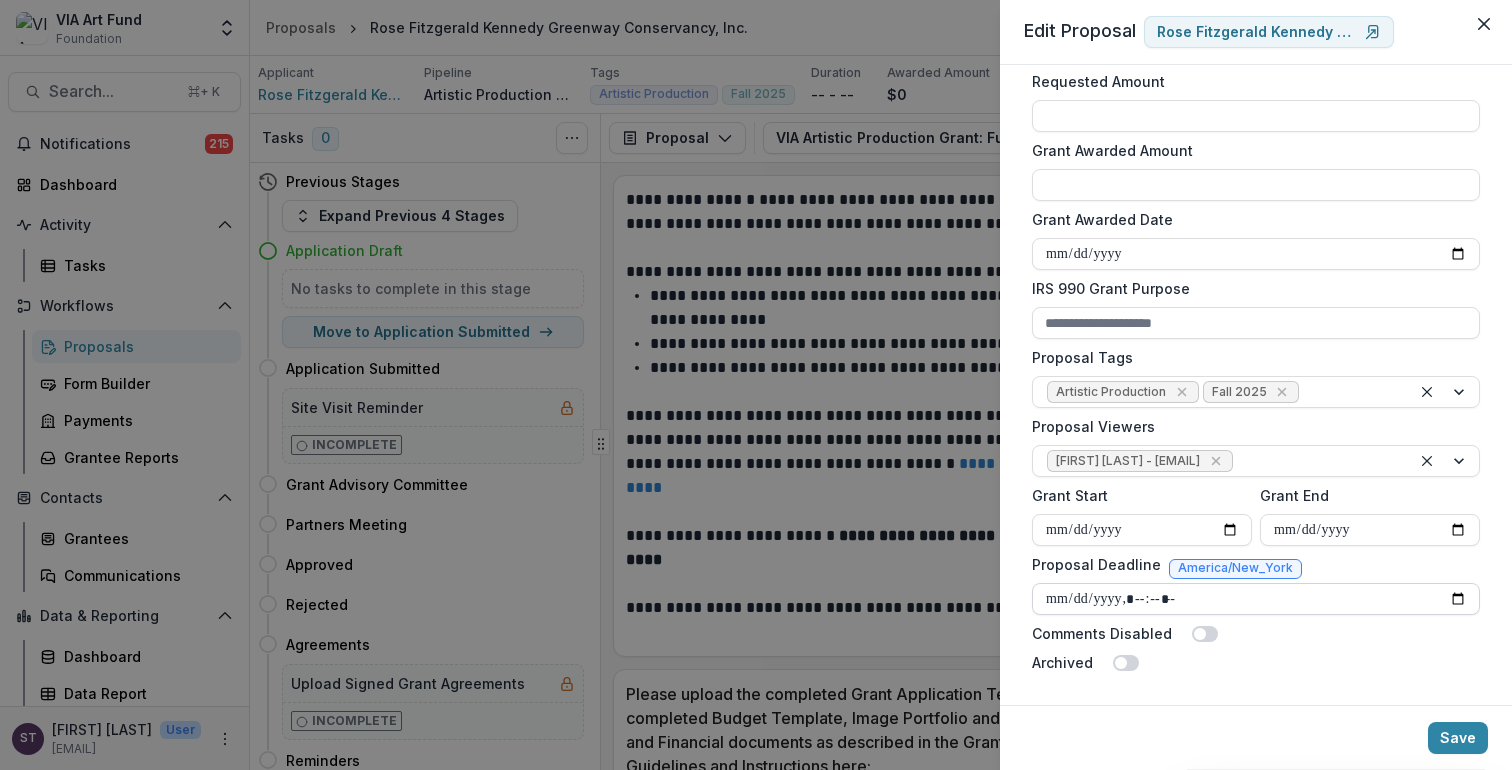 type on "**********" 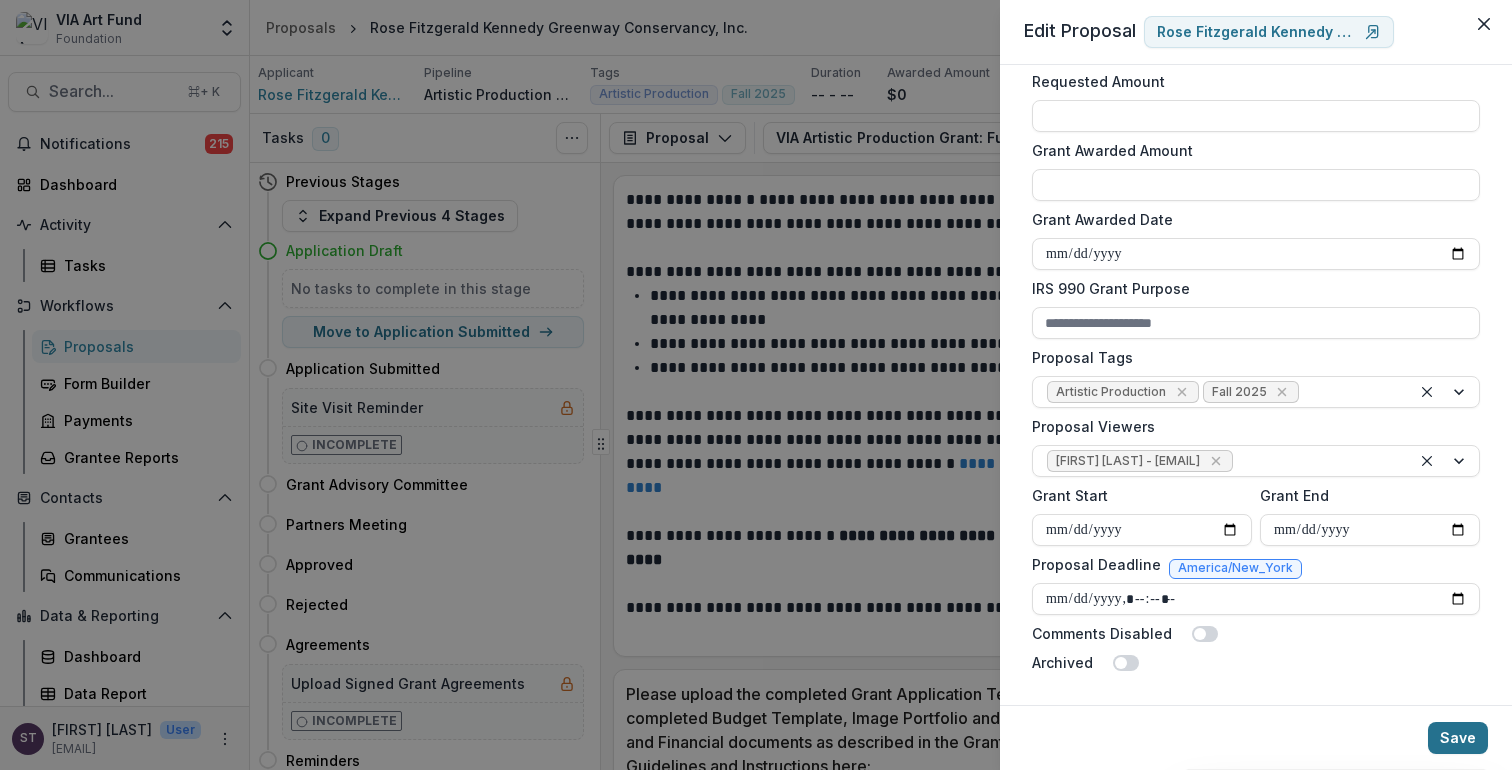 click on "Save" at bounding box center (1458, 738) 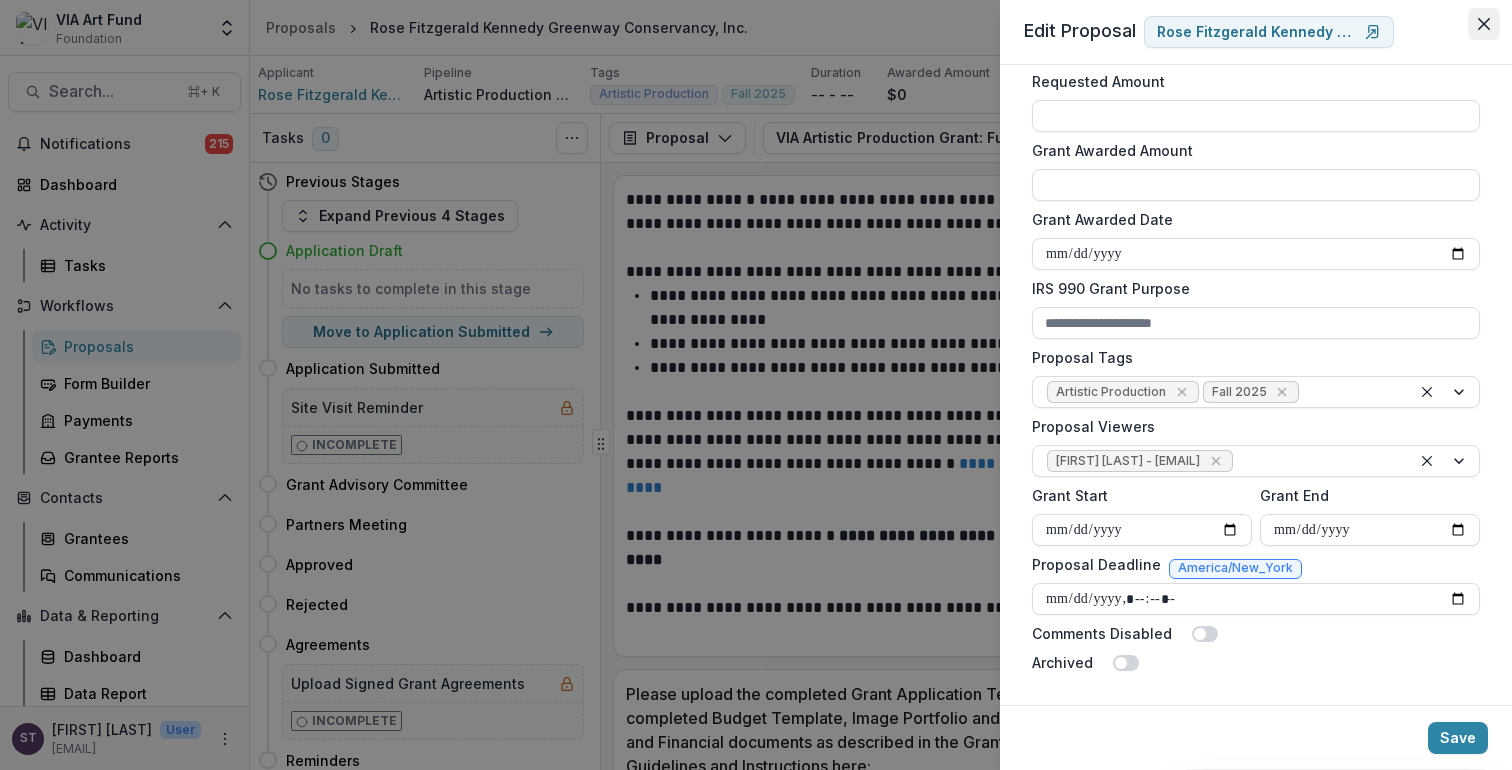 click 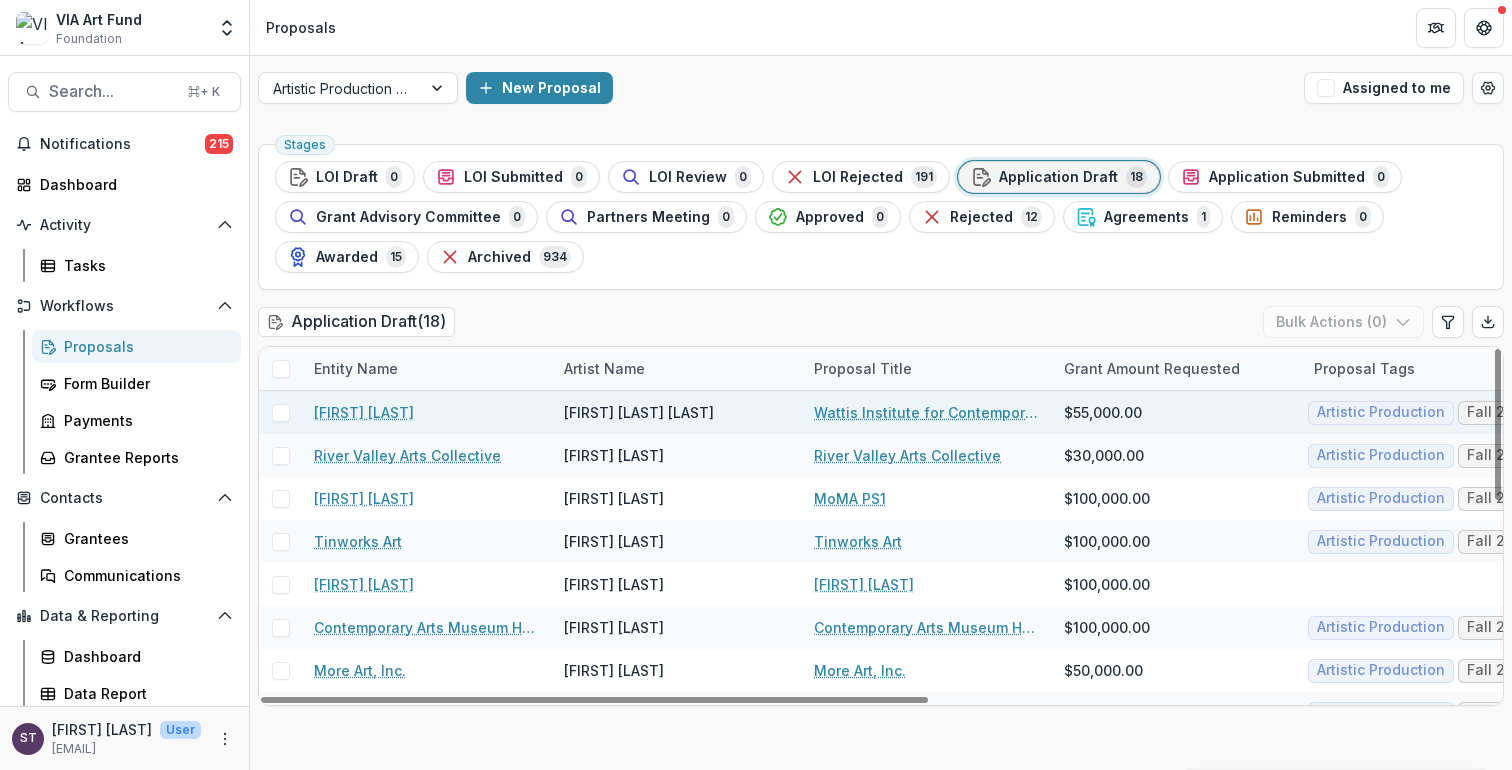 click on "Wattis Institute for Contemporary Art" at bounding box center [927, 412] 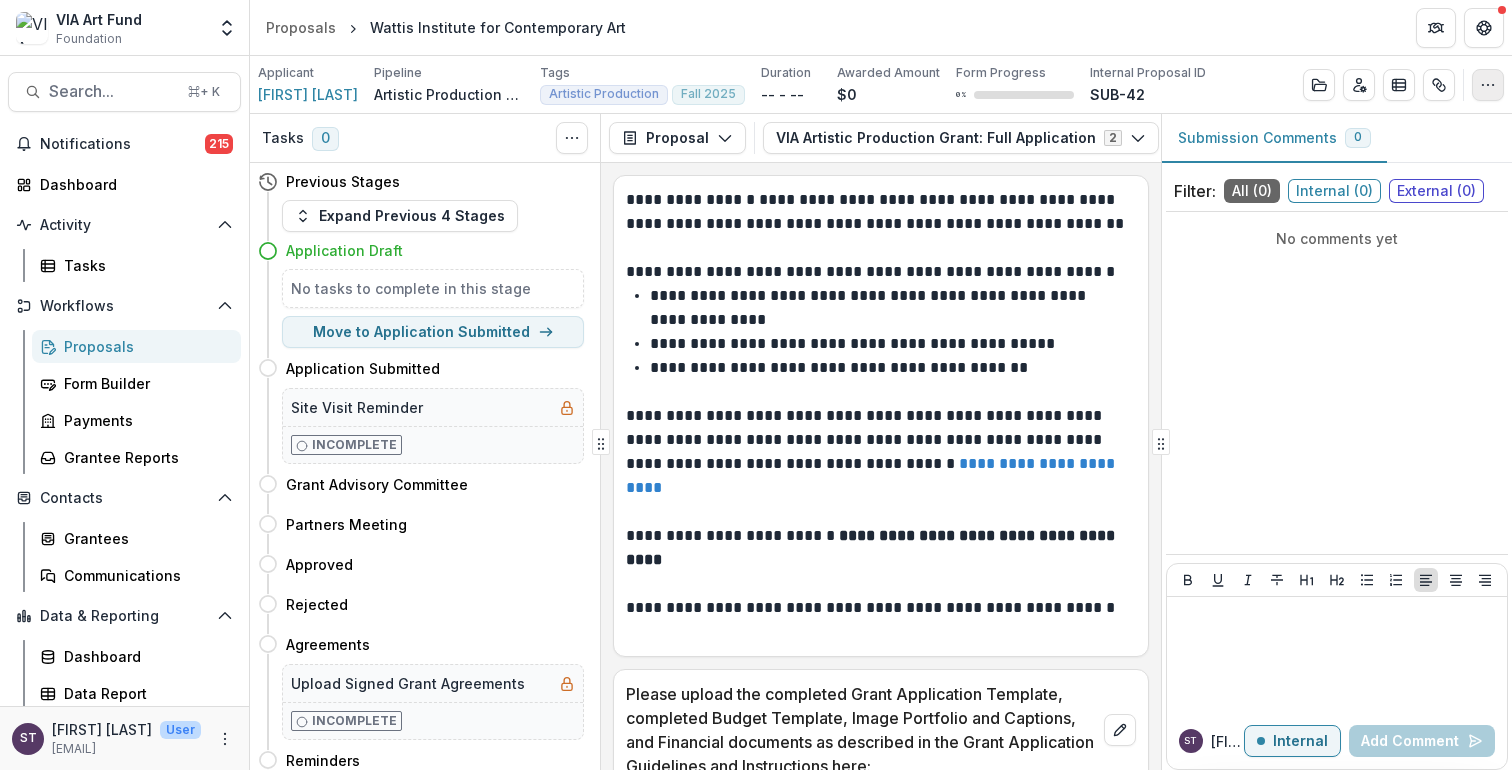 click 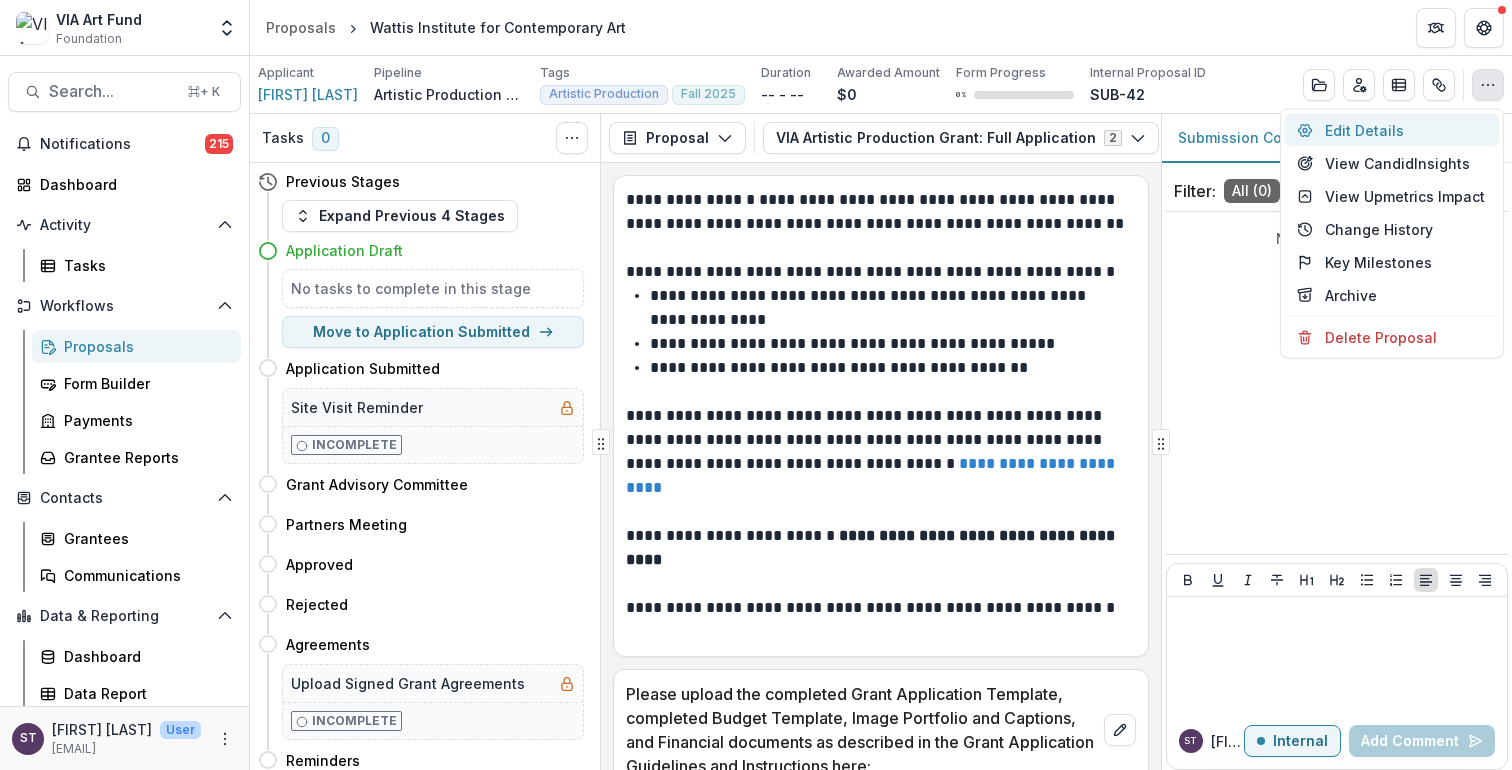 click on "Edit Details" at bounding box center (1392, 130) 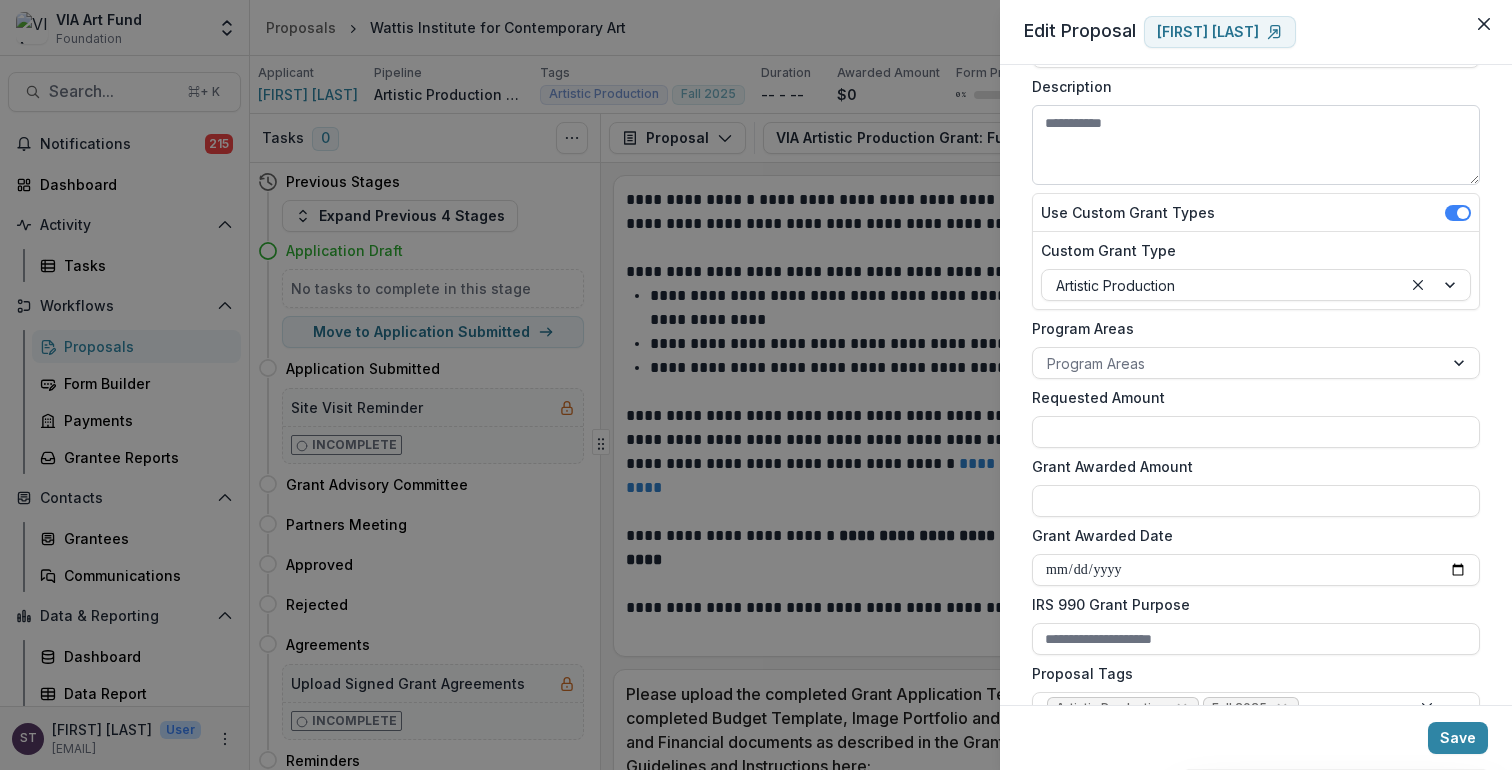 scroll, scrollTop: 525, scrollLeft: 0, axis: vertical 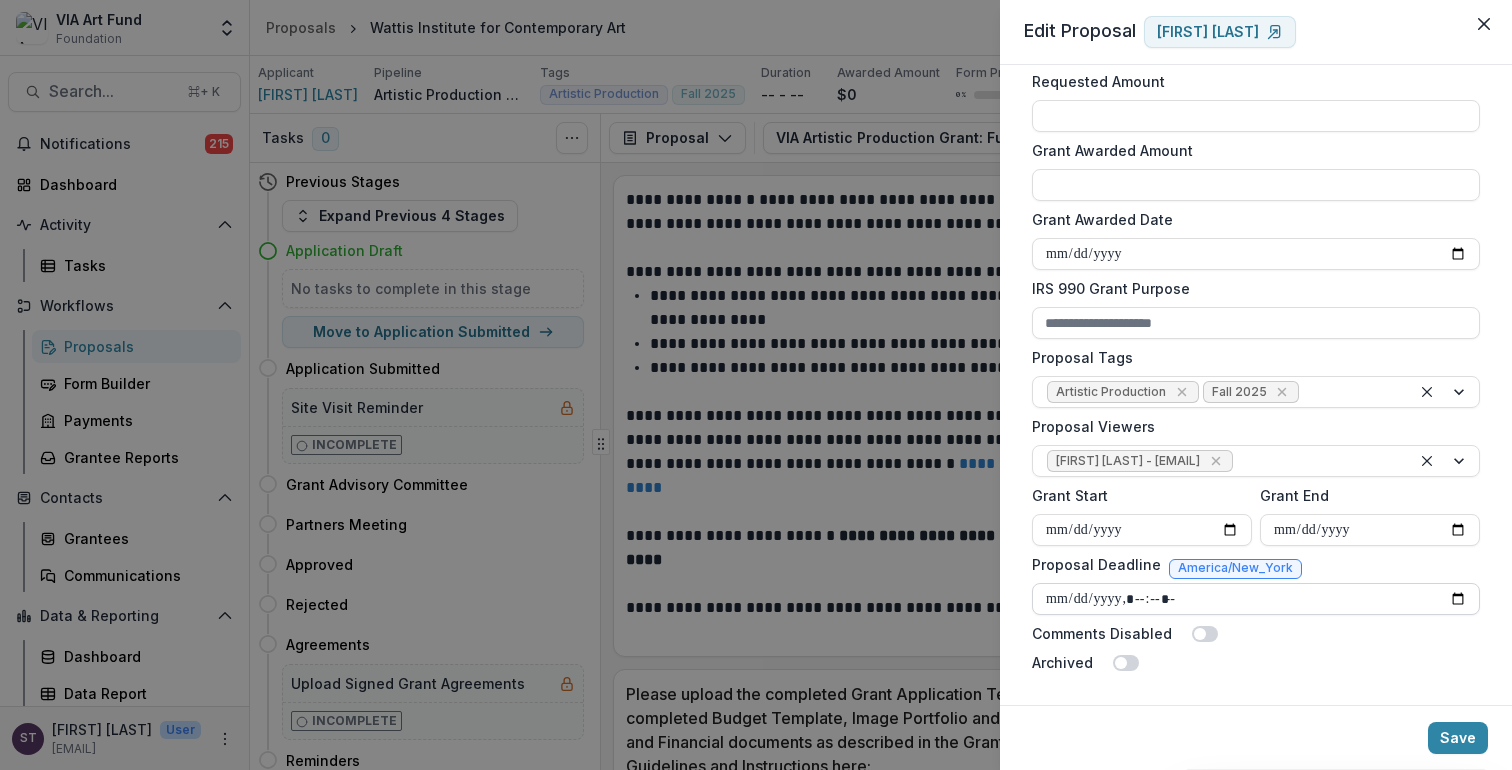 click on "Proposal Deadline" at bounding box center (1256, 599) 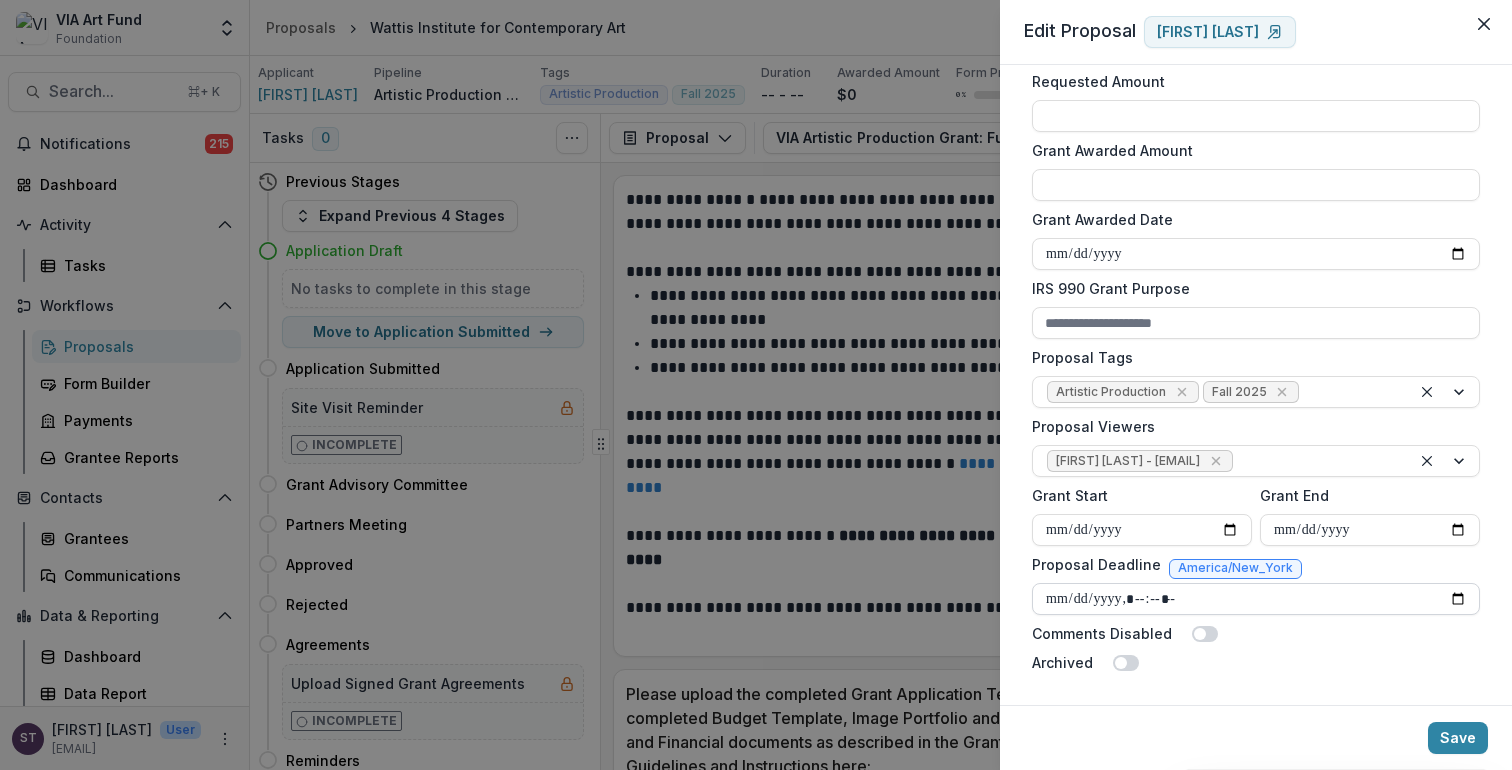 type on "**********" 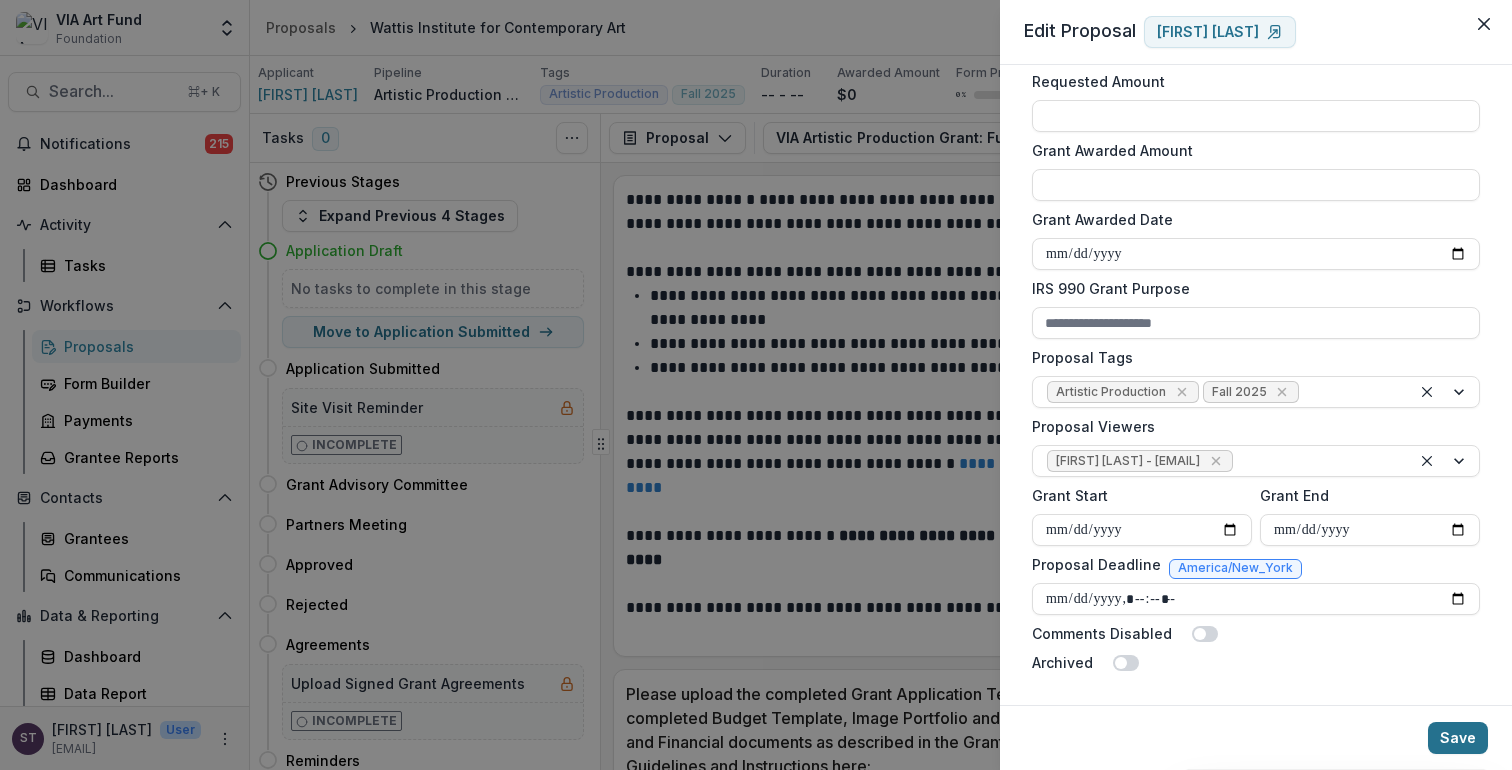 click on "Save" at bounding box center (1458, 738) 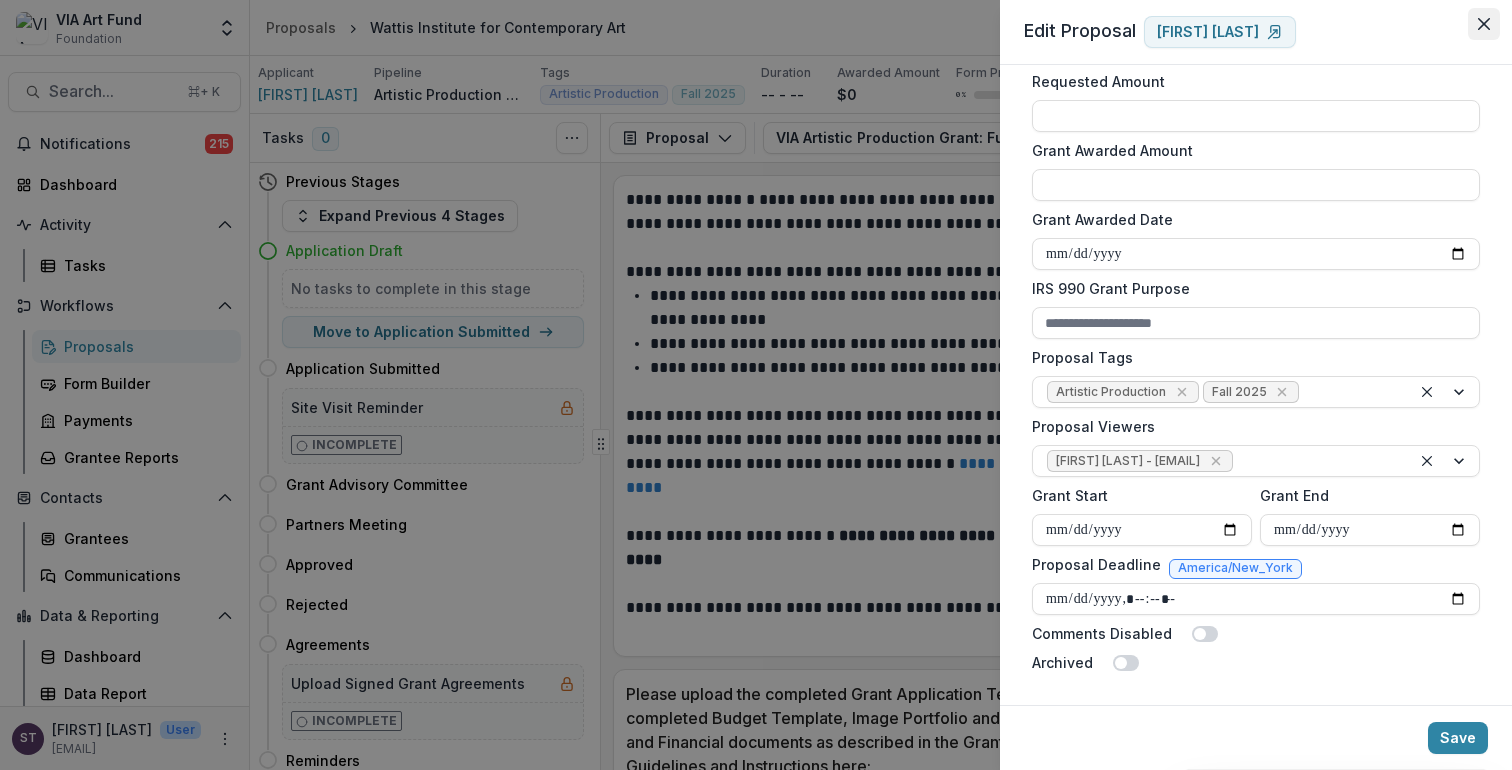 click 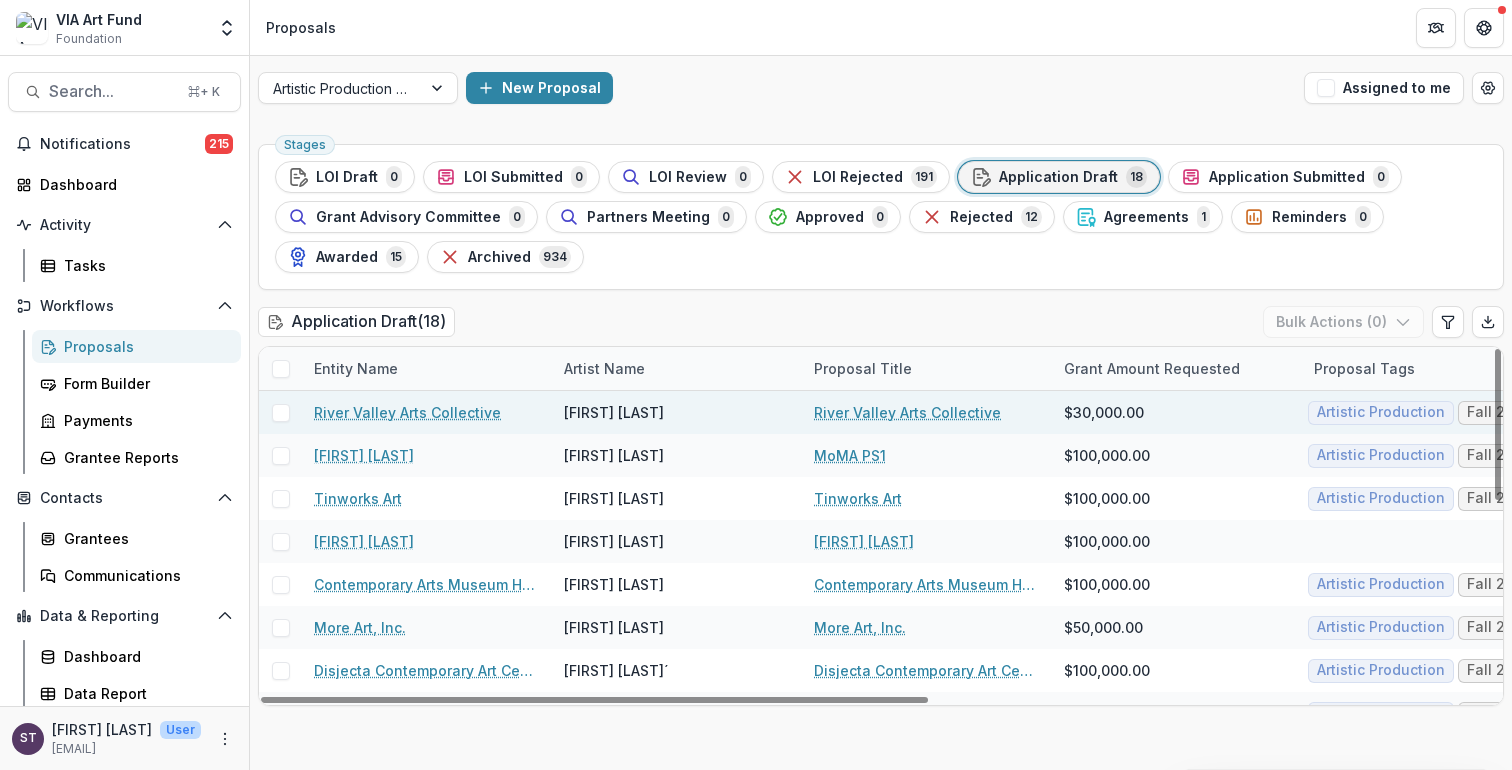 click on "River Valley Arts Collective" at bounding box center [907, 412] 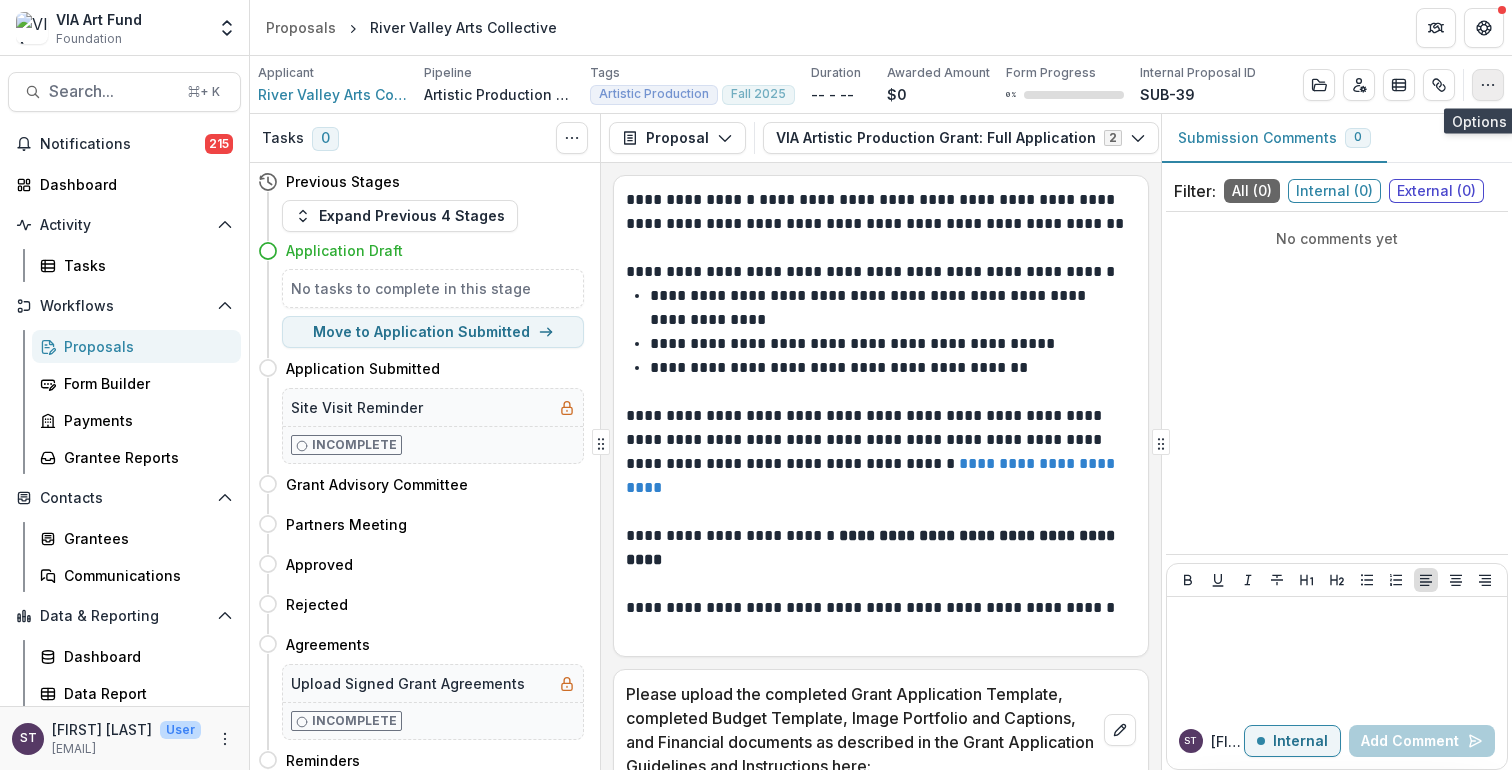 click at bounding box center [1488, 85] 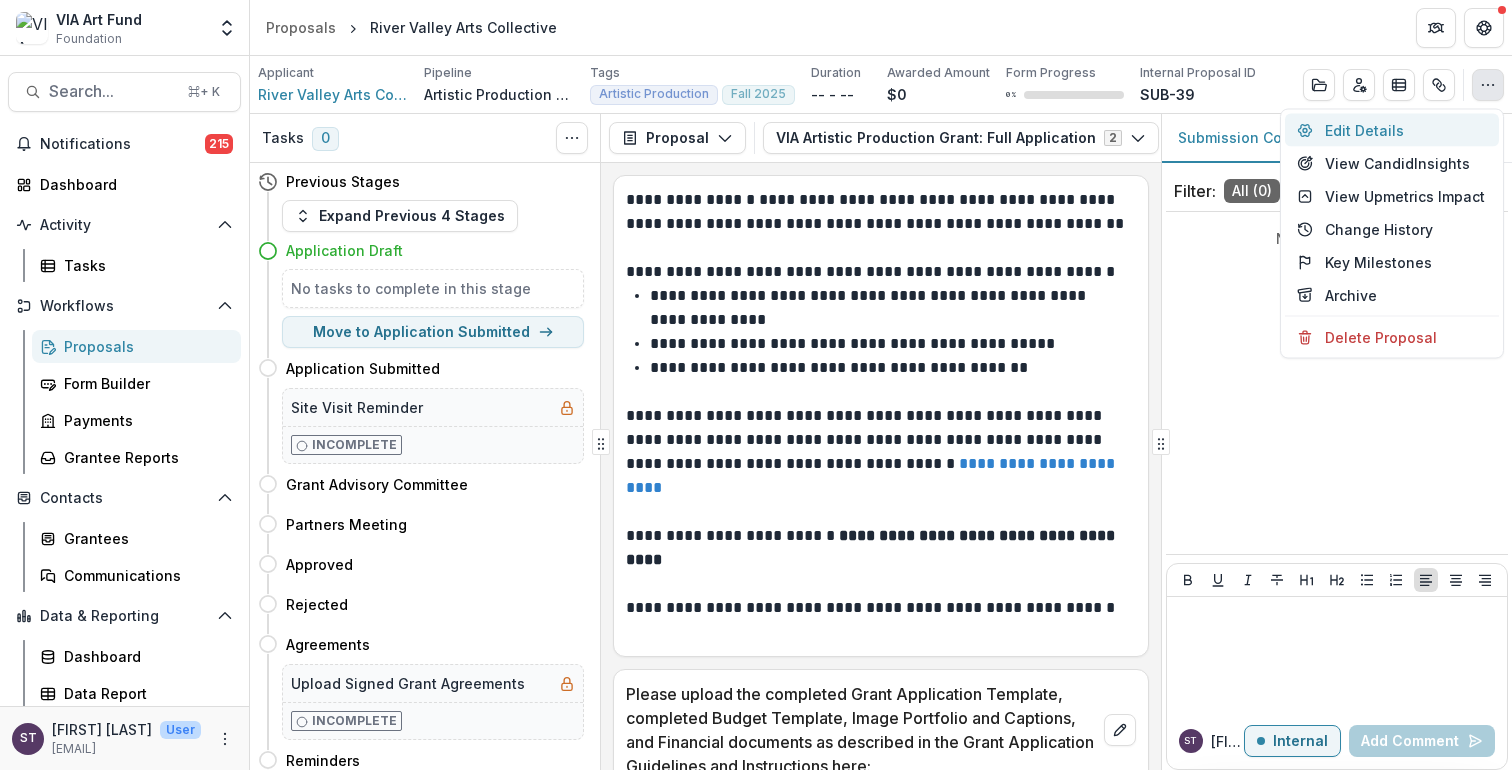 click on "Edit Details" at bounding box center [1392, 130] 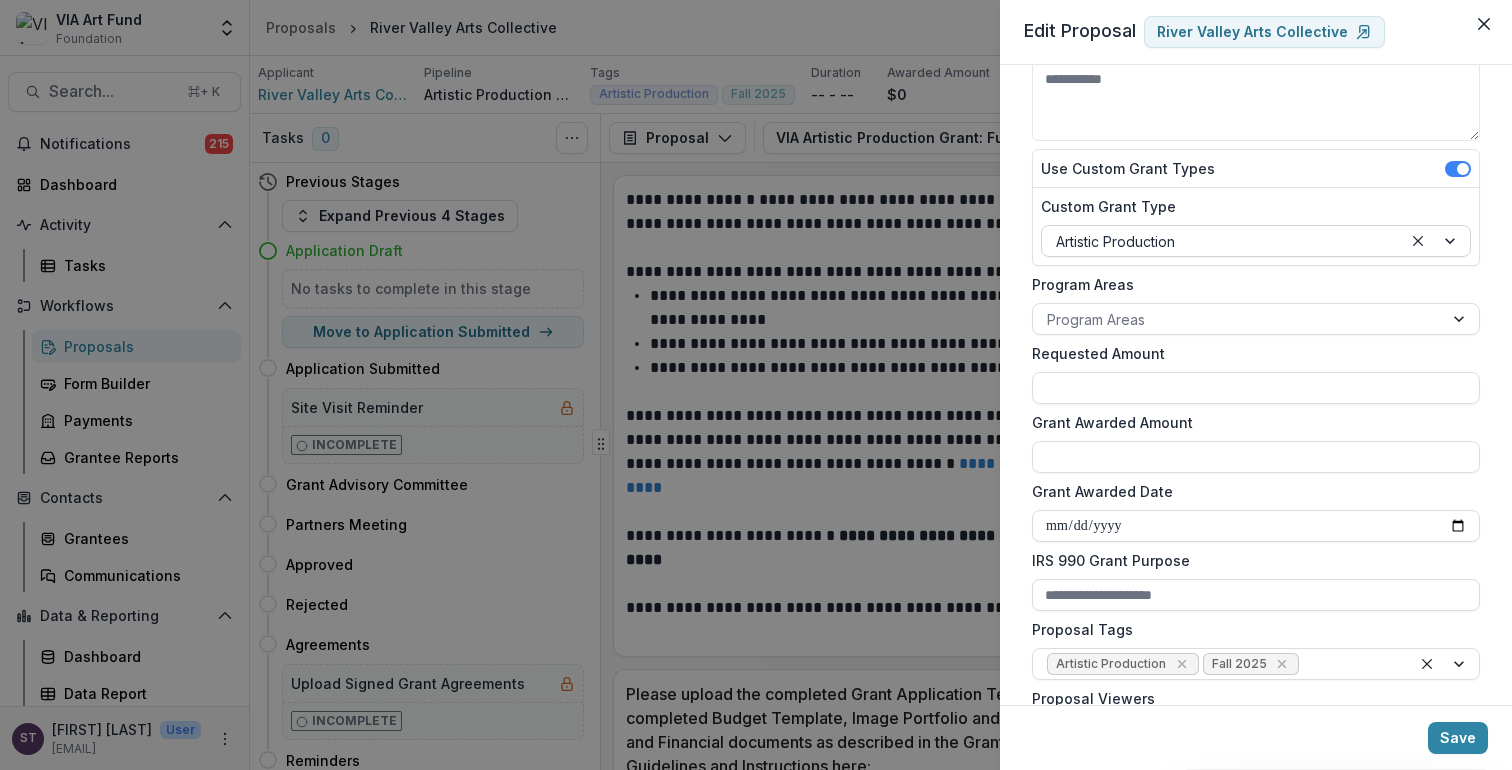 scroll, scrollTop: 504, scrollLeft: 0, axis: vertical 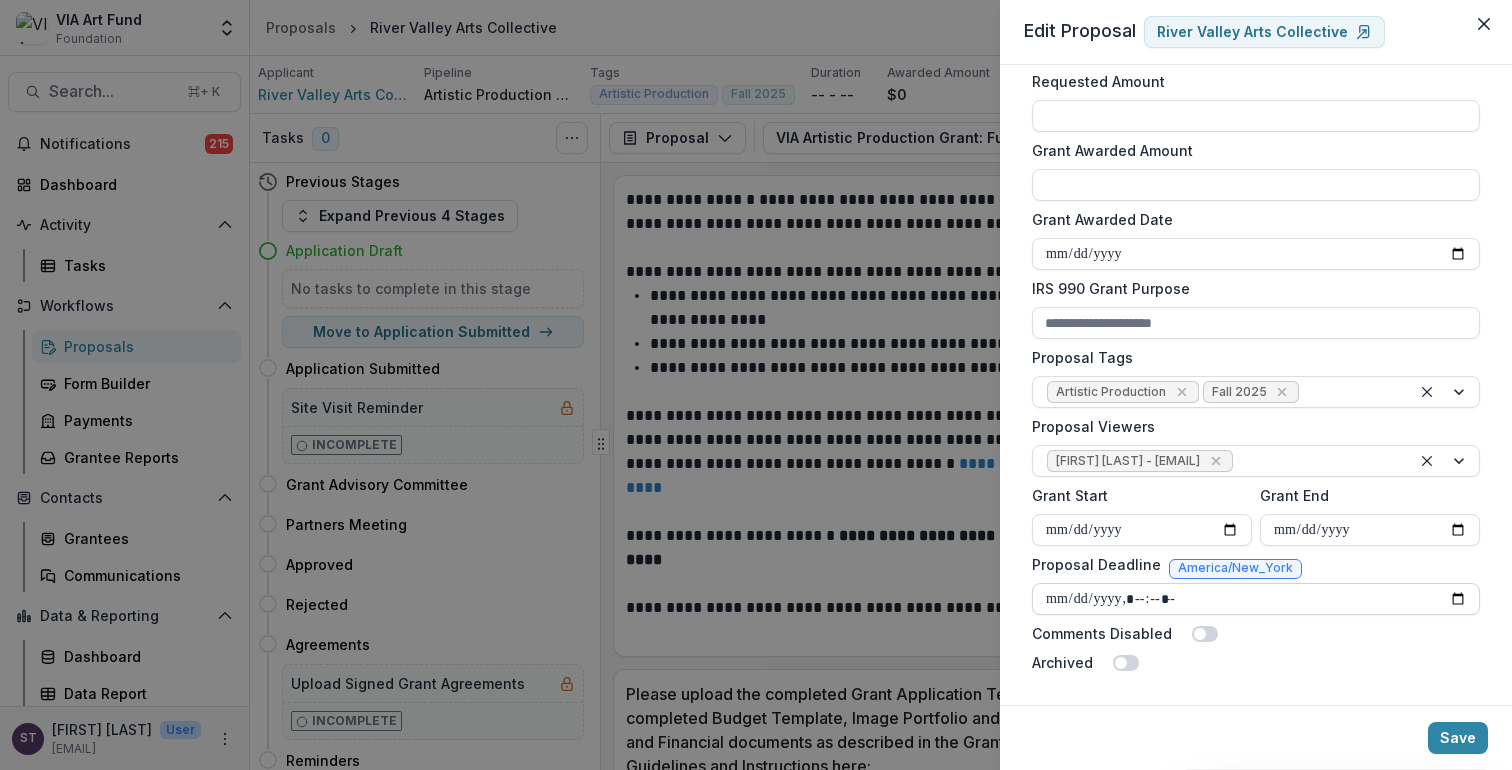 click on "Proposal Deadline" at bounding box center (1256, 599) 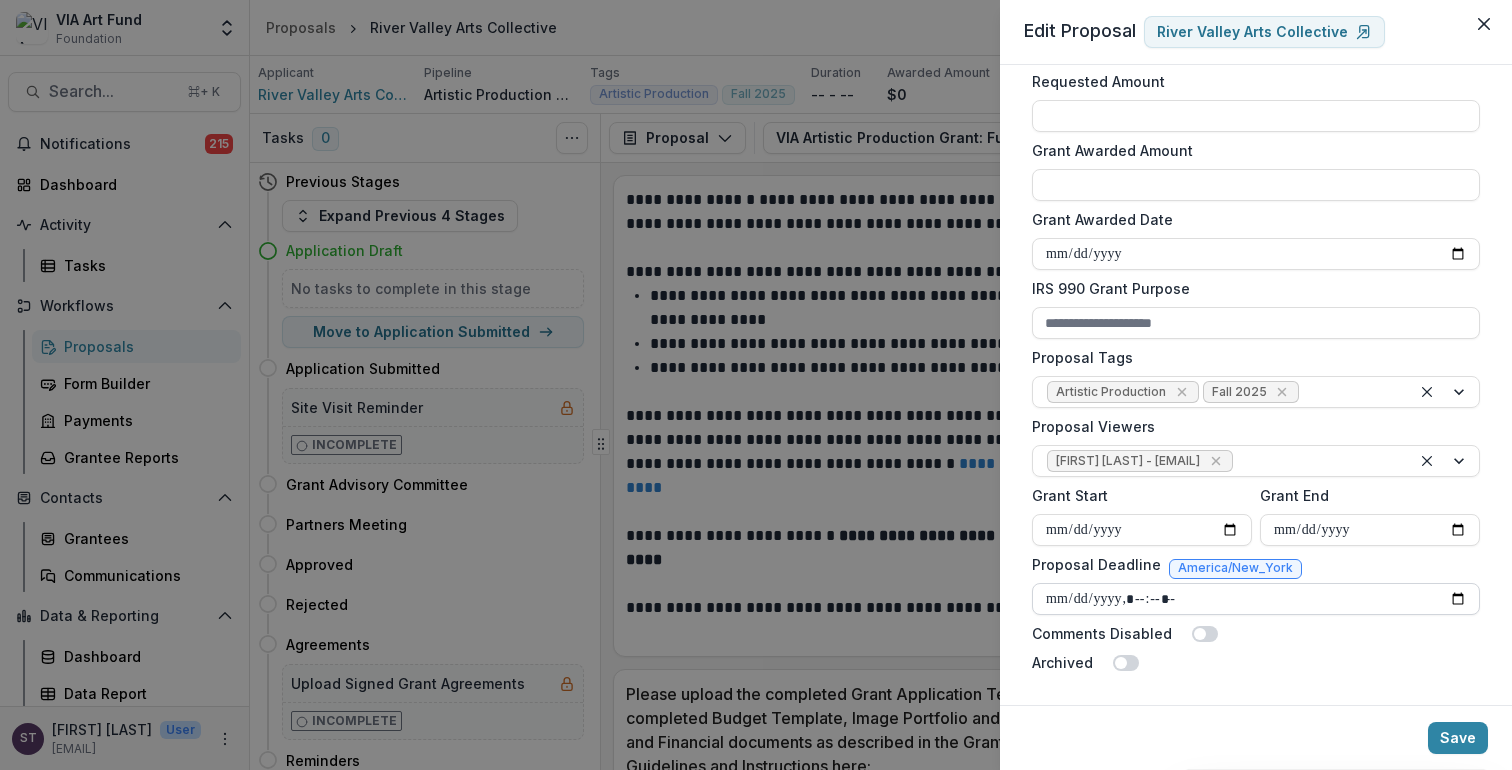 type on "**********" 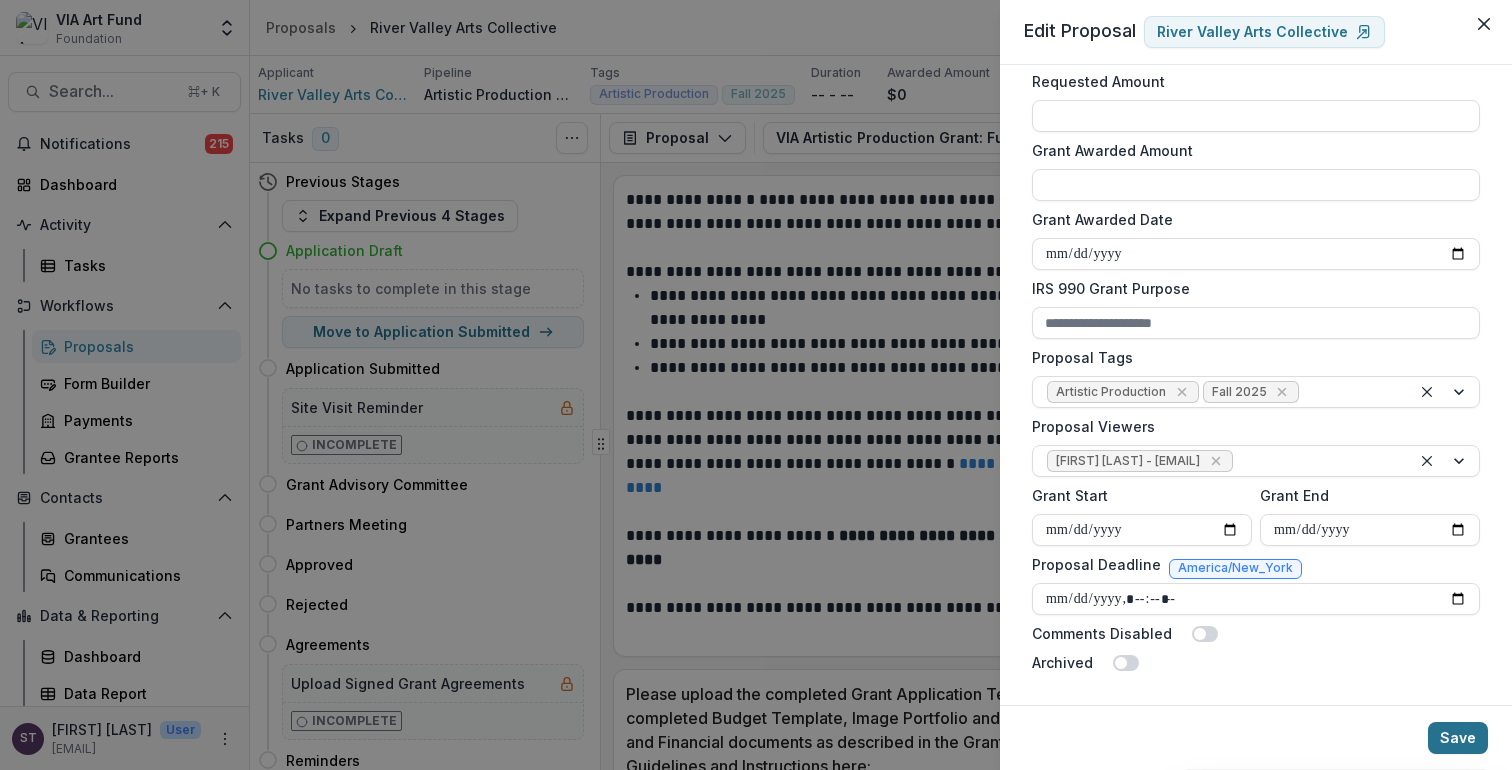 click on "Save" at bounding box center (1458, 738) 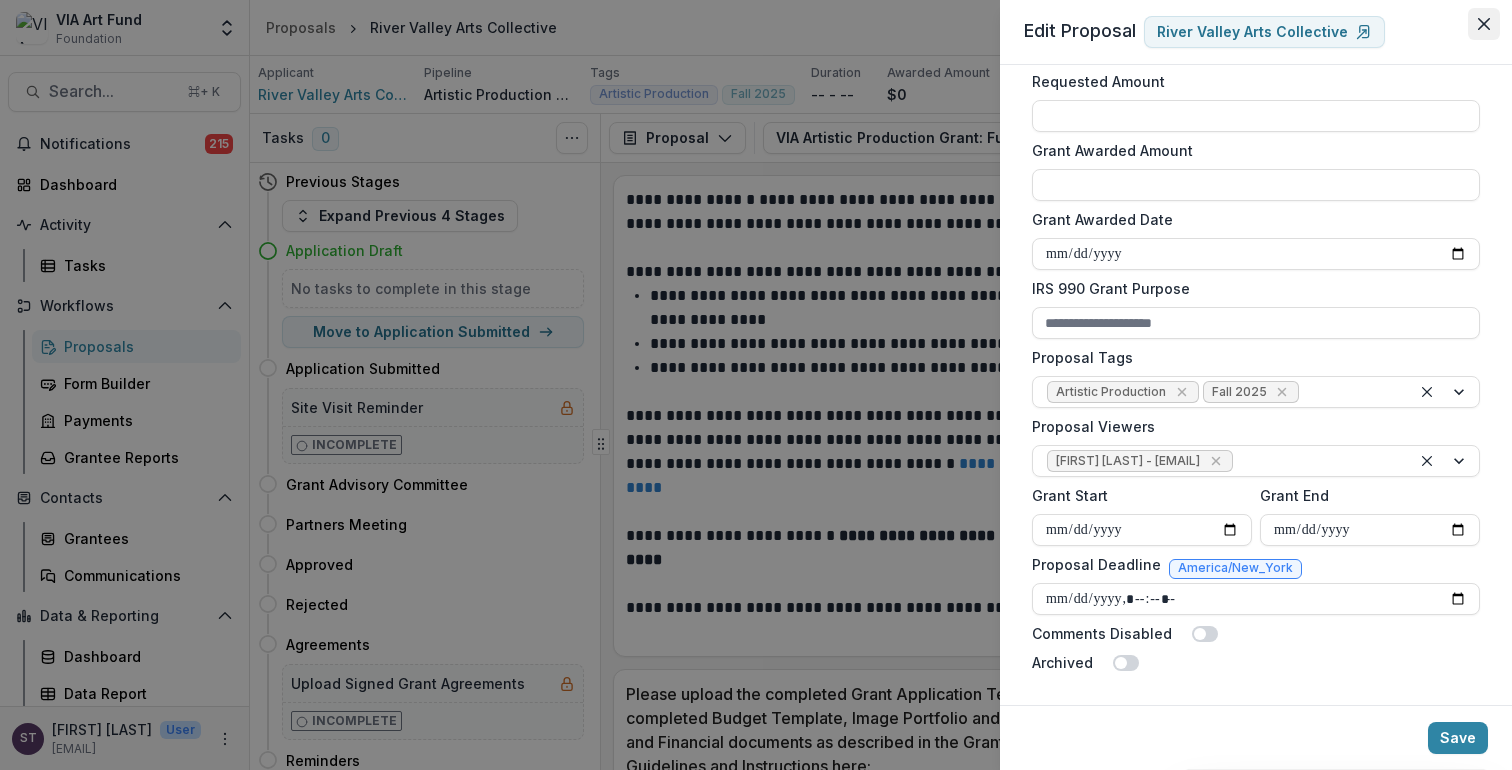 click at bounding box center (1484, 24) 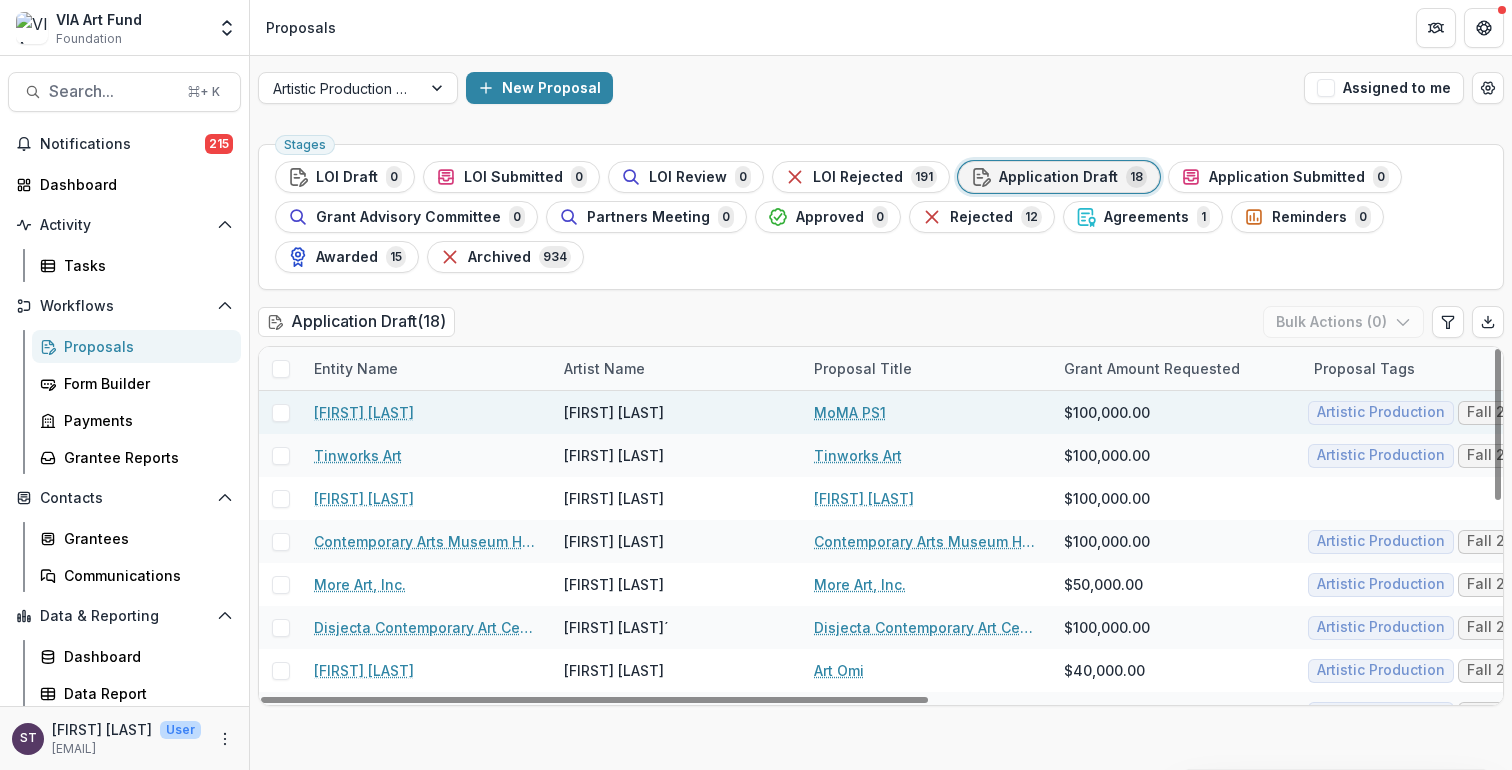 click on "MoMA PS1" at bounding box center [850, 412] 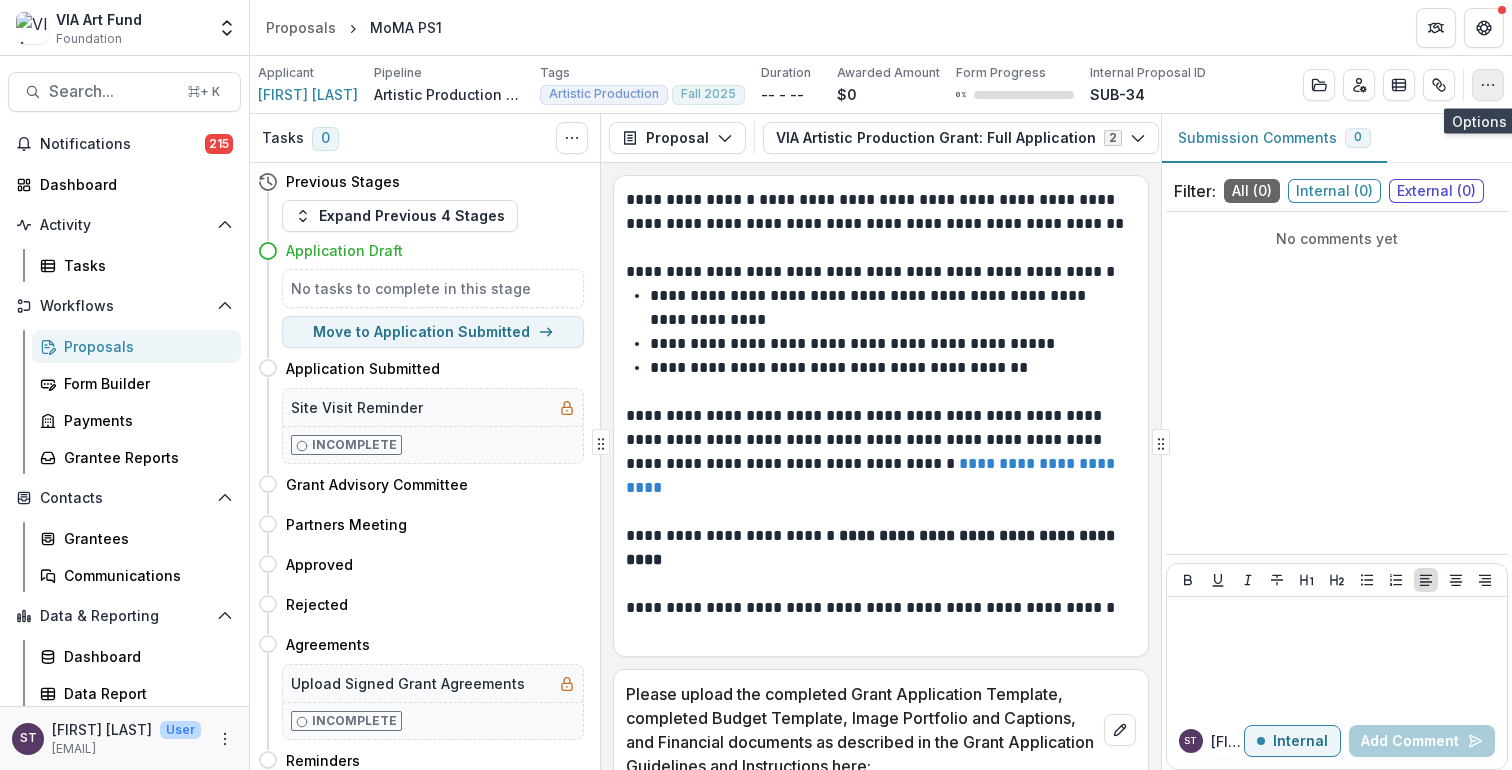 click 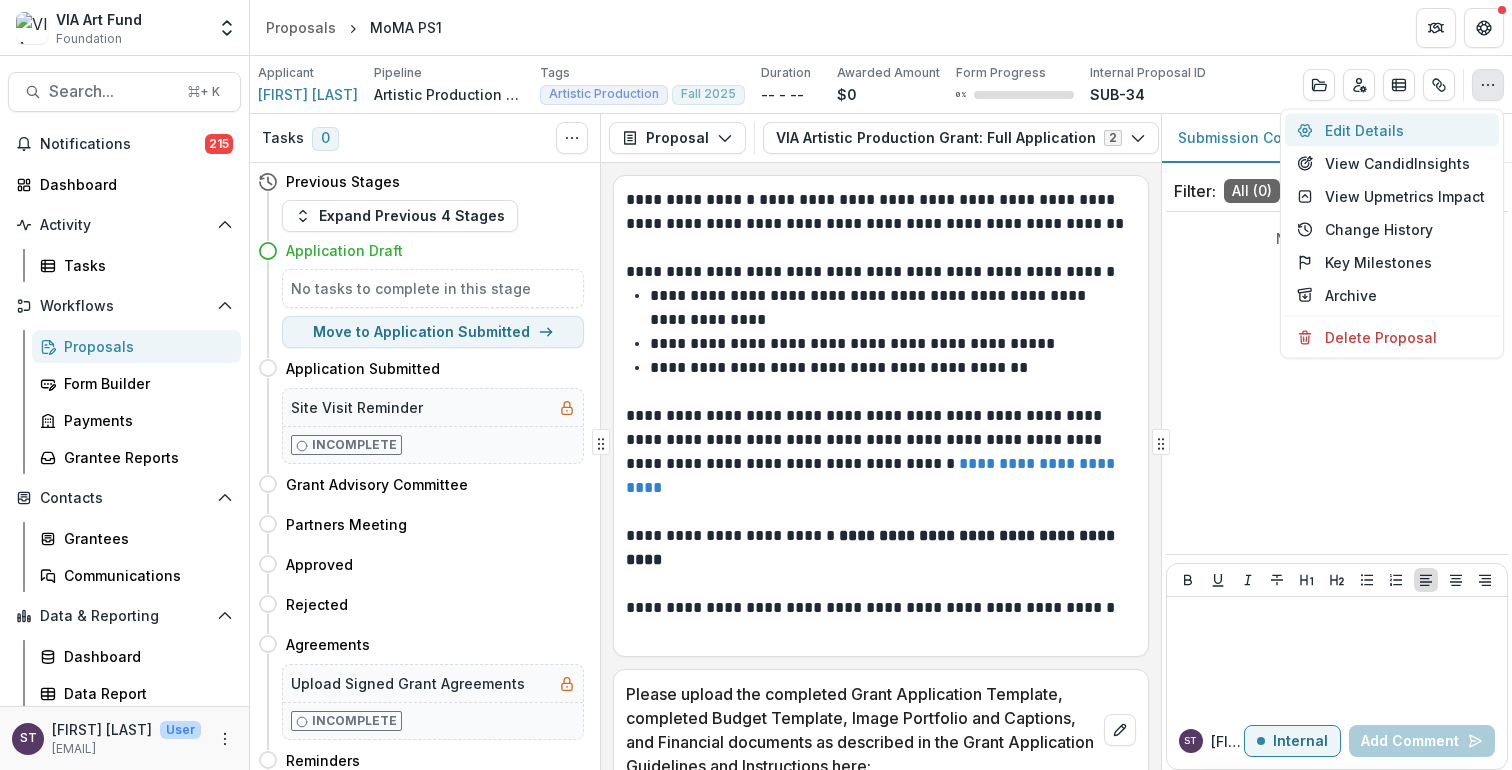 click on "Edit Details" at bounding box center [1392, 130] 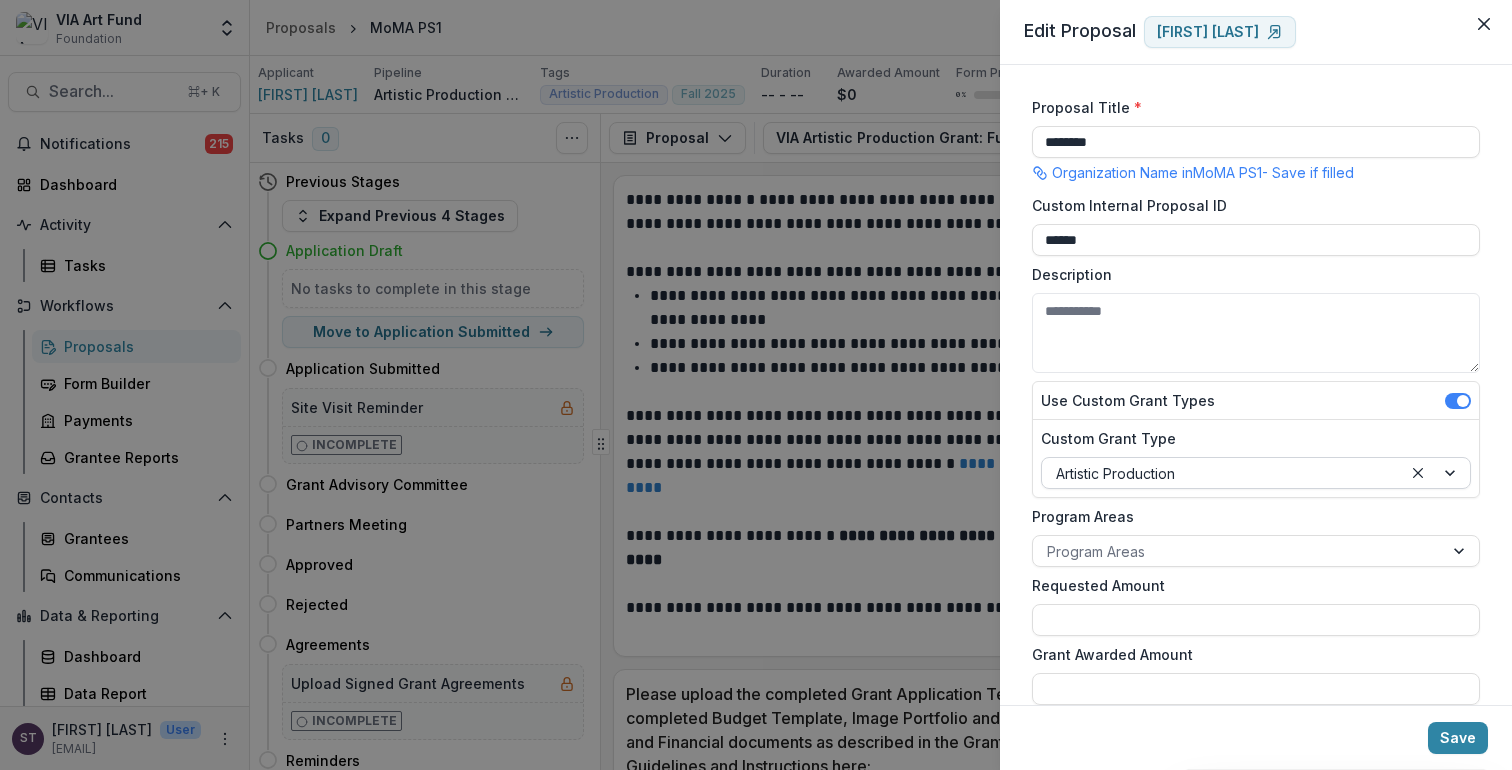 scroll, scrollTop: 504, scrollLeft: 0, axis: vertical 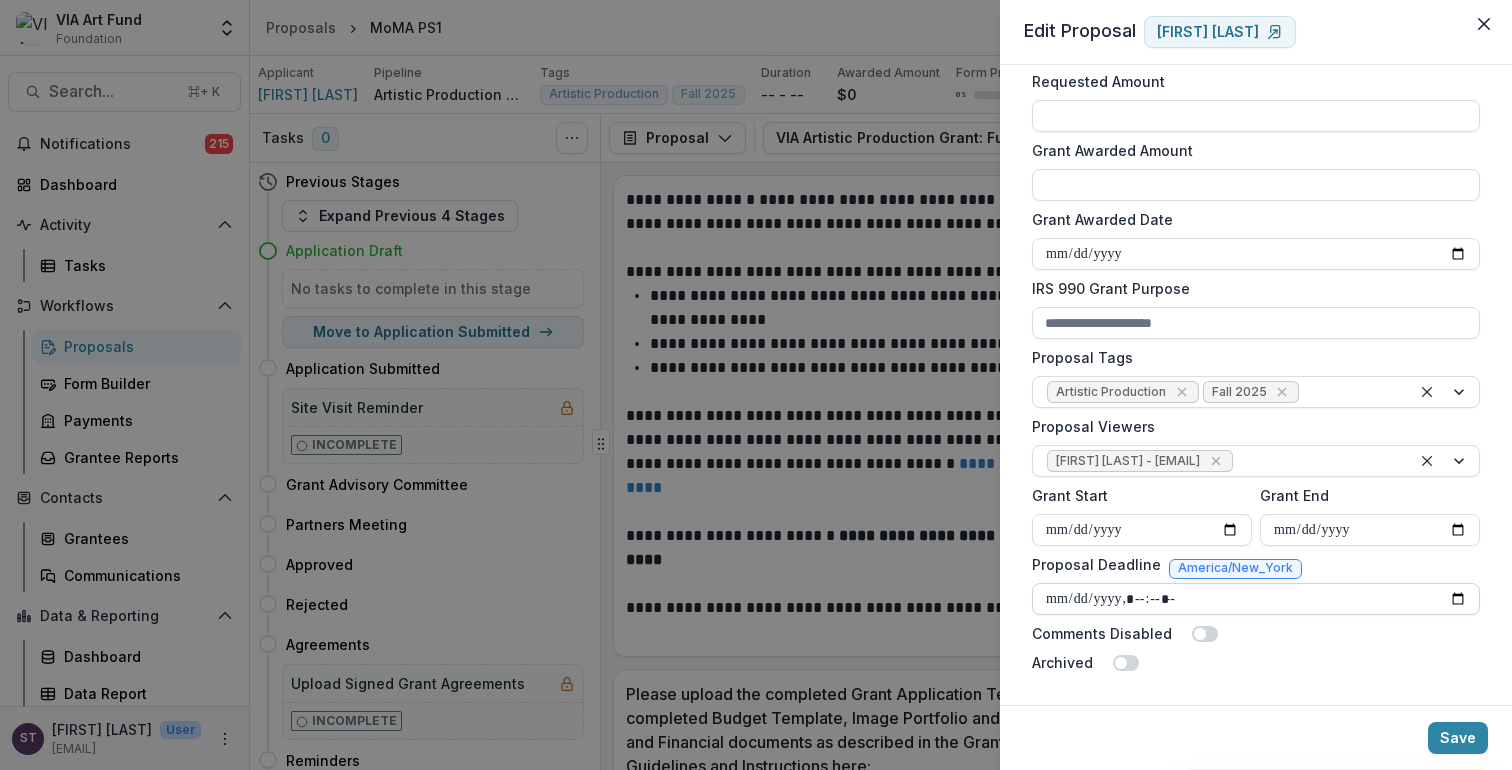 click on "Proposal Deadline" at bounding box center [1256, 599] 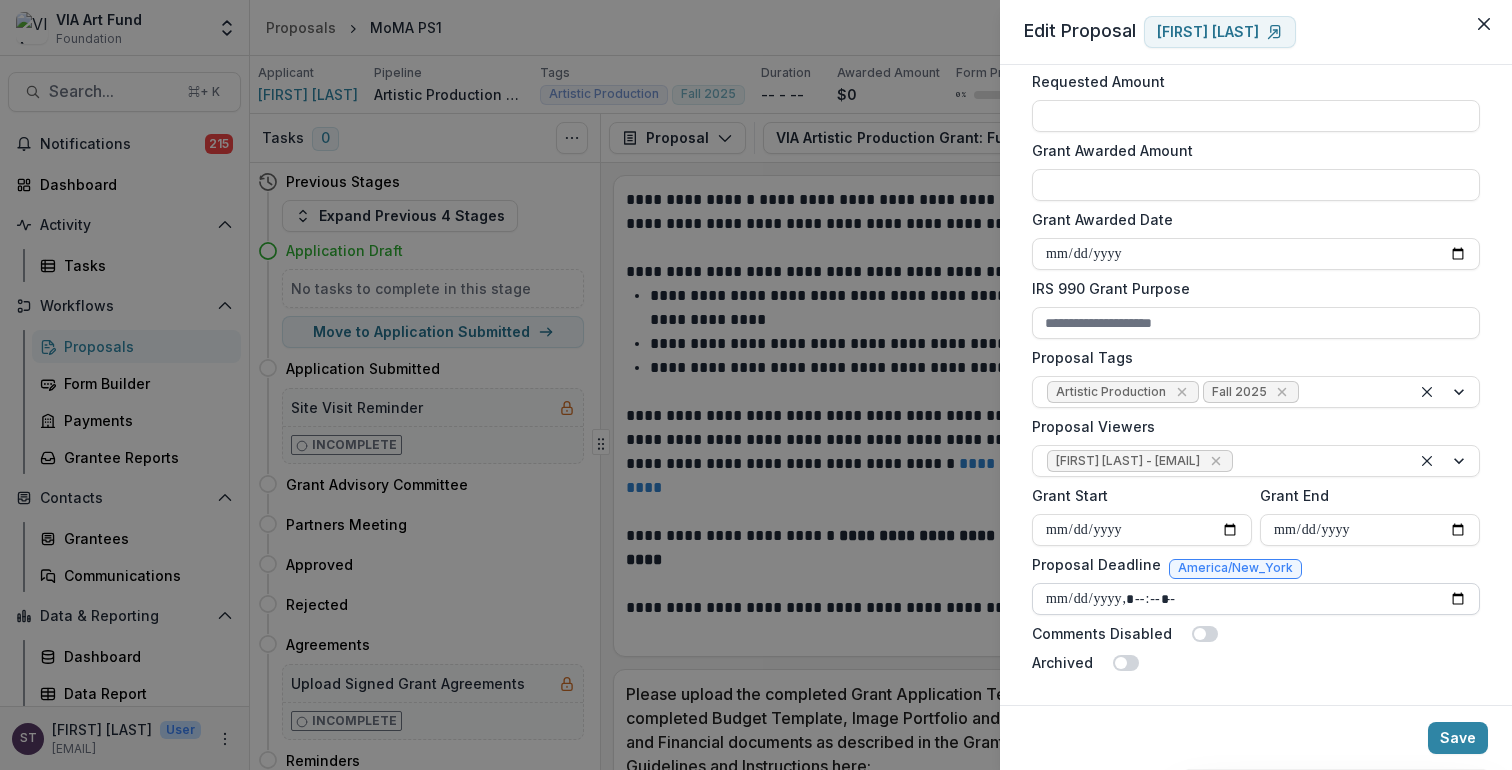 type on "**********" 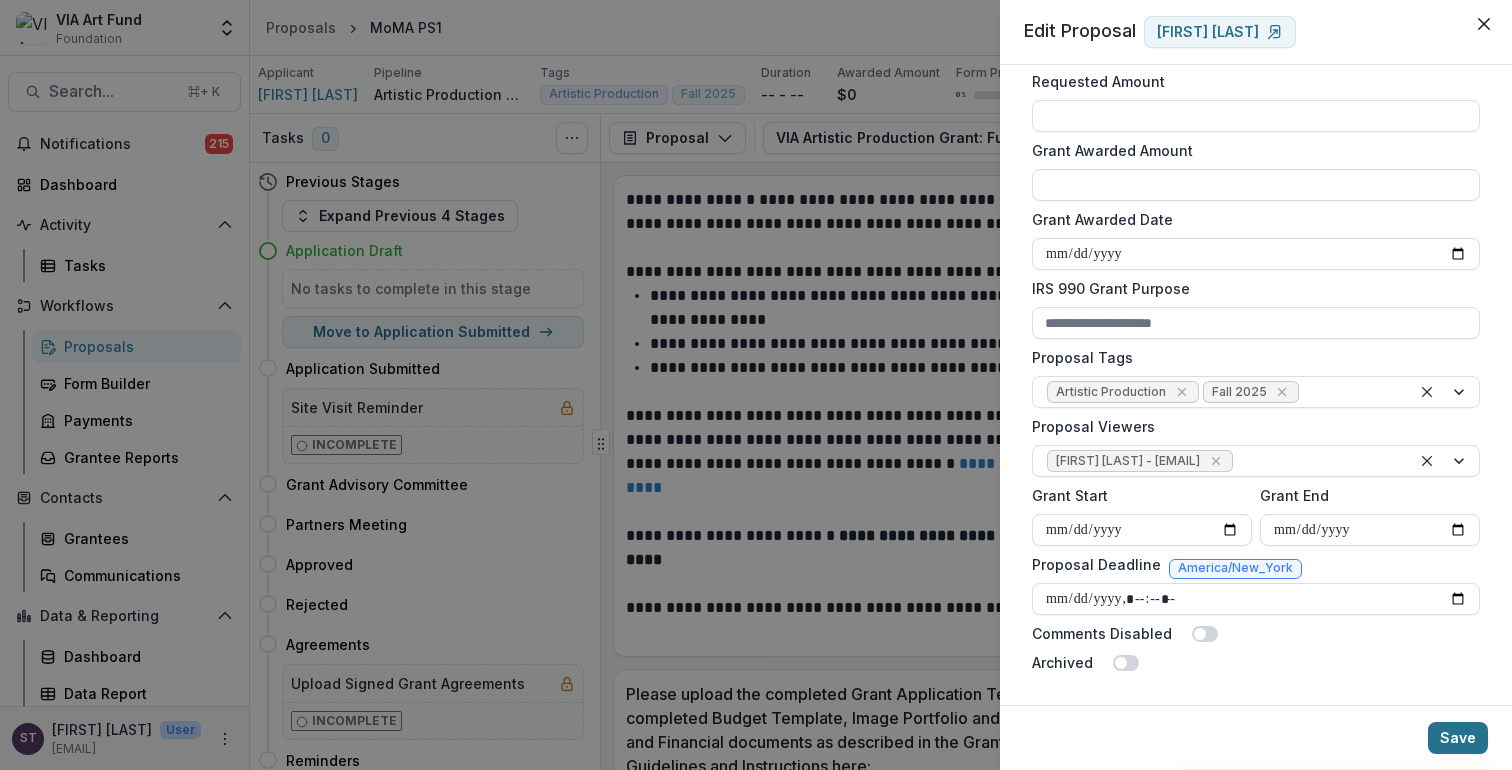click on "Save" at bounding box center (1458, 738) 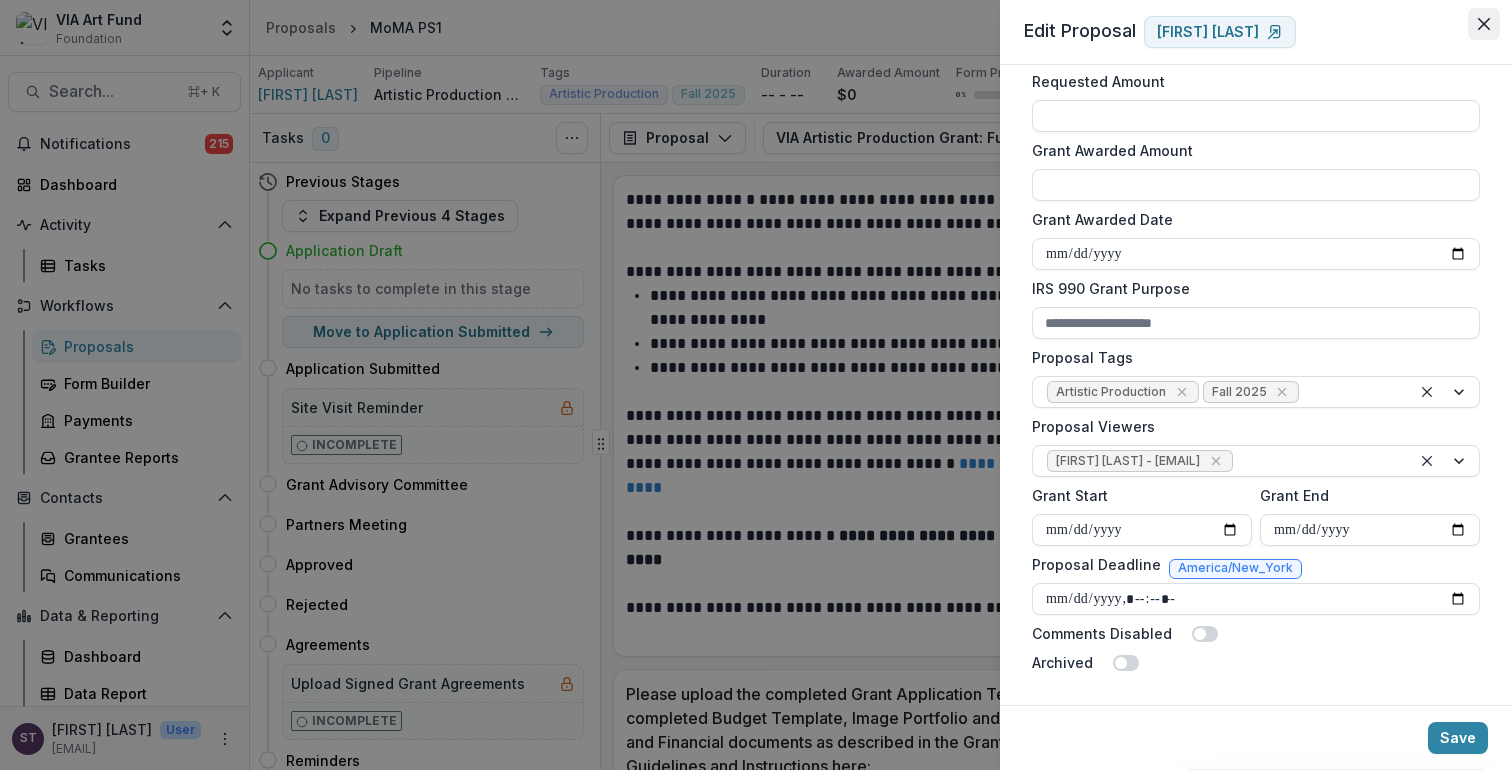 click at bounding box center [1484, 24] 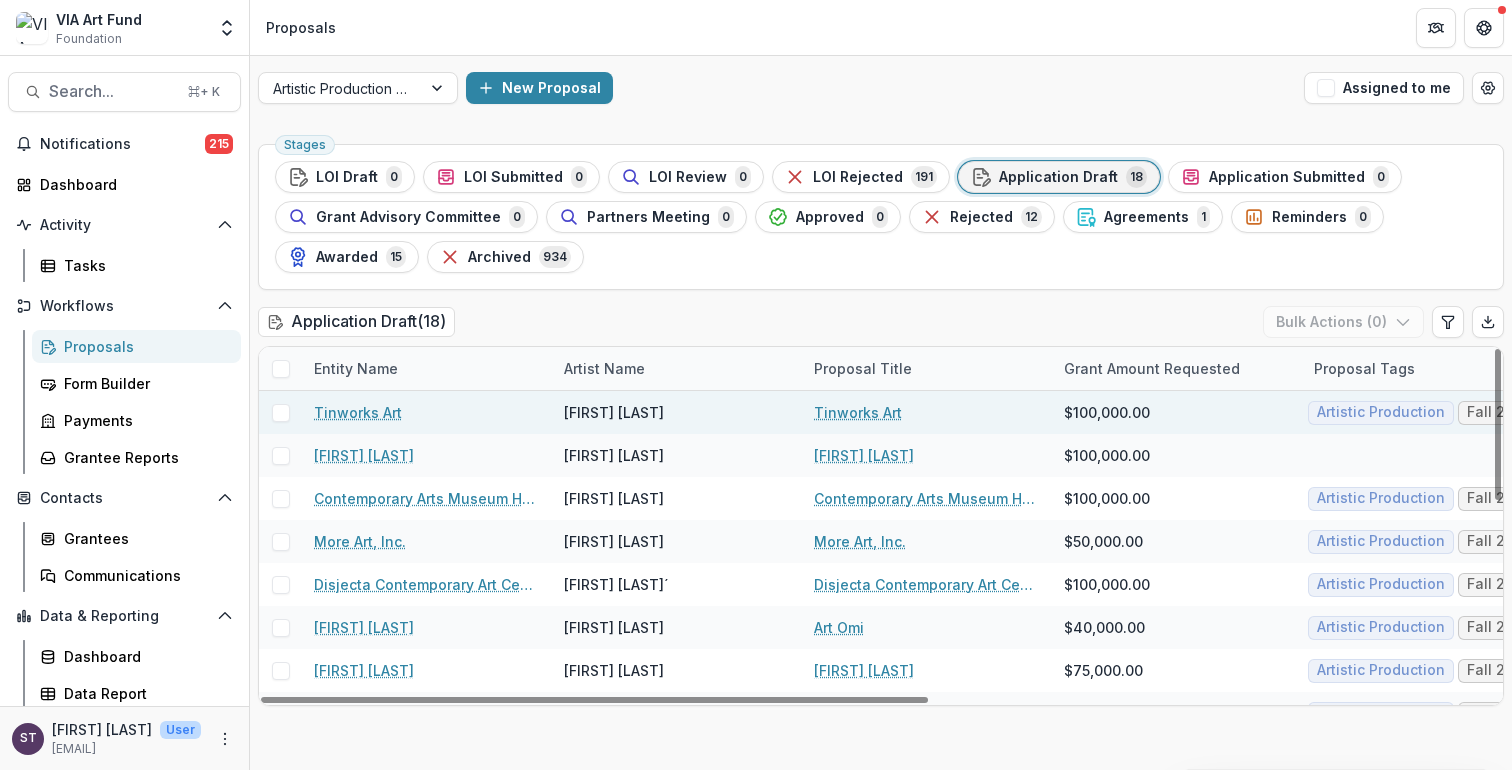 click on "Tinworks Art" at bounding box center (858, 412) 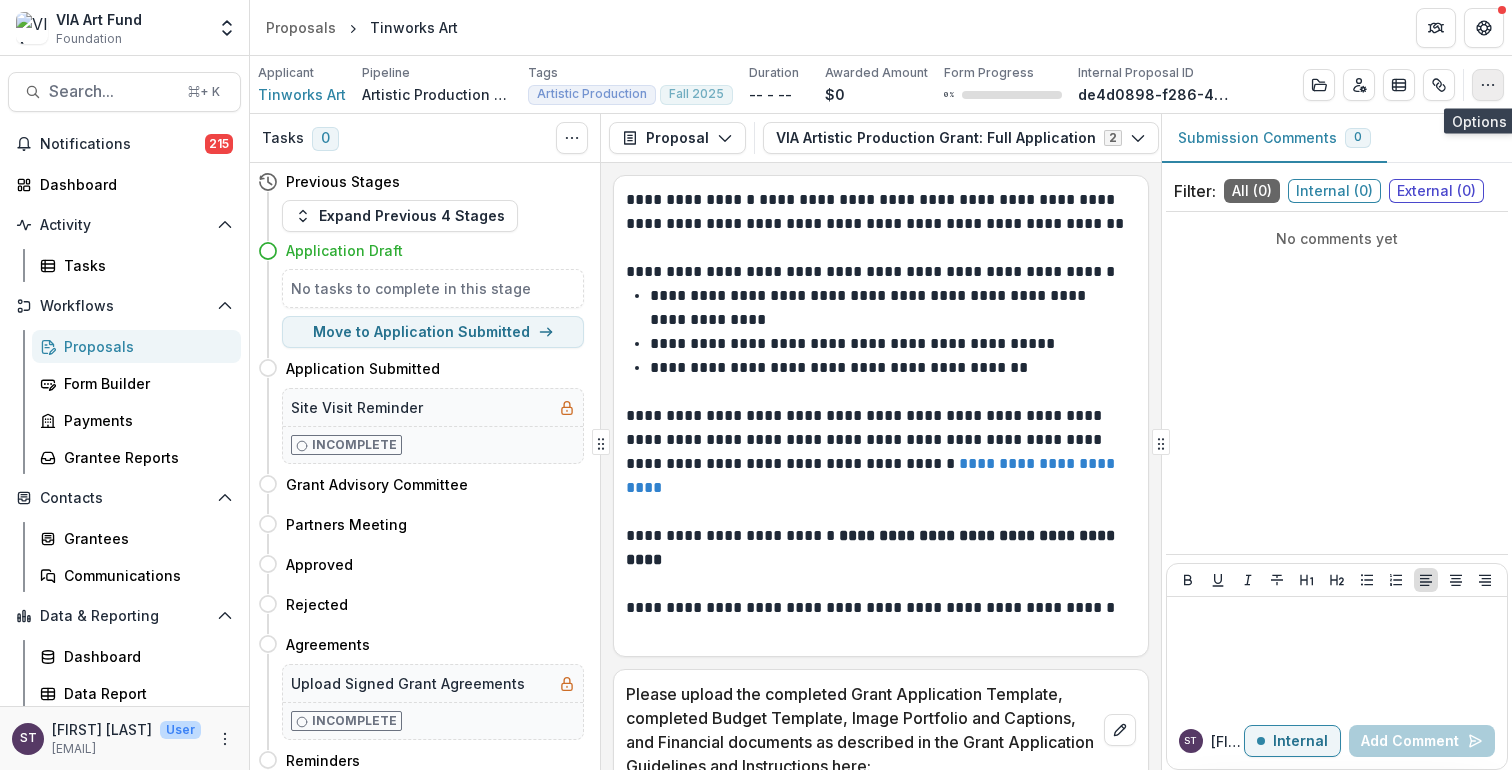 click 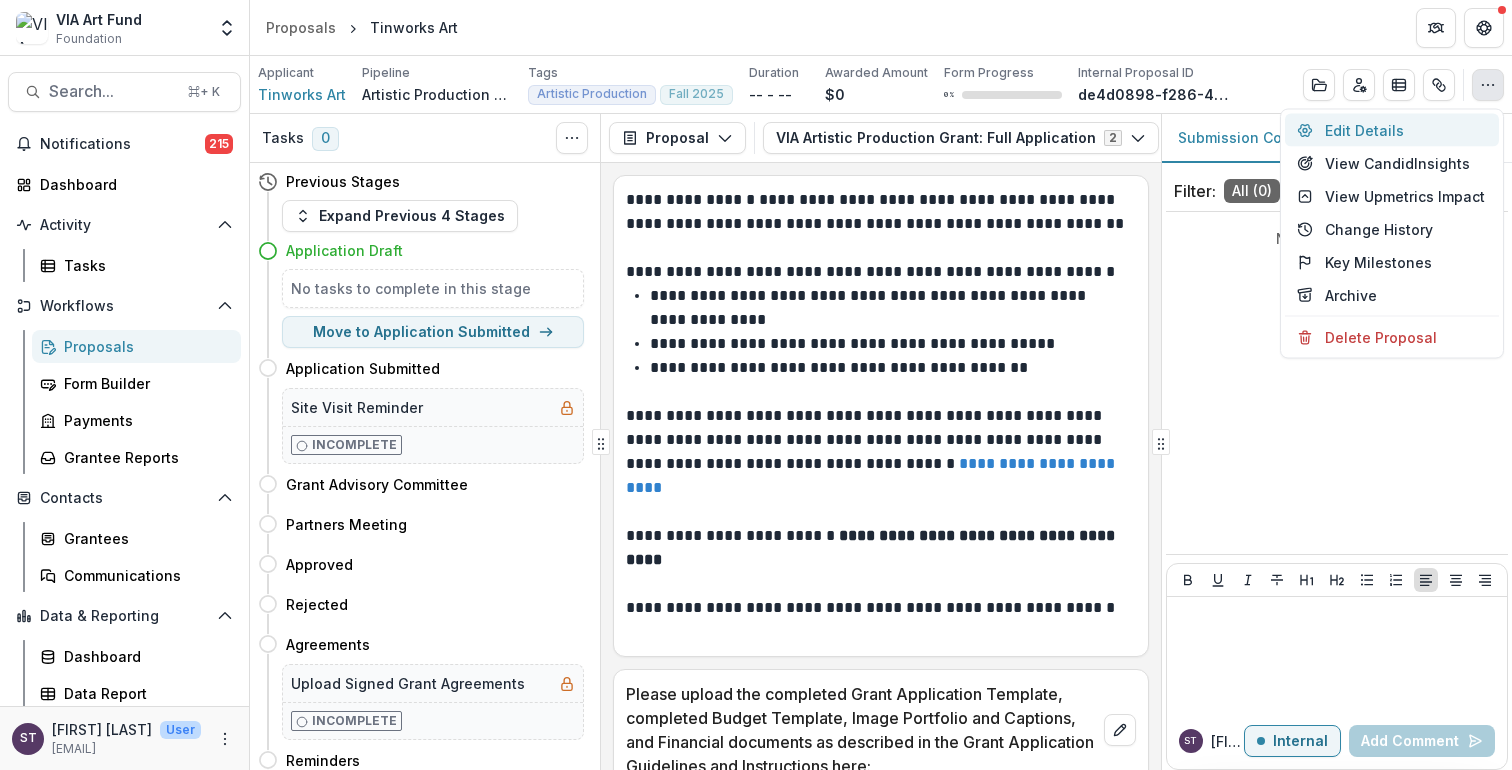 click on "Edit Details" at bounding box center [1392, 130] 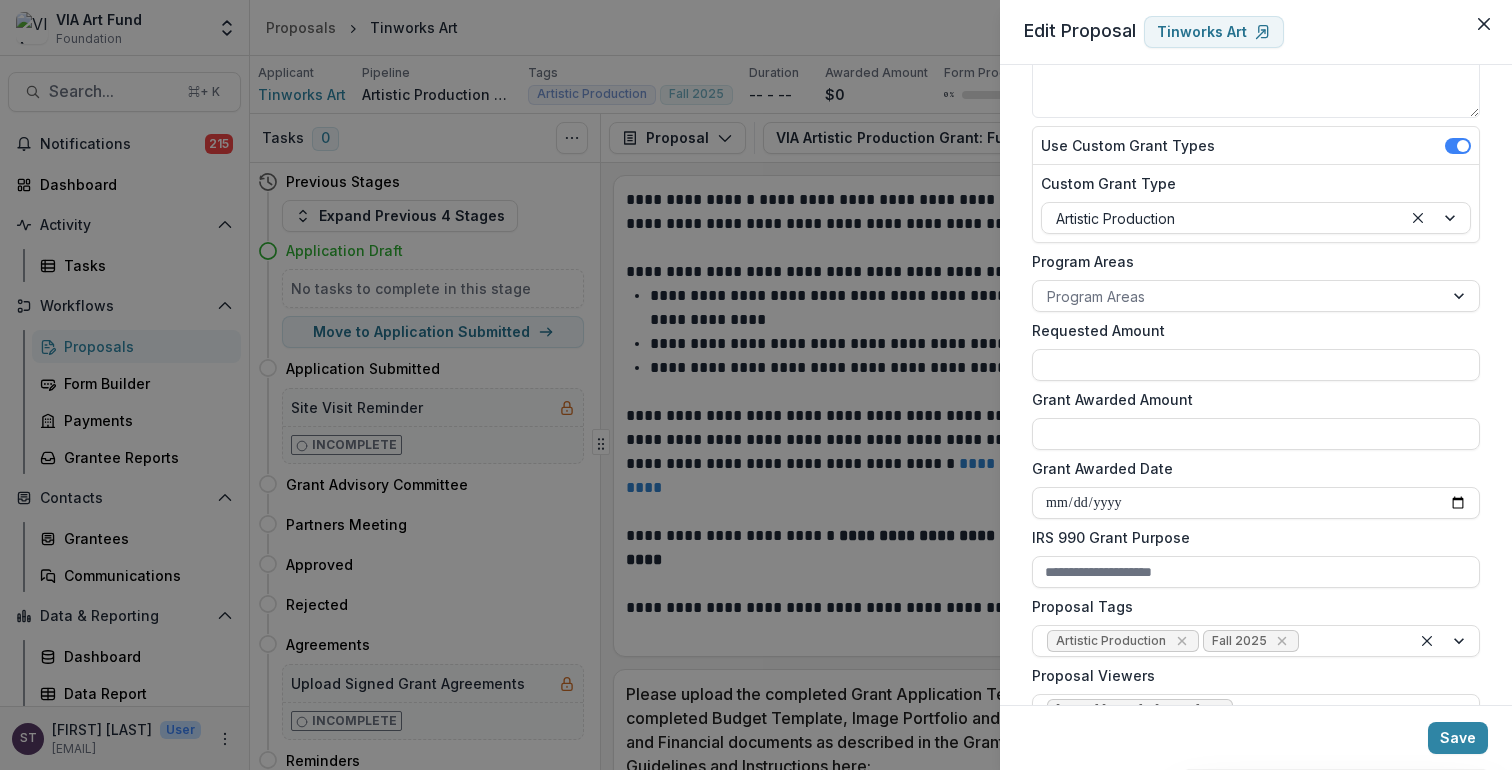 scroll, scrollTop: 504, scrollLeft: 0, axis: vertical 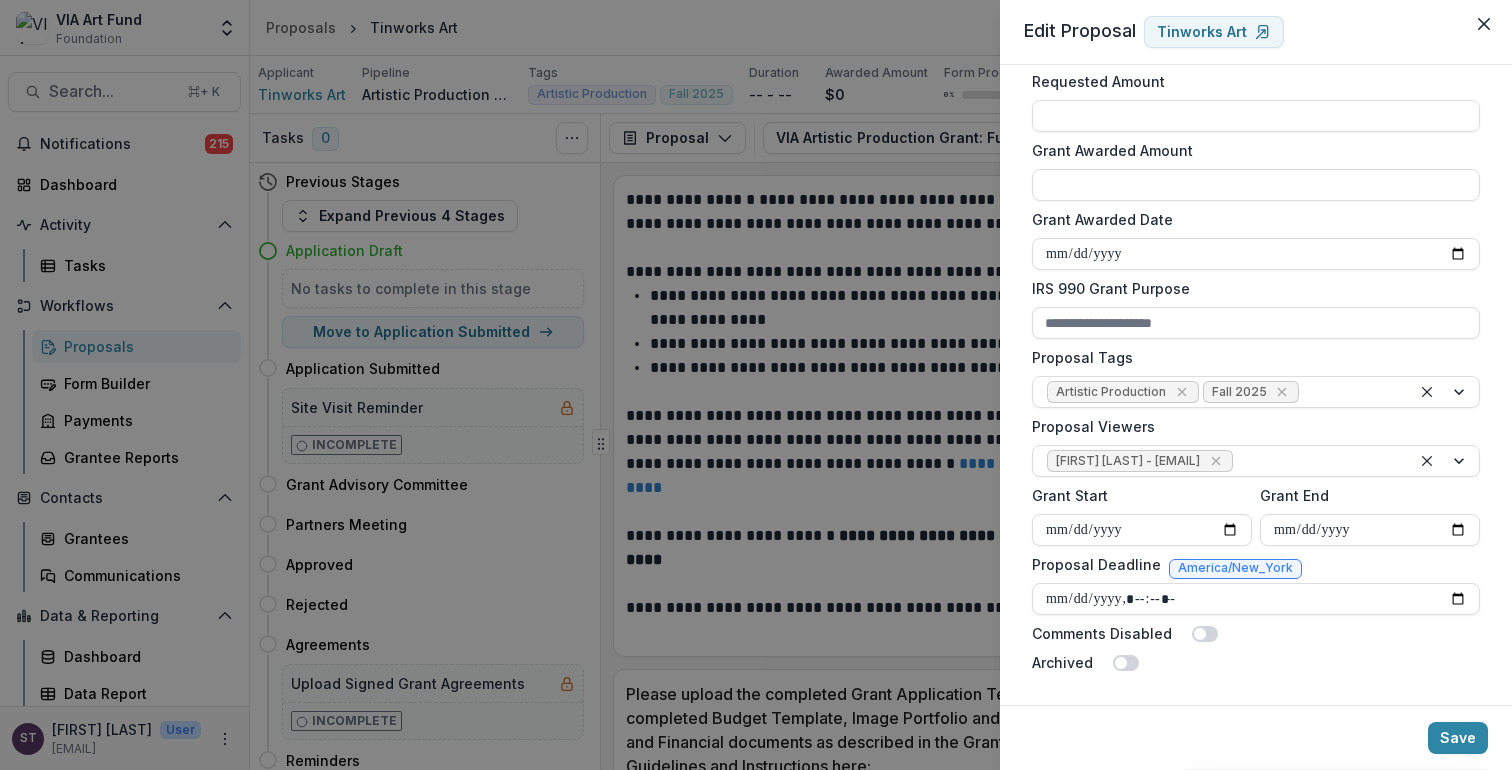 click on "**********" at bounding box center (1256, 133) 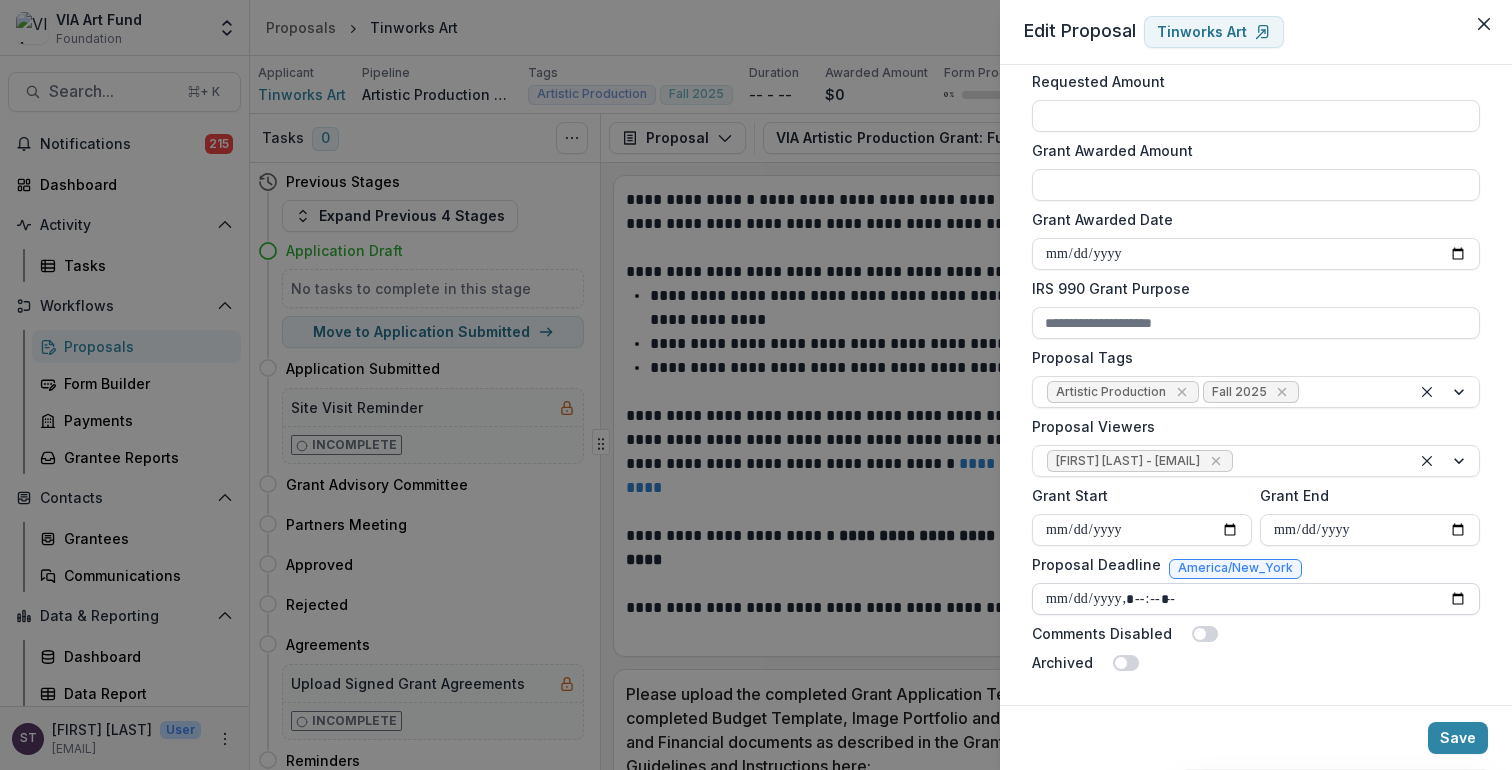 click on "Proposal Deadline" at bounding box center [1256, 599] 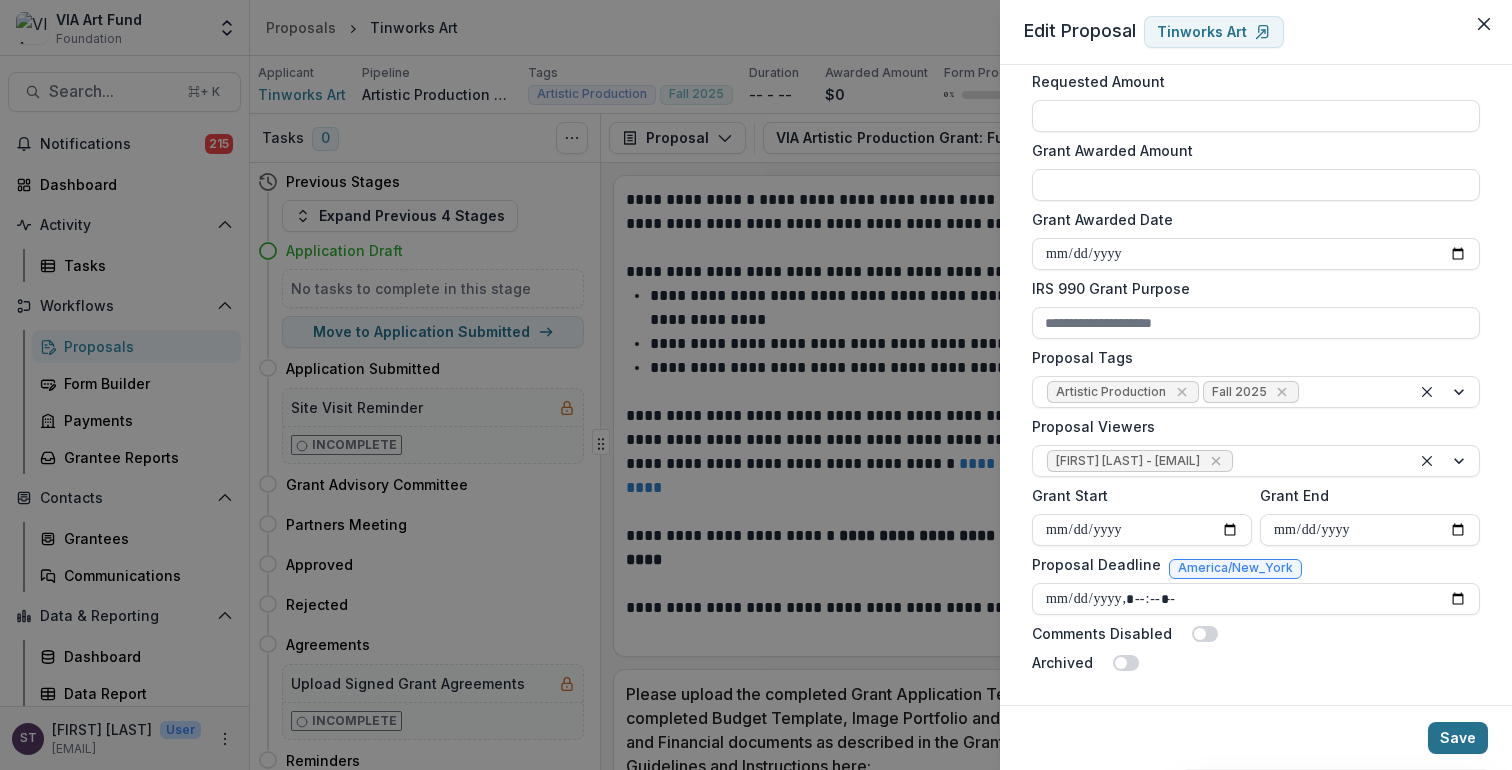 click on "Save" at bounding box center [1458, 738] 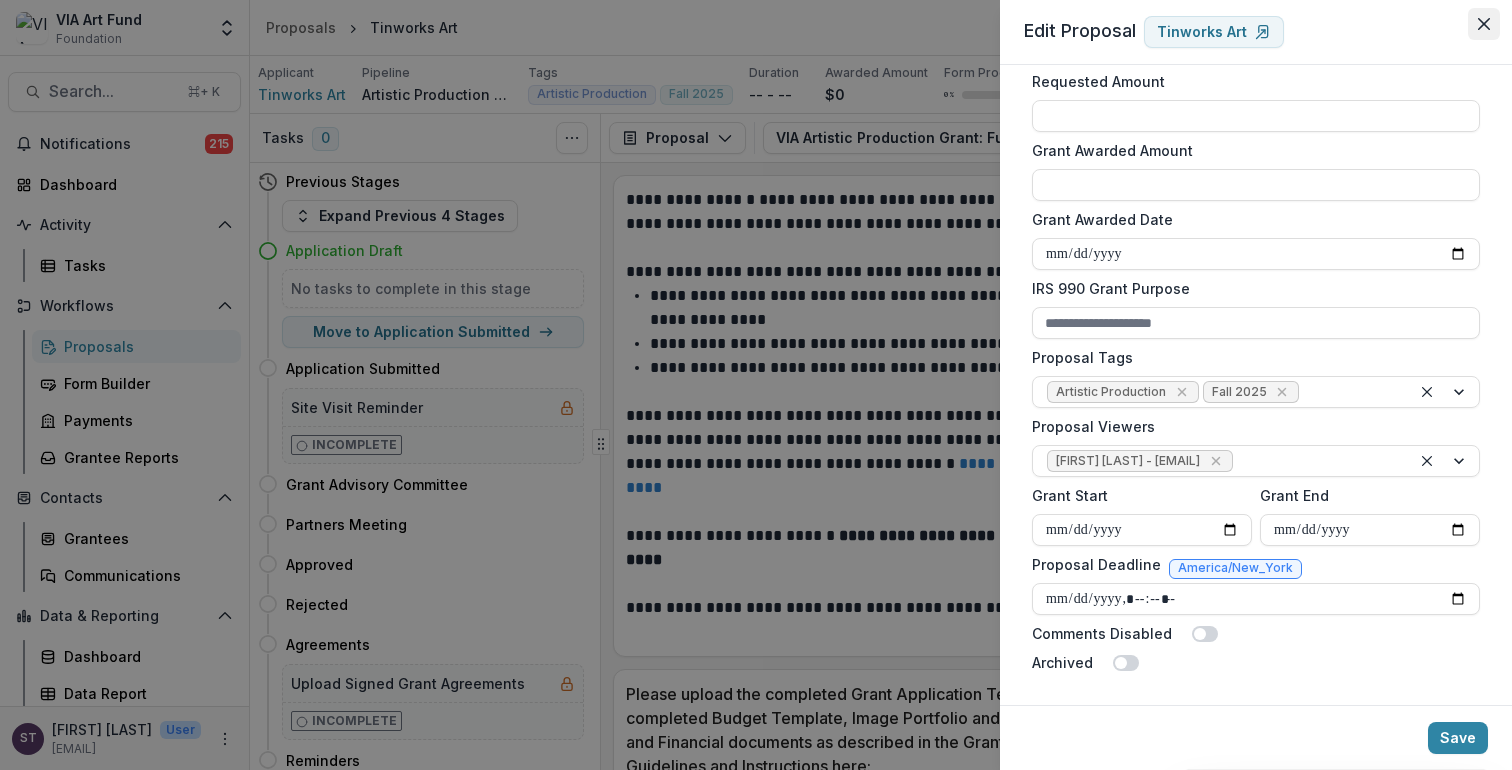 click 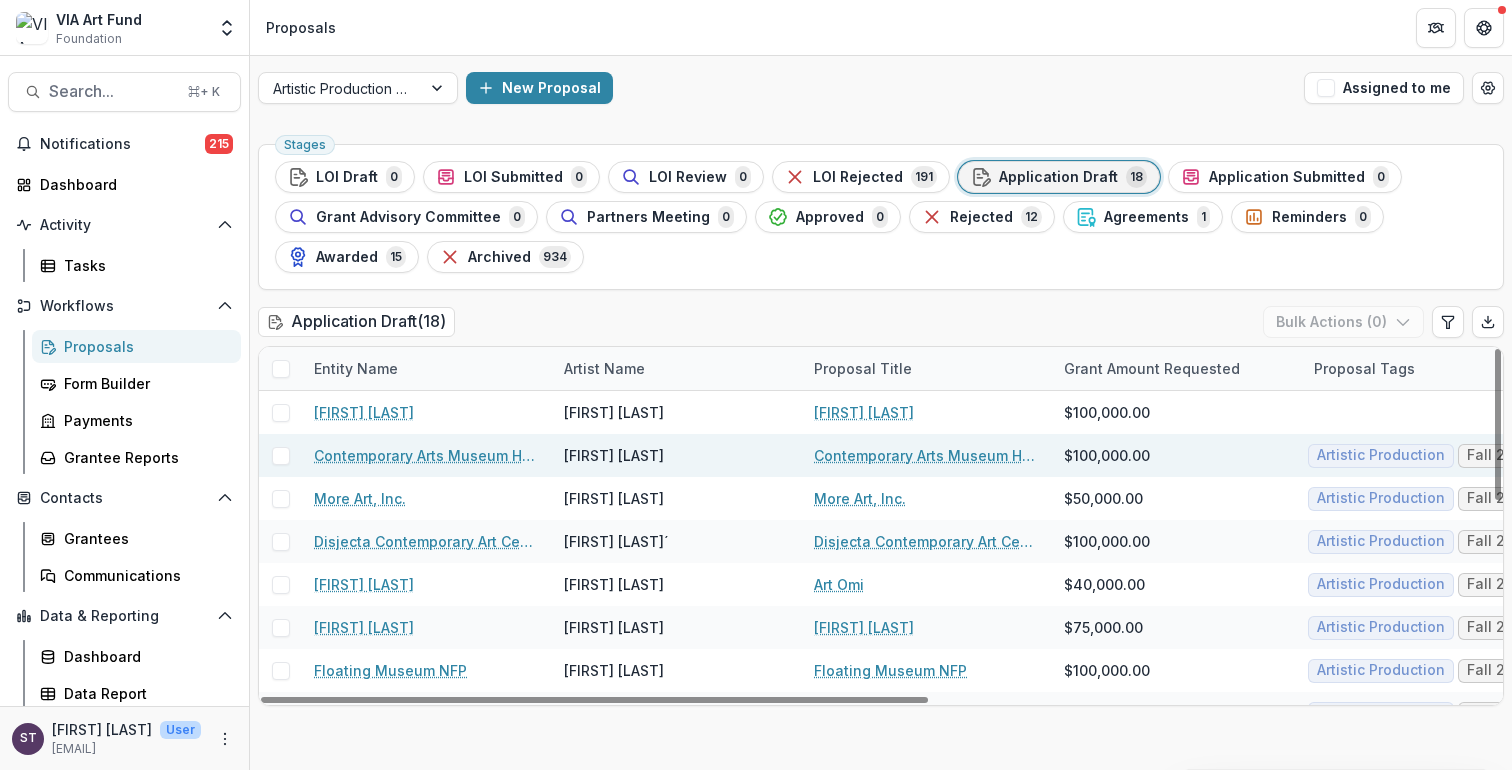 click on "Contemporary Arts Museum Houston" at bounding box center (927, 455) 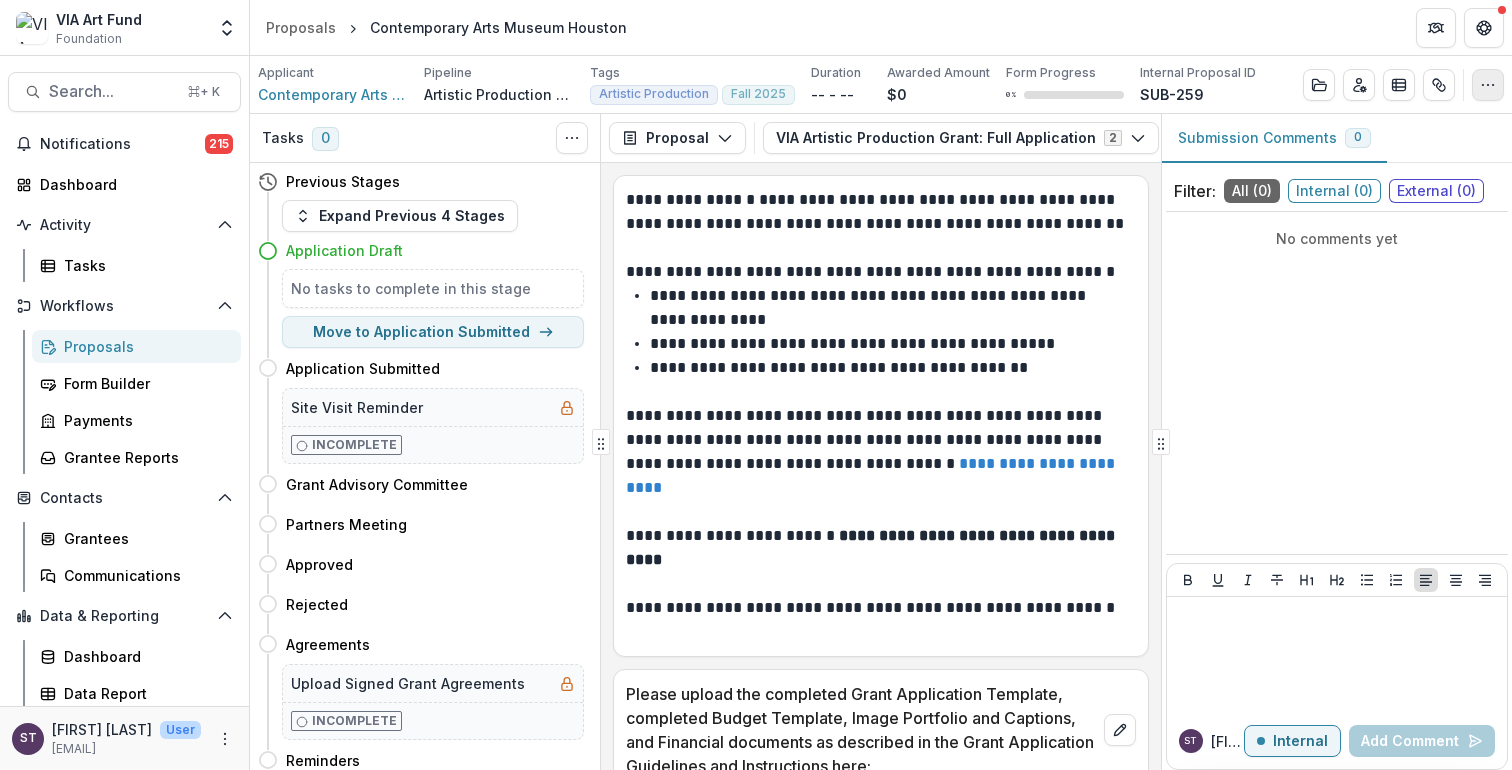 click 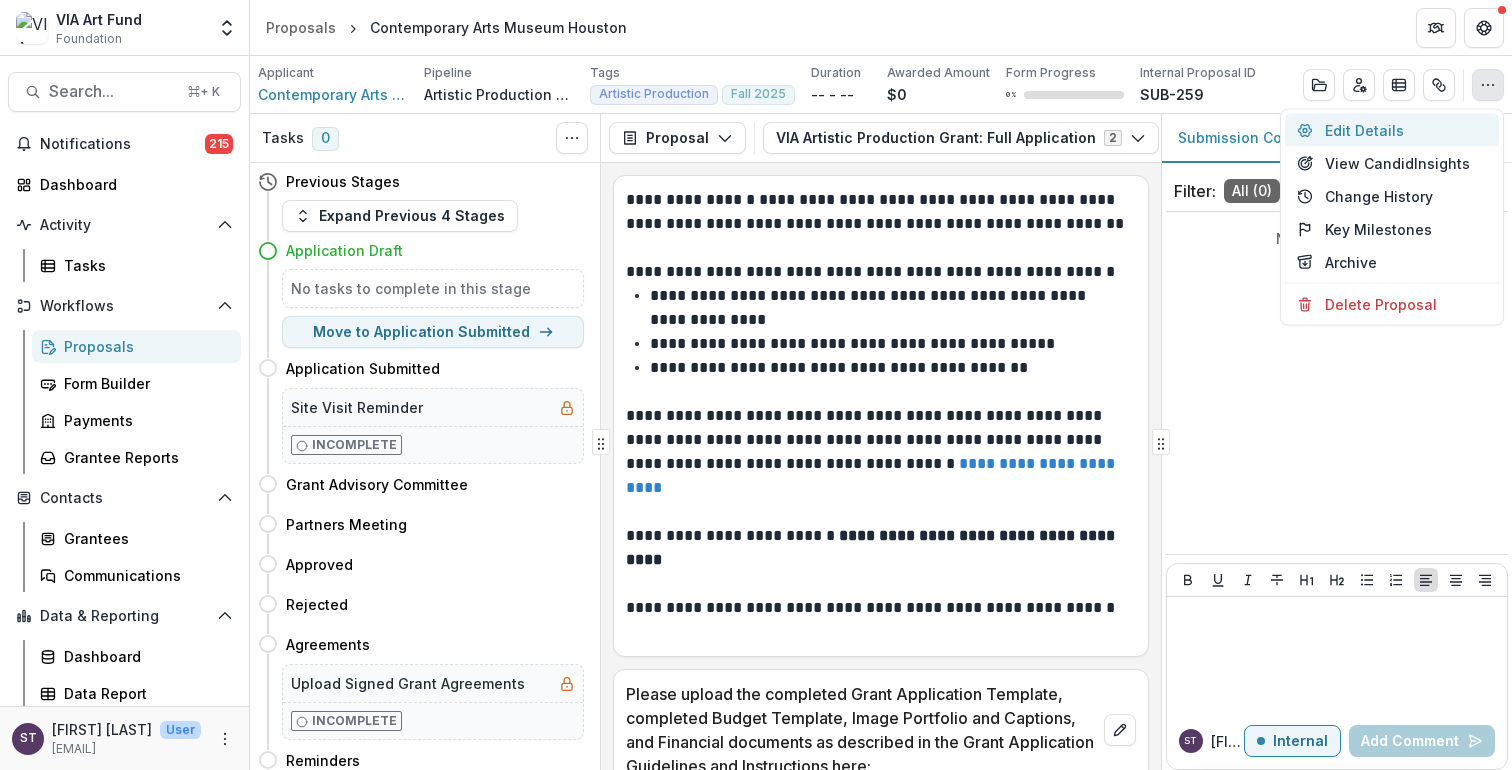 click on "Edit Details" at bounding box center (1392, 130) 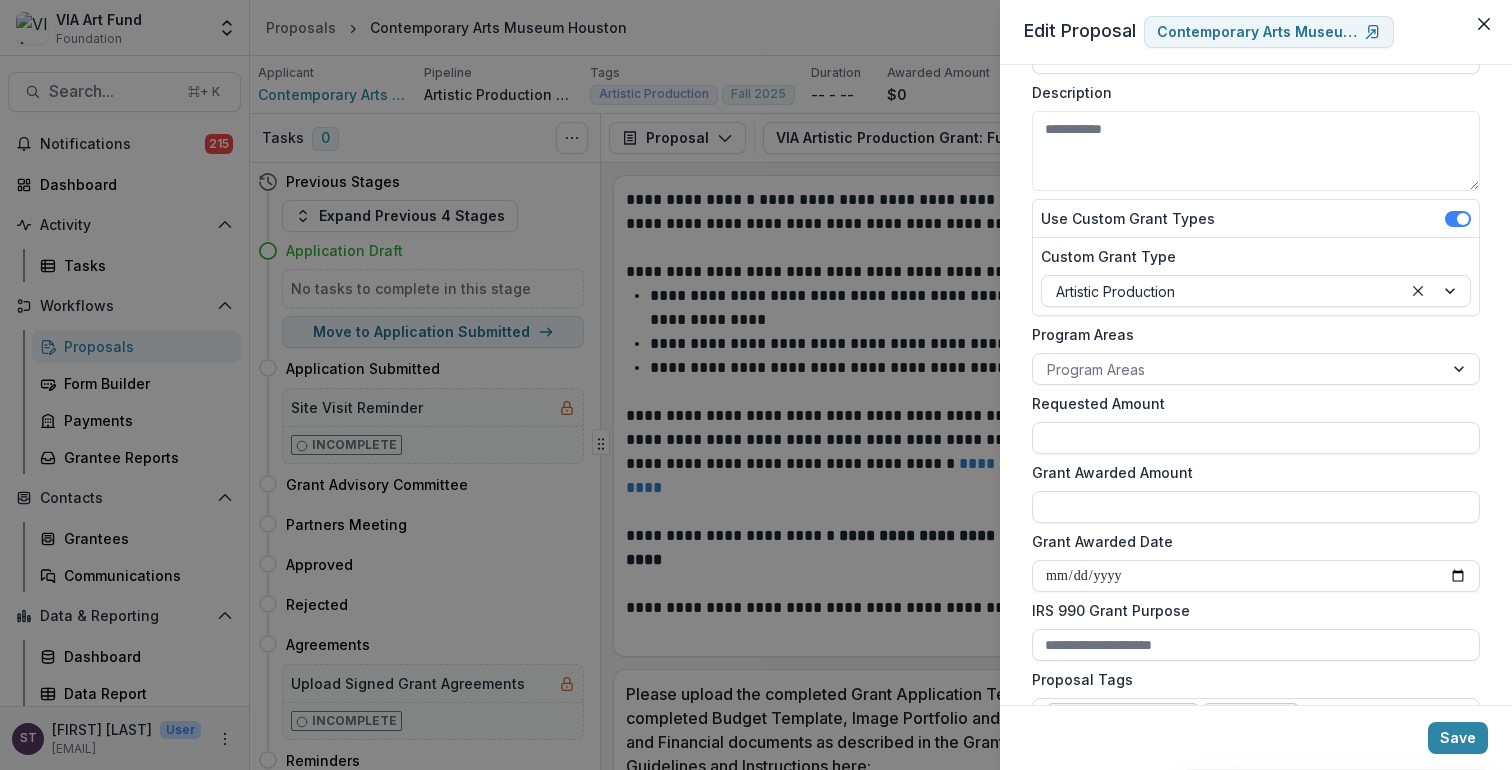 scroll, scrollTop: 525, scrollLeft: 0, axis: vertical 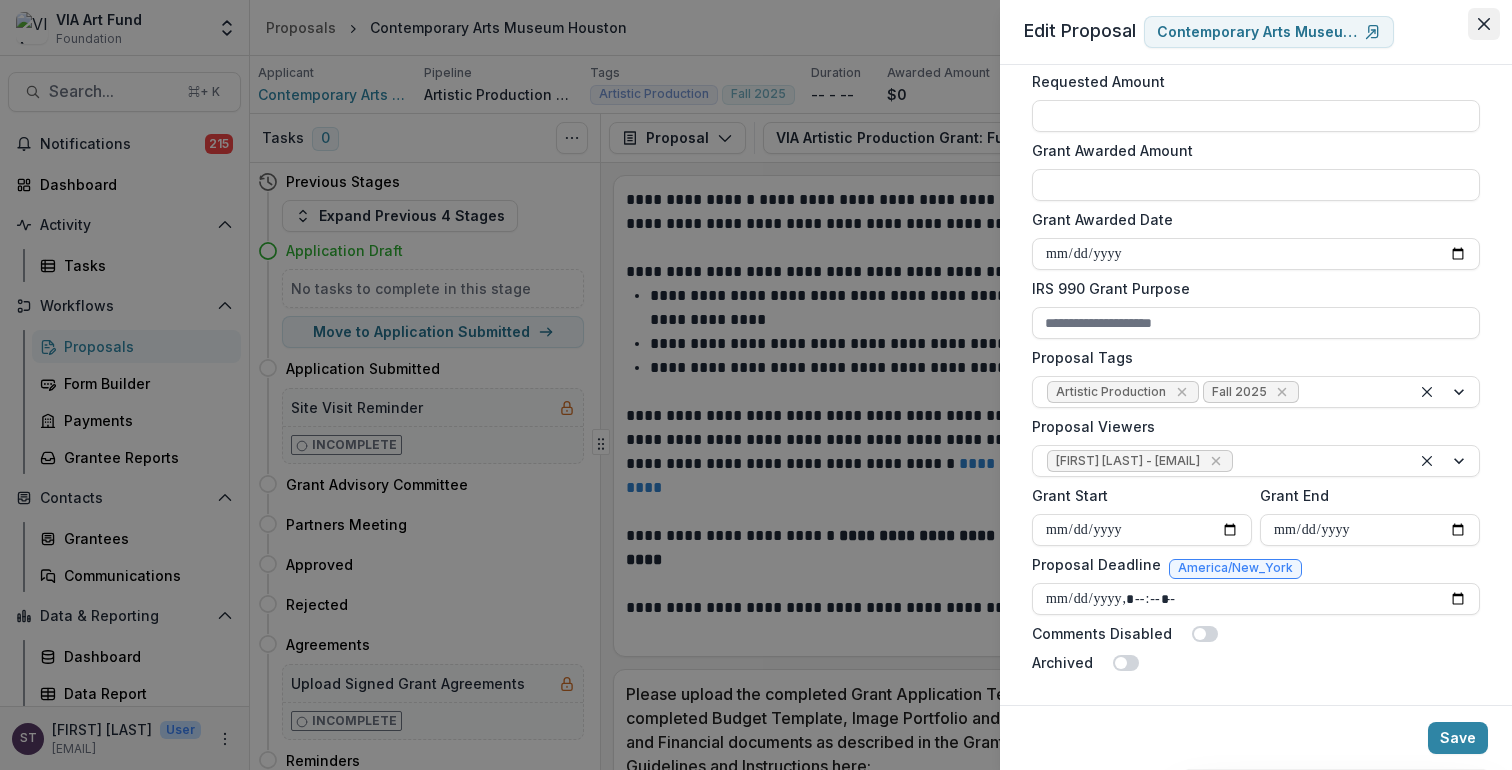 click 